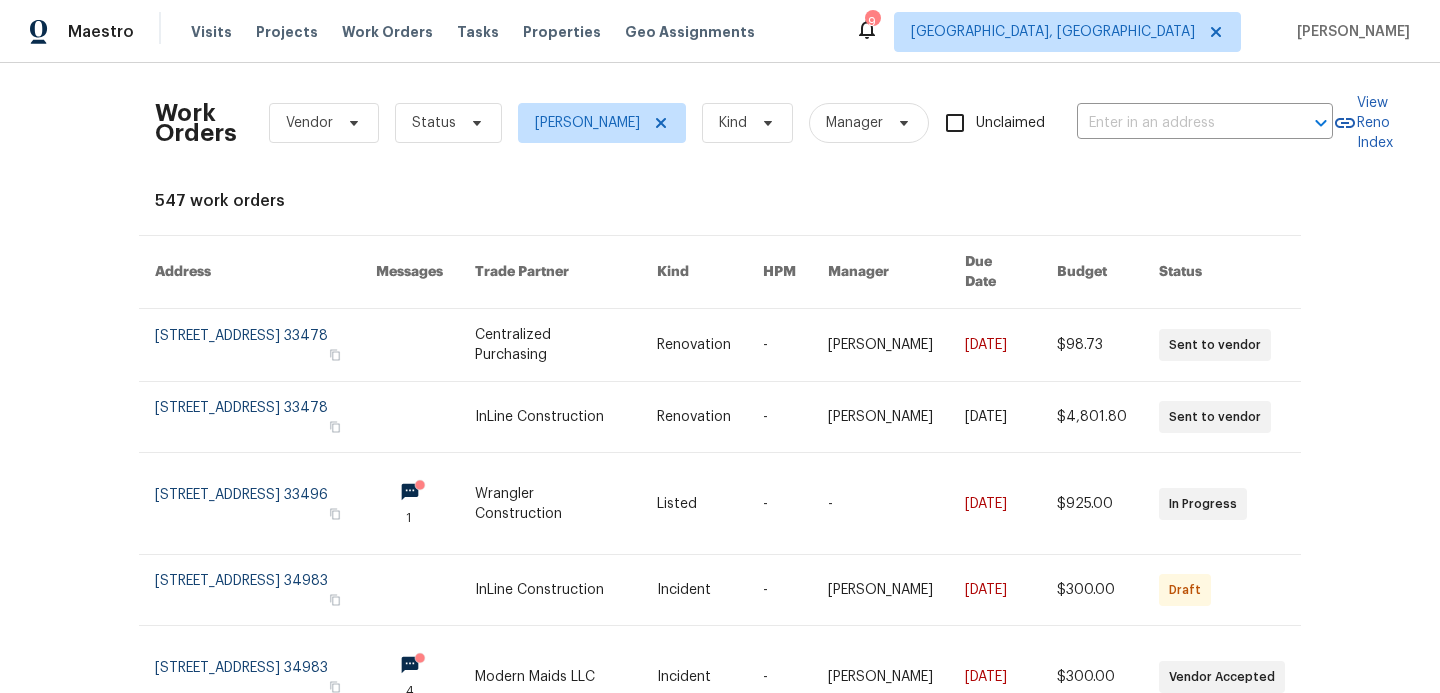 scroll, scrollTop: 0, scrollLeft: 0, axis: both 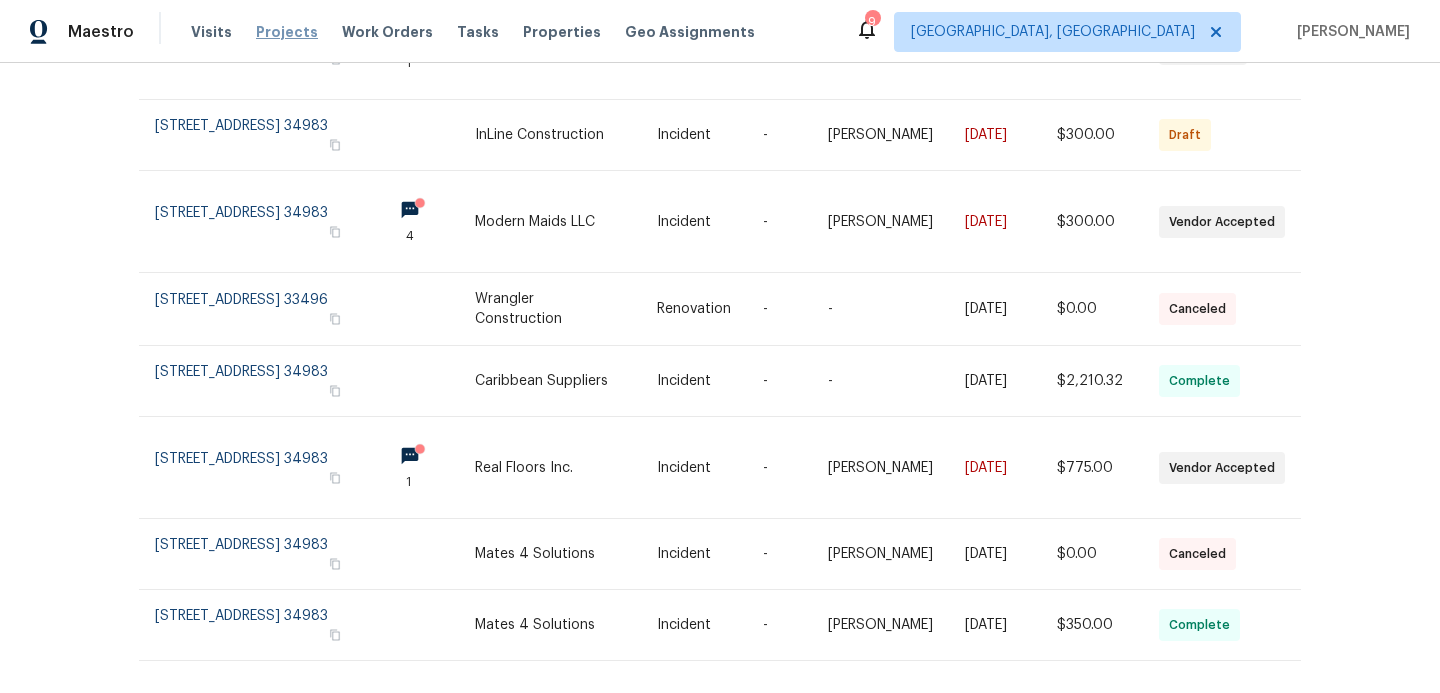 click on "Projects" at bounding box center [287, 32] 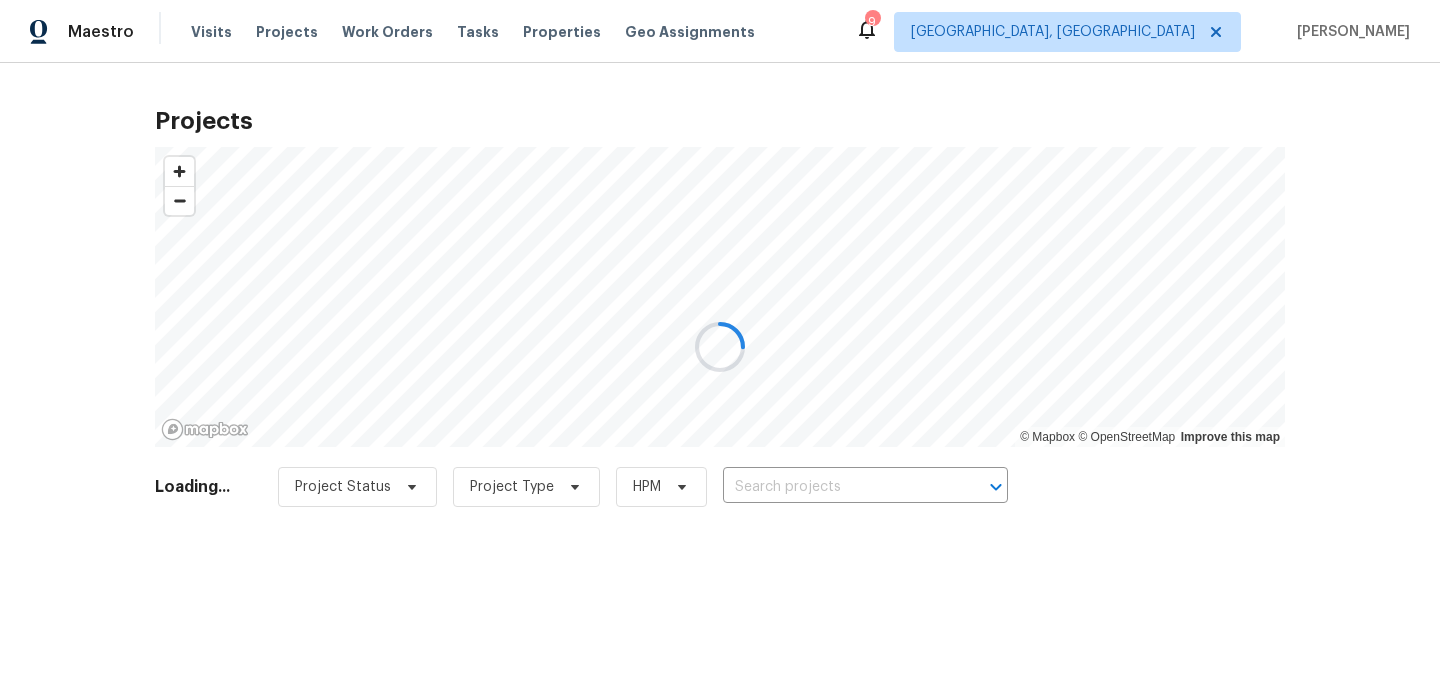 click at bounding box center [720, 346] 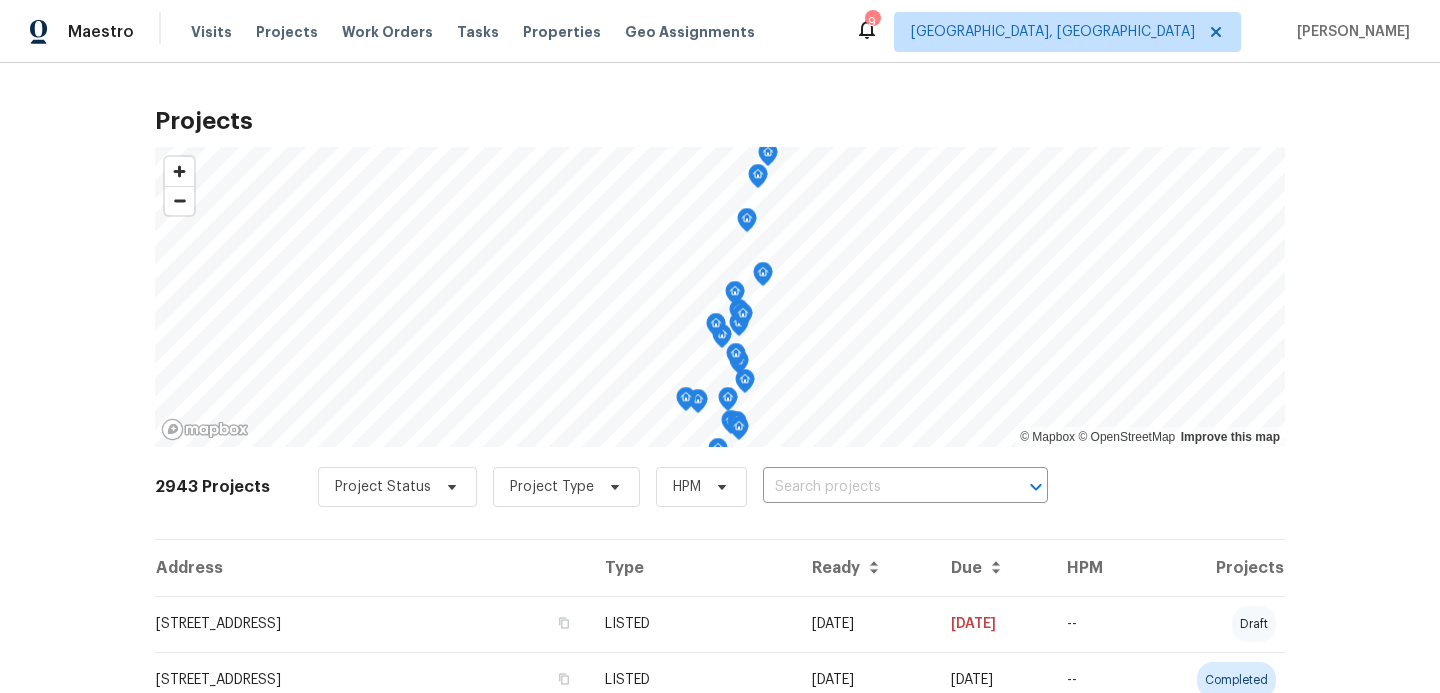click on "Work Orders" at bounding box center [387, 32] 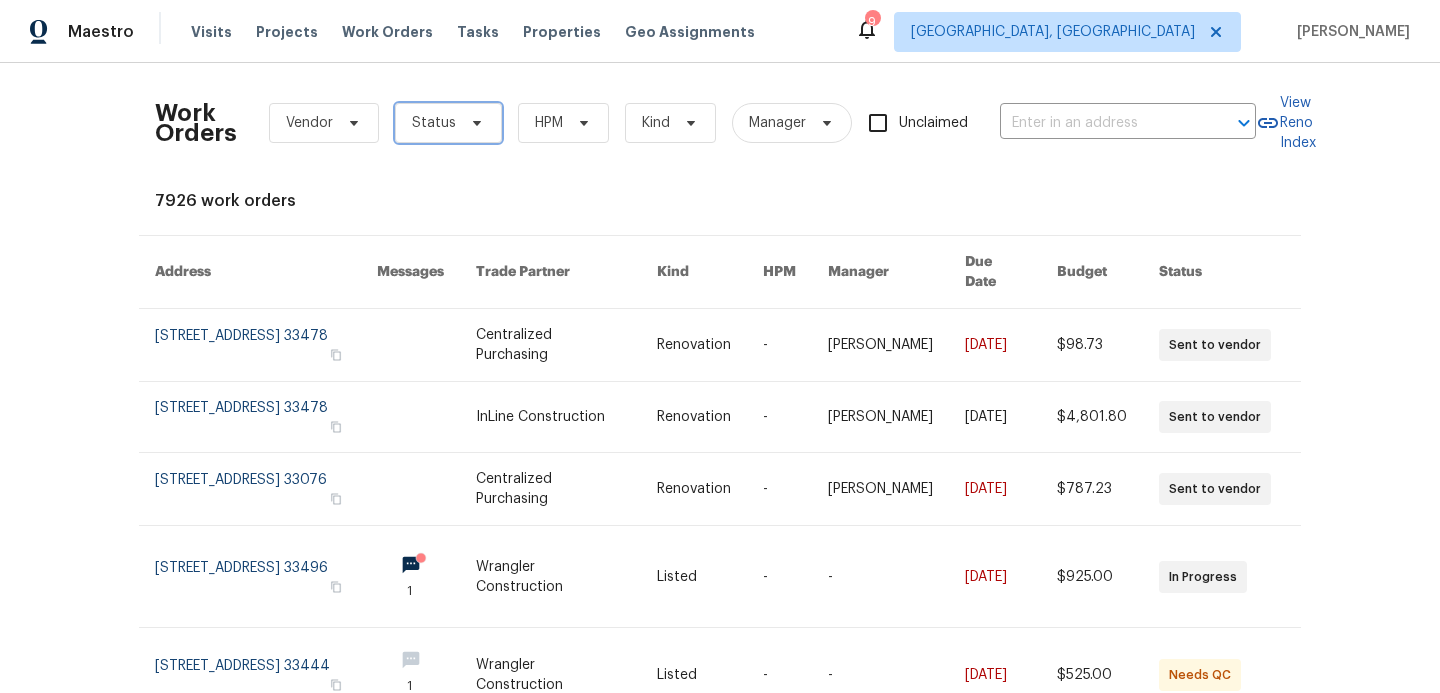 click at bounding box center [474, 123] 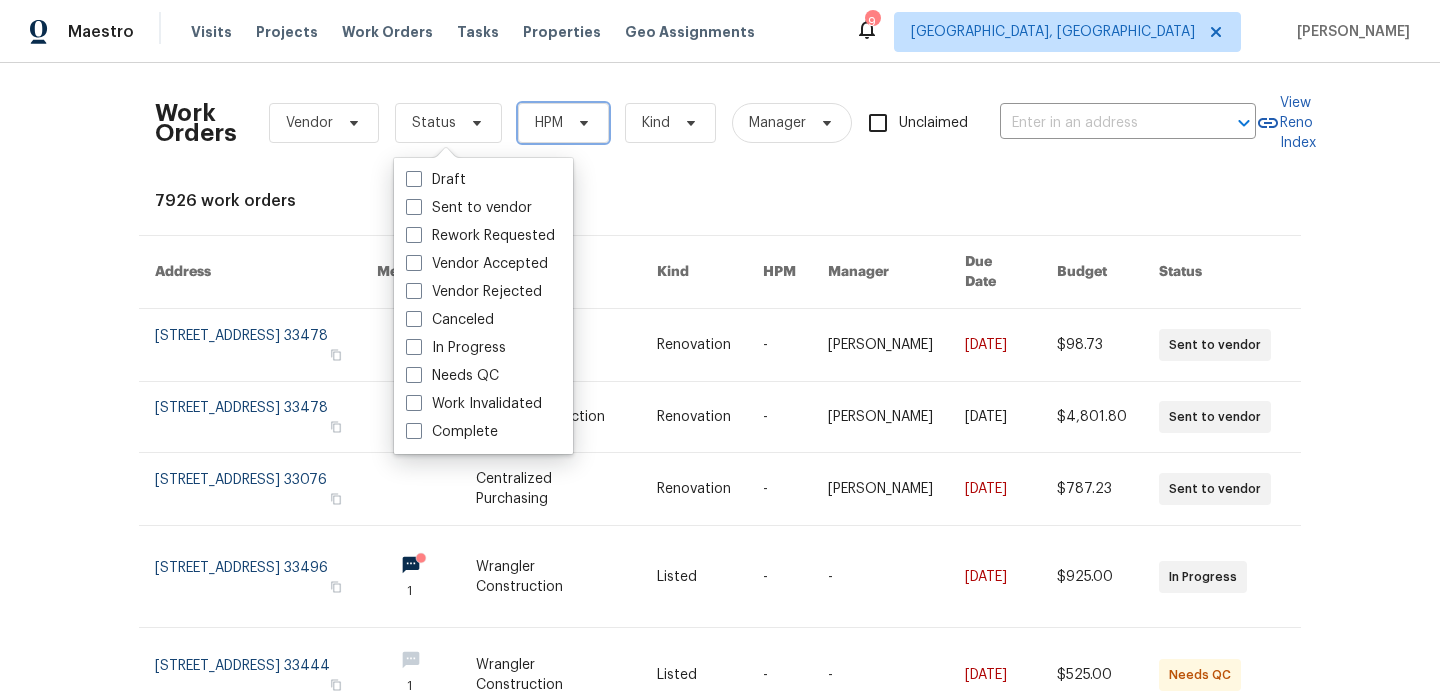click on "HPM" at bounding box center [549, 123] 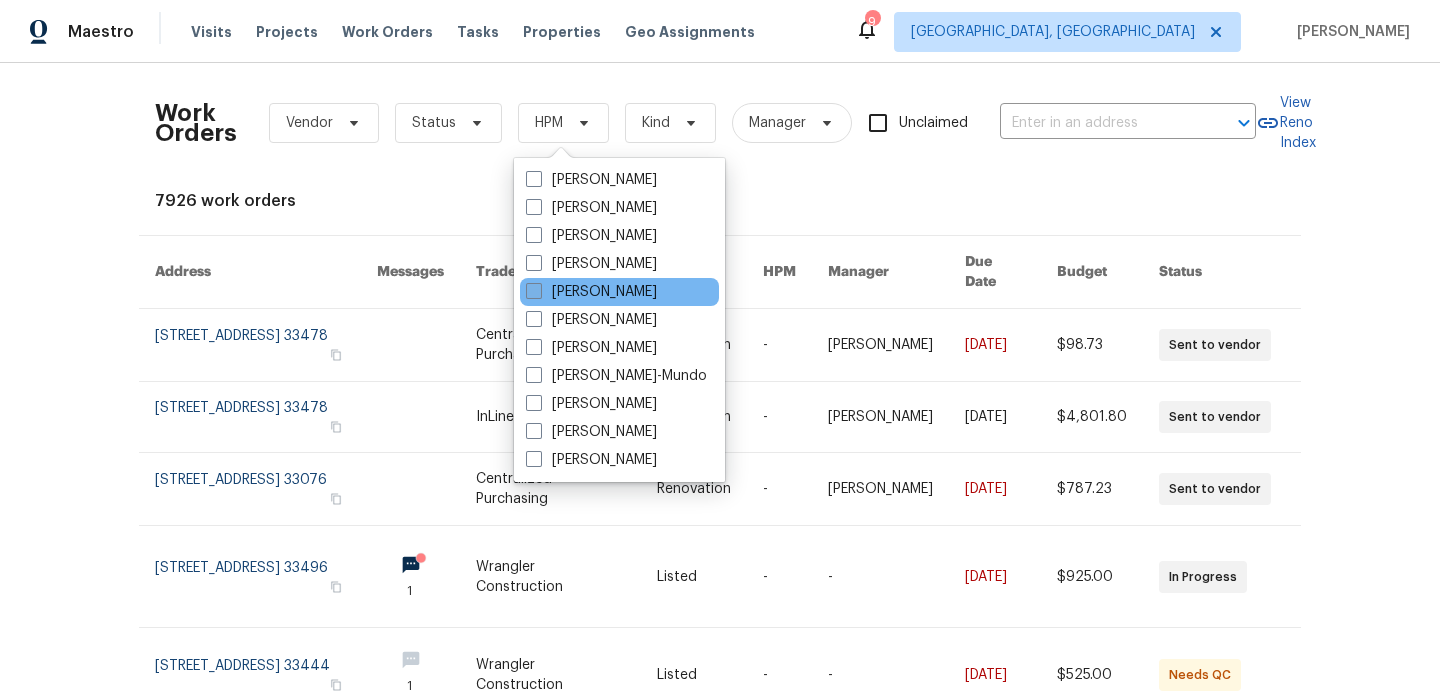 click at bounding box center [534, 291] 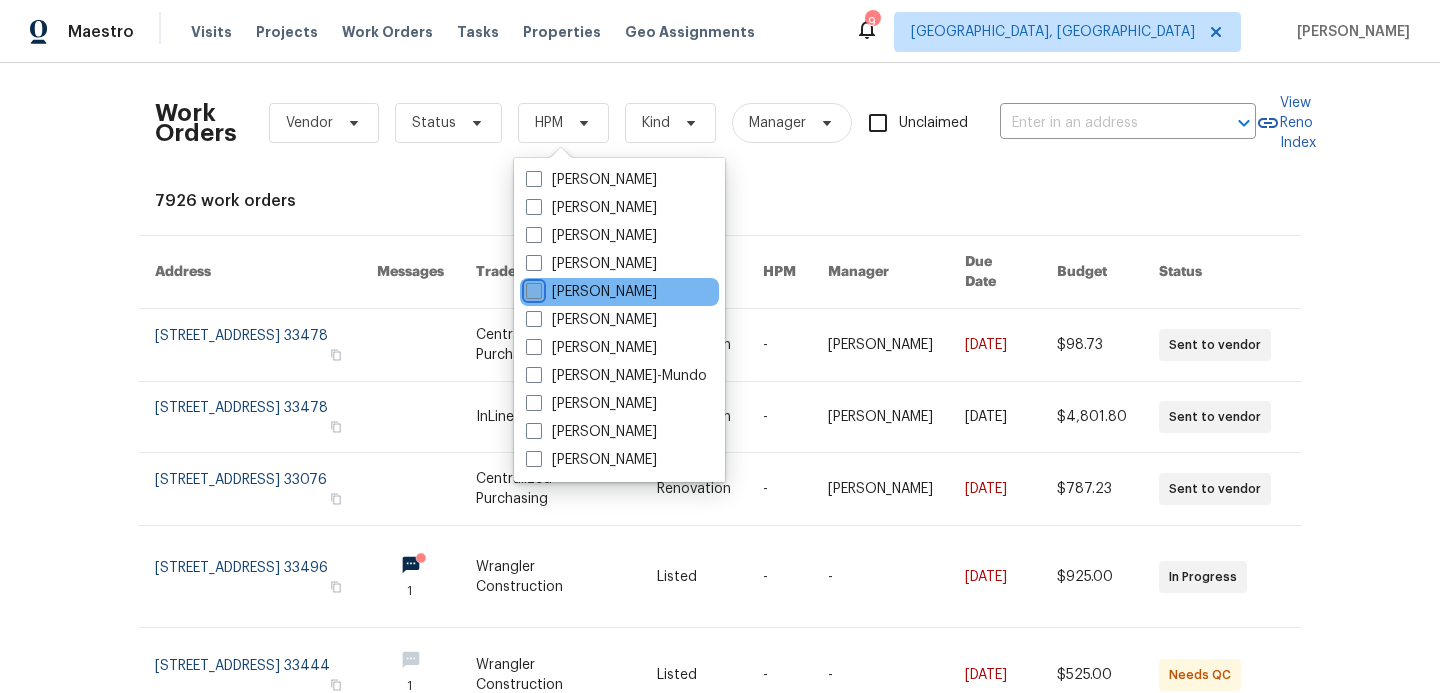 click on "[PERSON_NAME]" at bounding box center [532, 288] 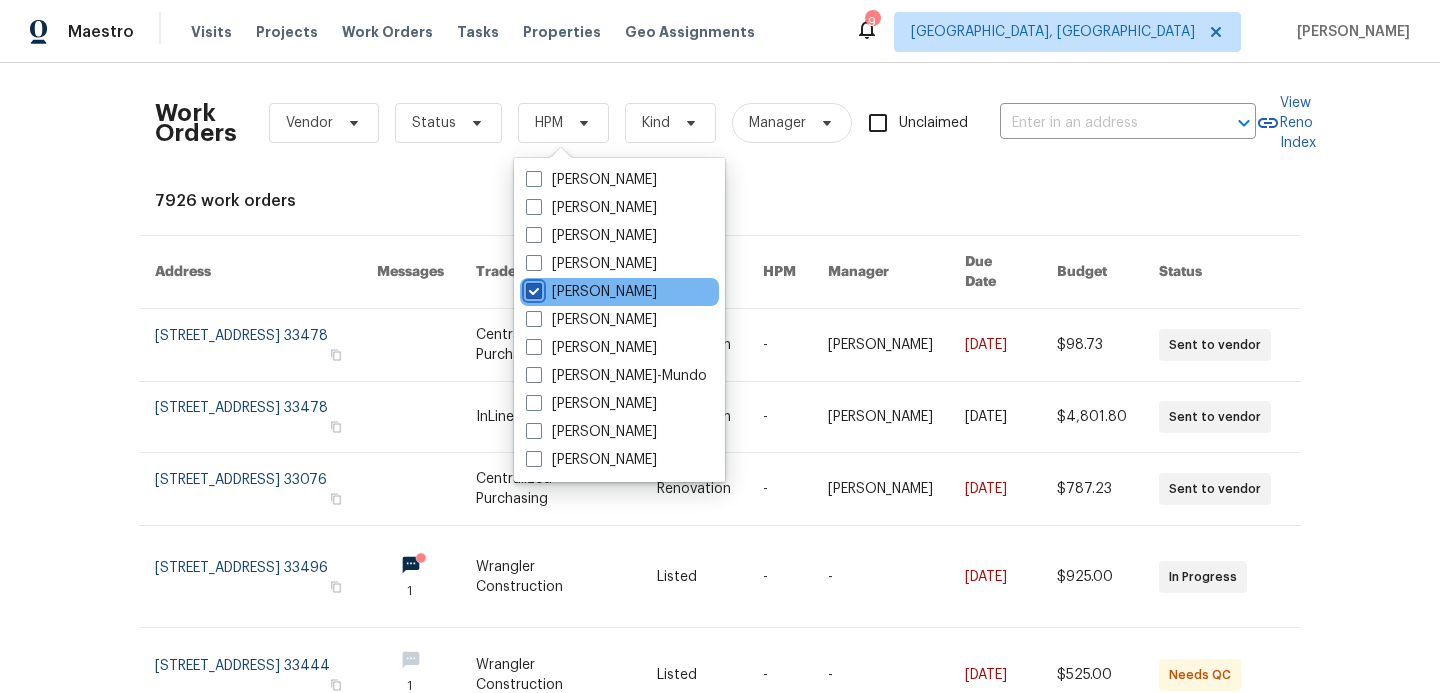 checkbox on "true" 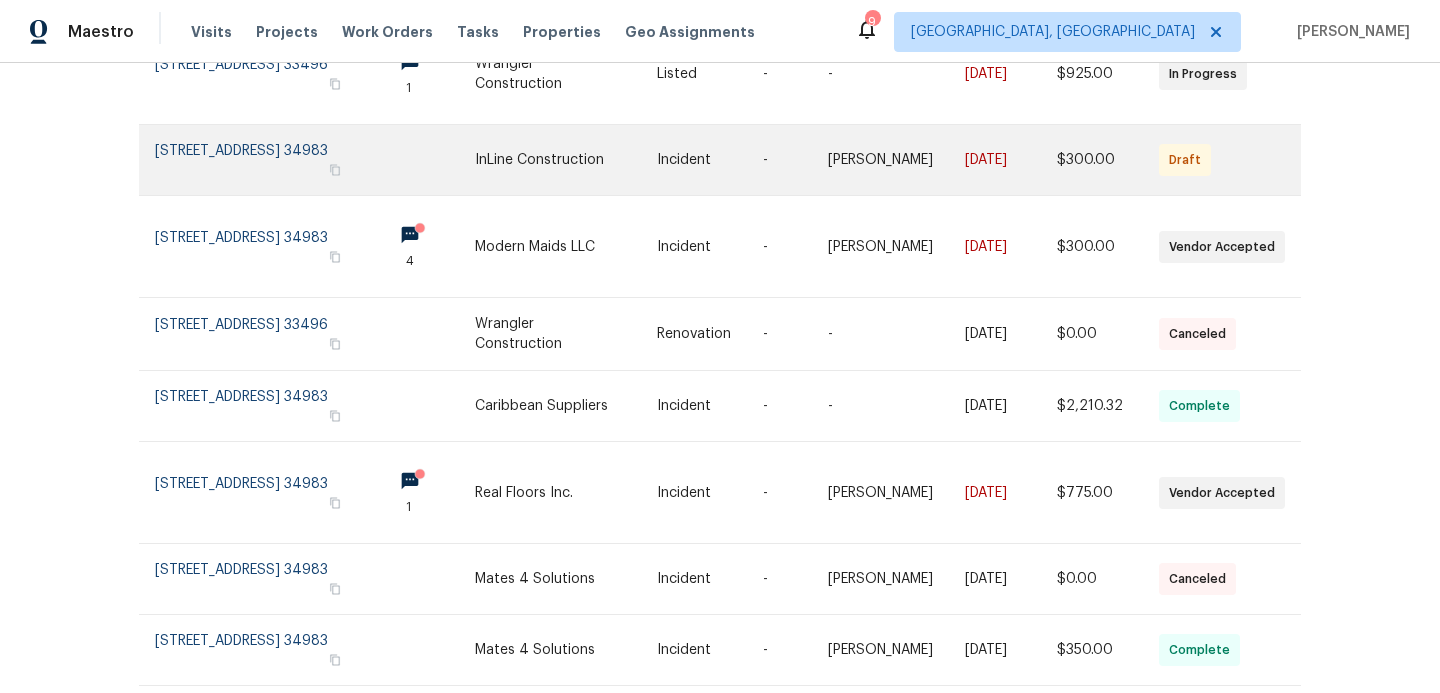 scroll, scrollTop: 479, scrollLeft: 0, axis: vertical 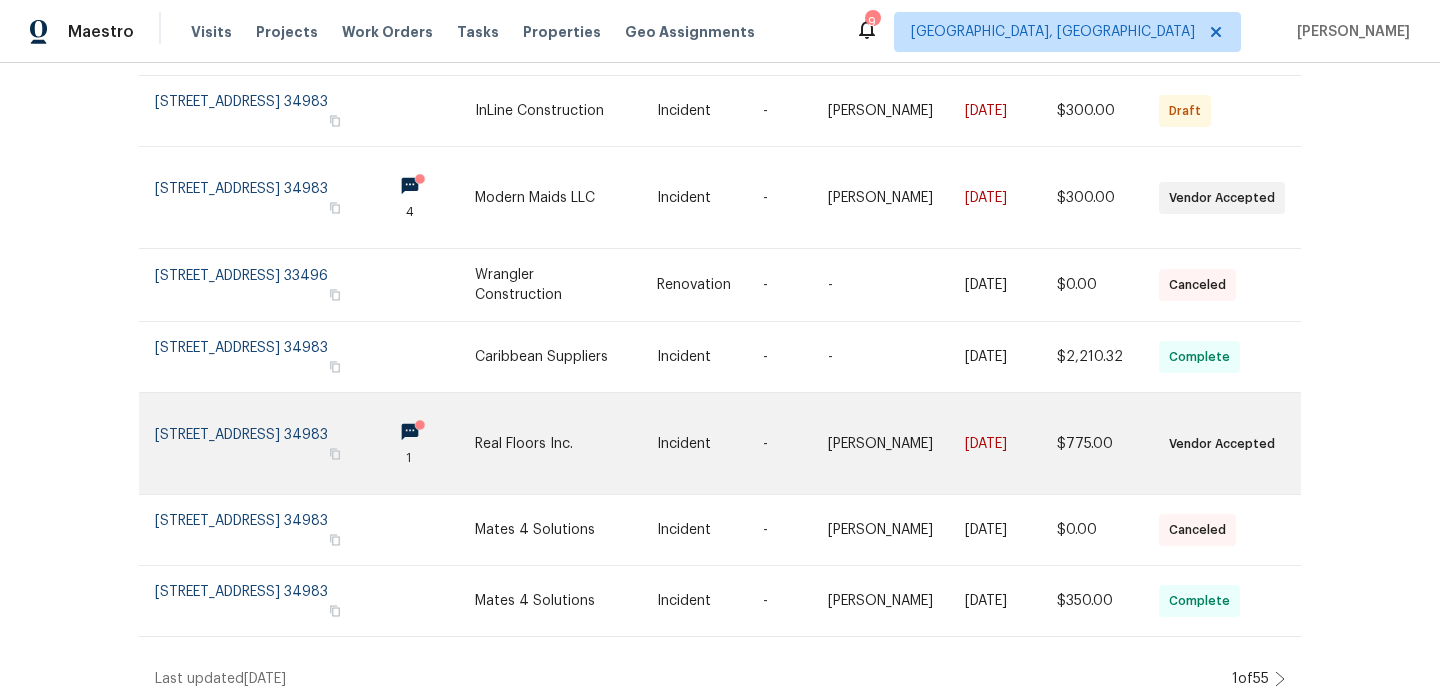 click at bounding box center [566, 443] 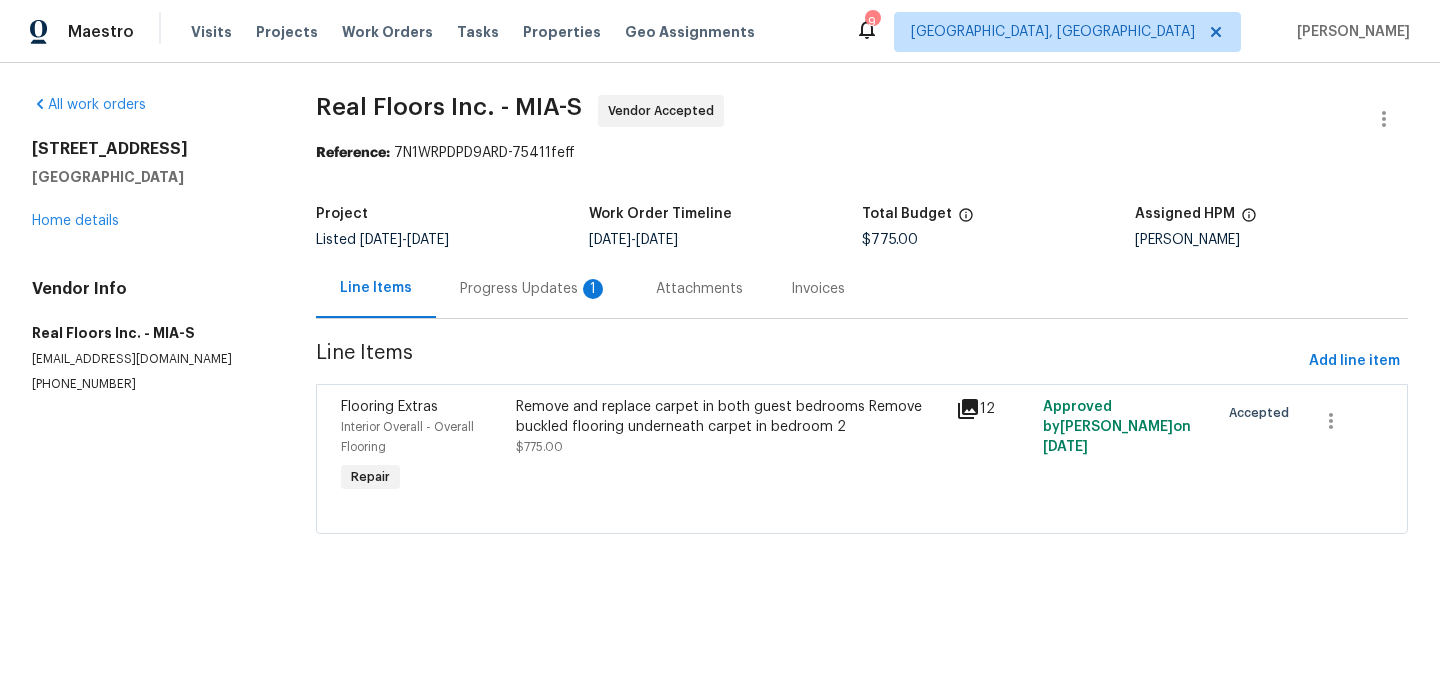 click on "Remove and replace carpet in both guest bedrooms
Remove buckled flooring underneath carpet in bedroom 2" at bounding box center (729, 417) 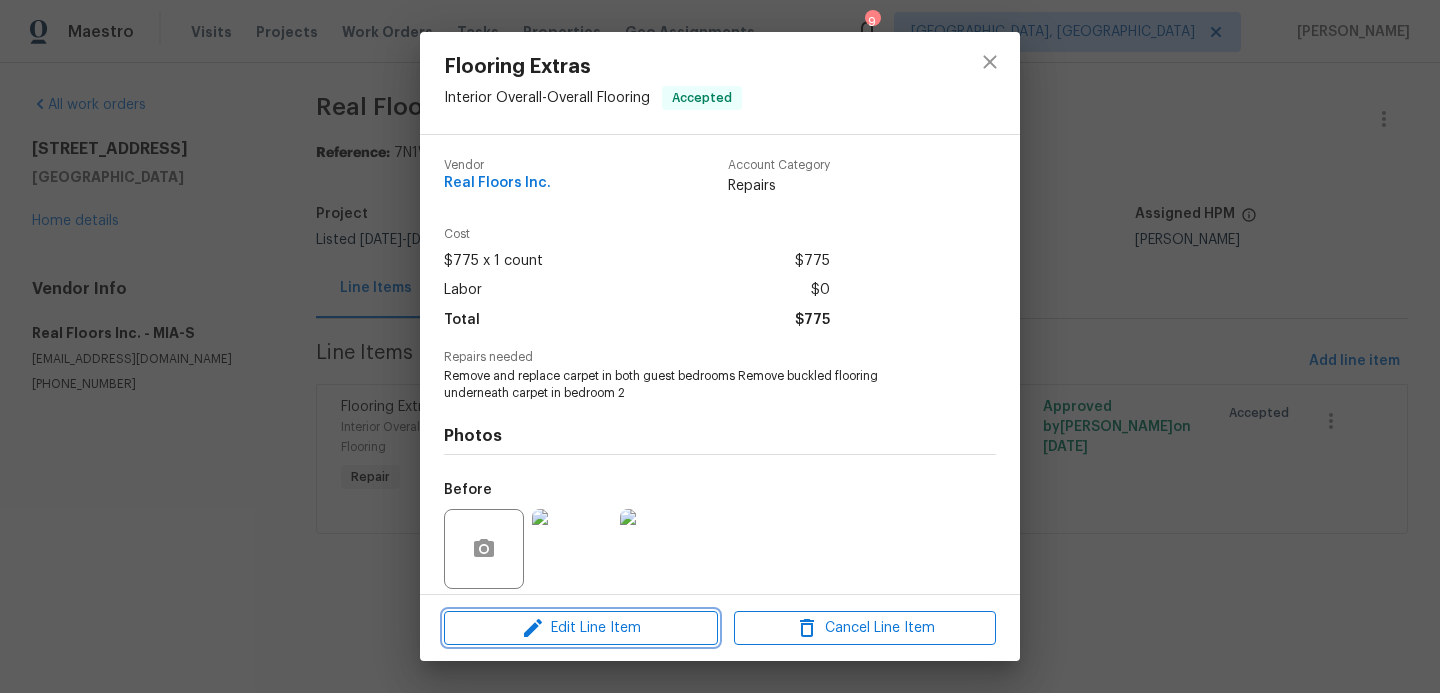 click on "Edit Line Item" at bounding box center (581, 628) 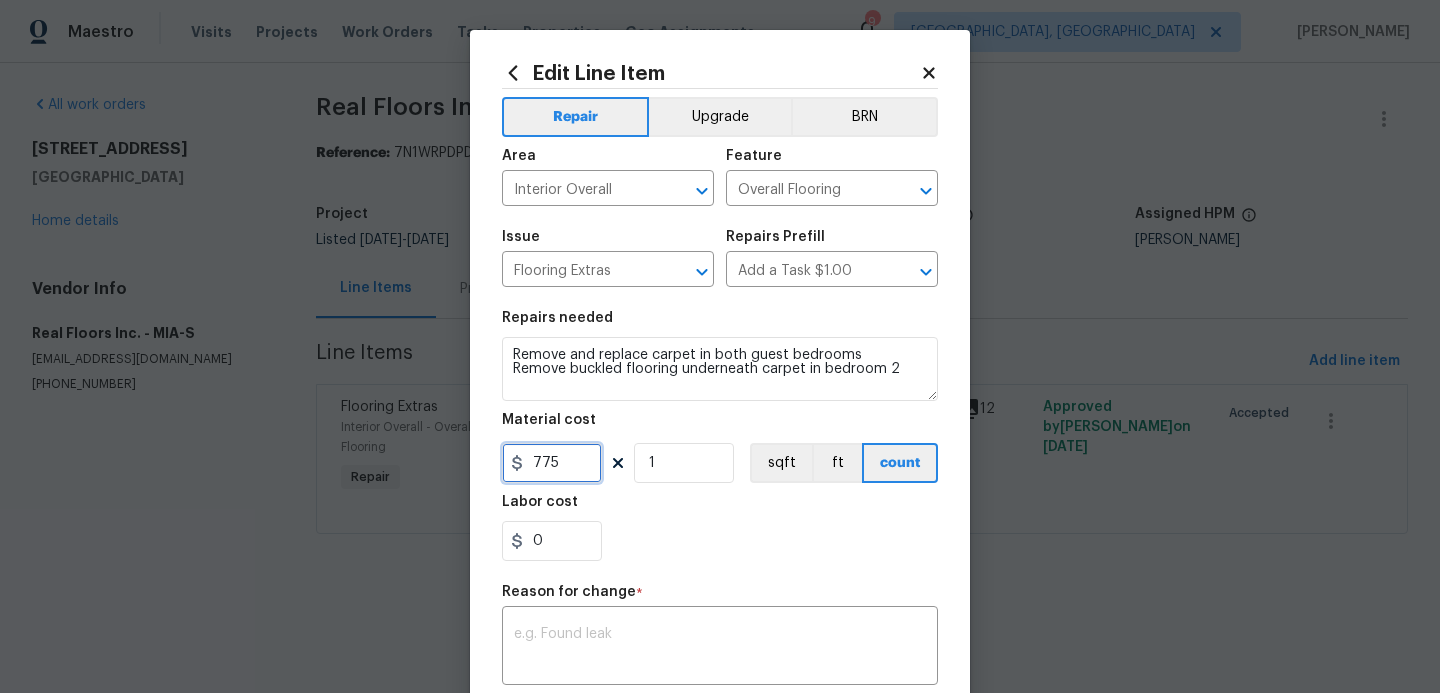 click on "775" at bounding box center [552, 463] 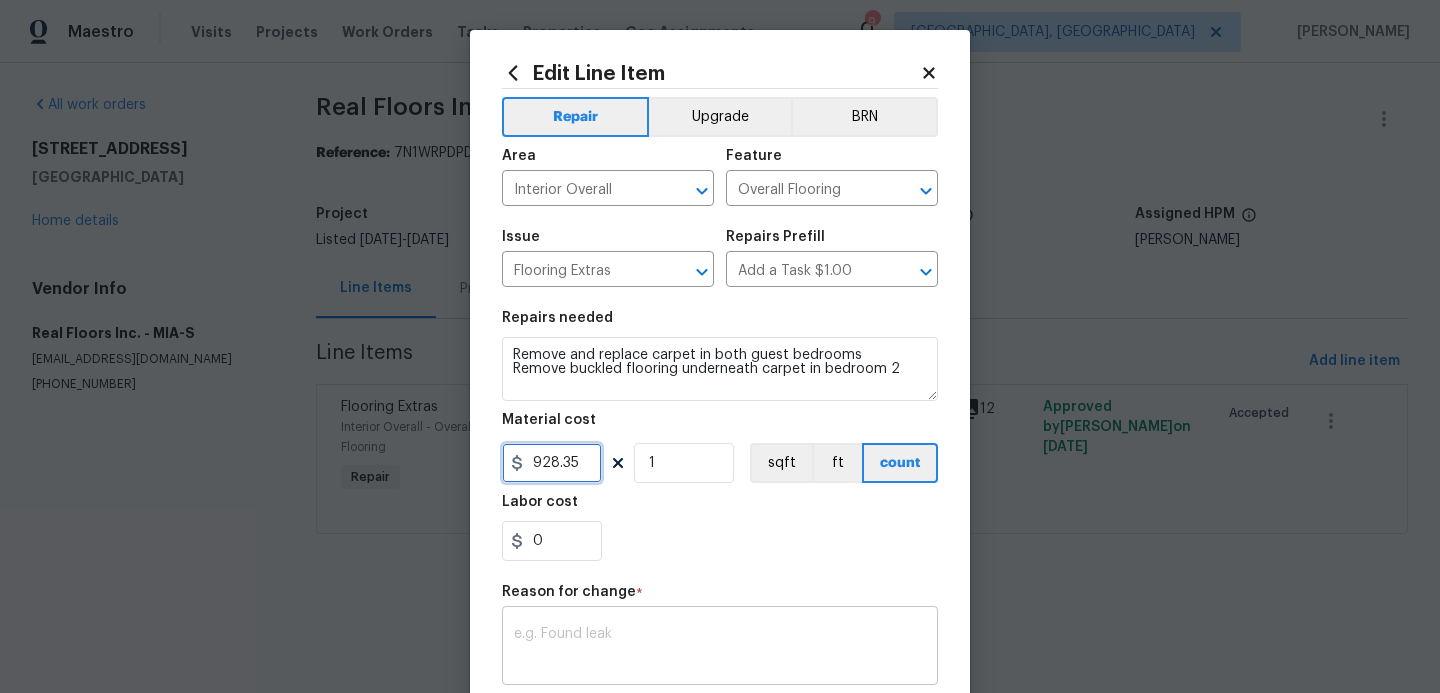 type on "928.35" 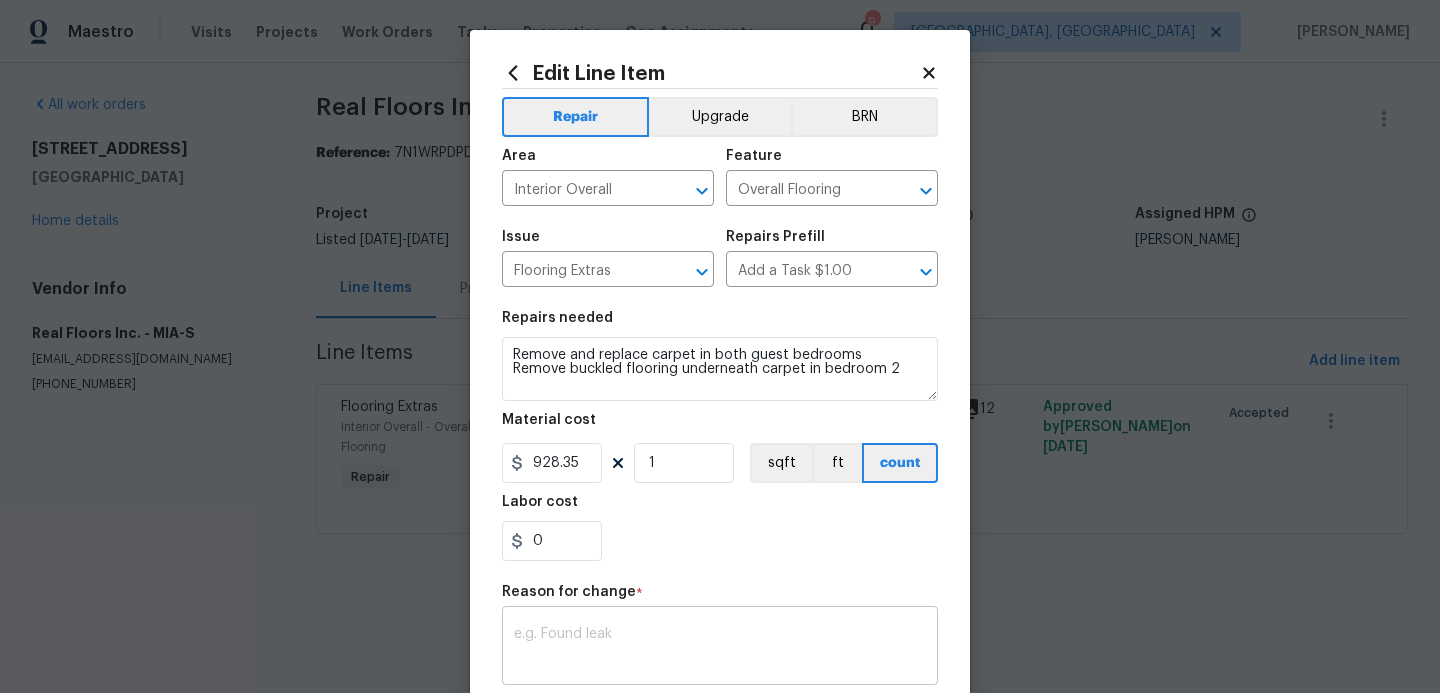click at bounding box center [720, 648] 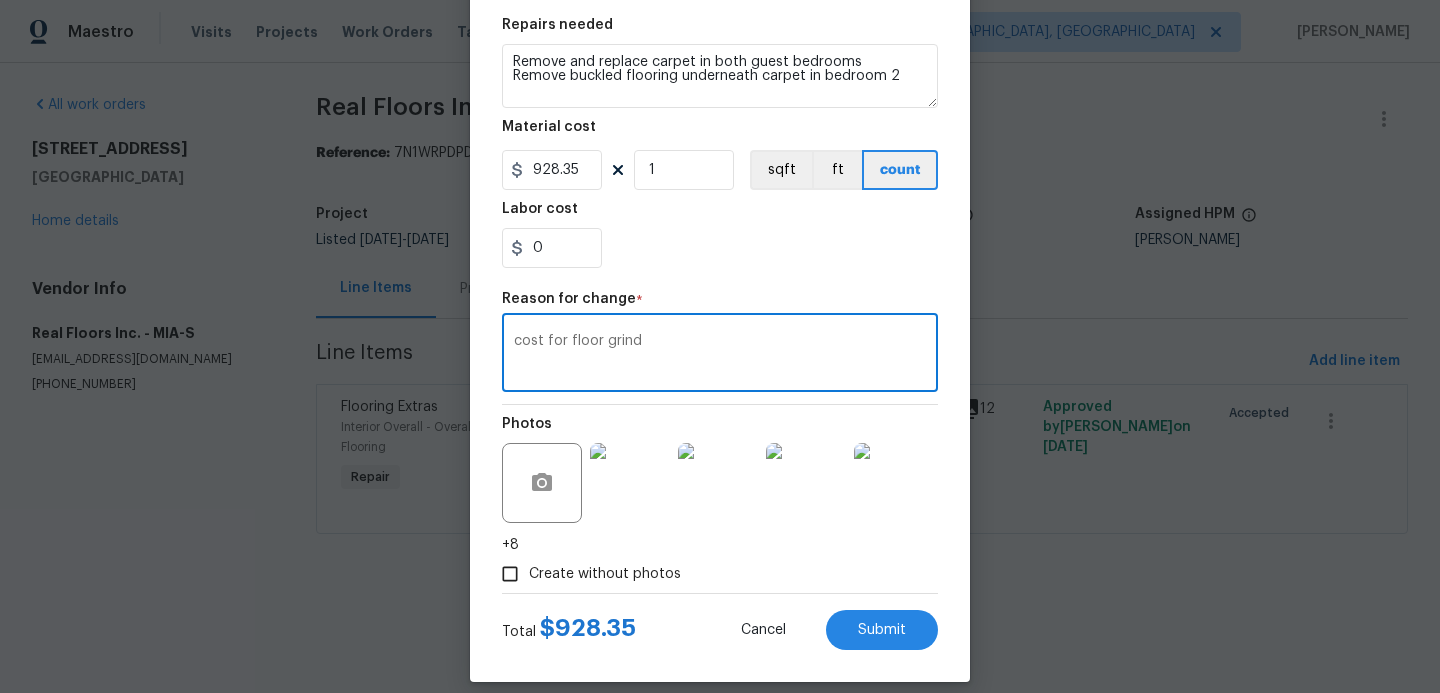 scroll, scrollTop: 313, scrollLeft: 0, axis: vertical 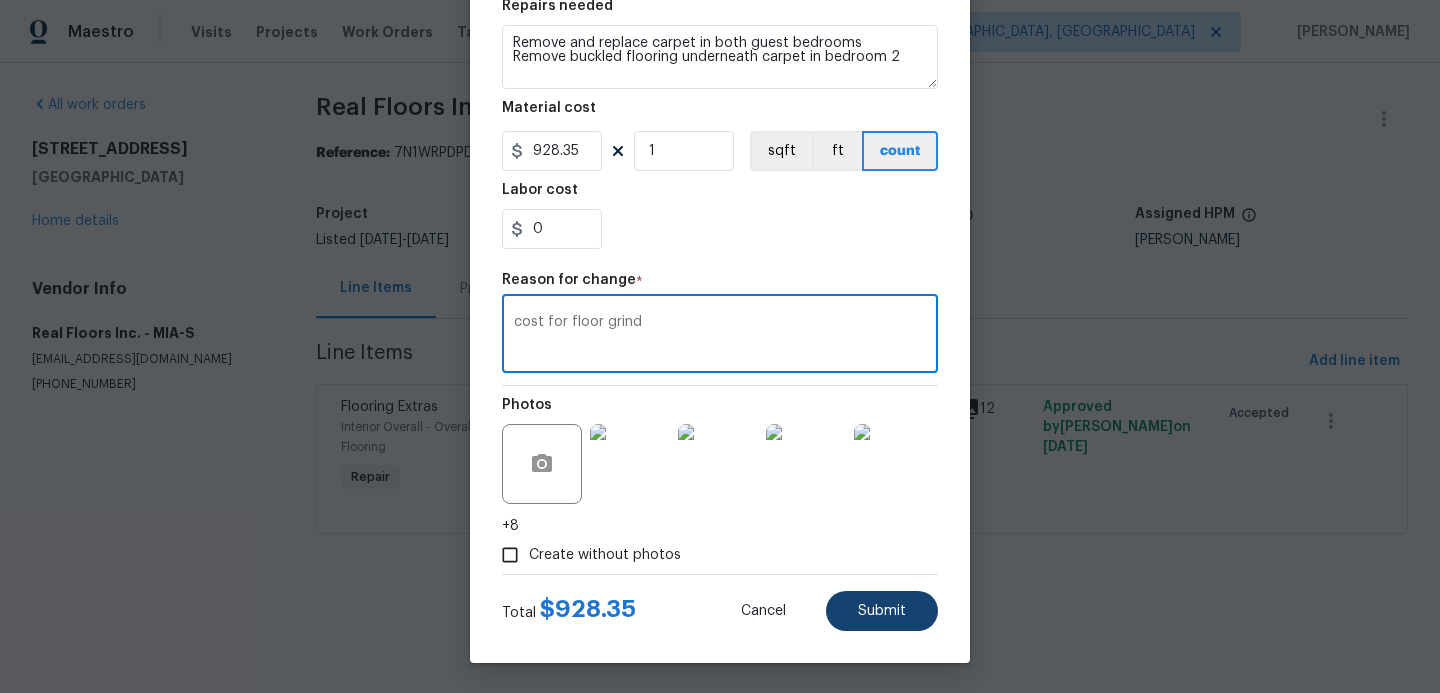 type on "cost for floor grind" 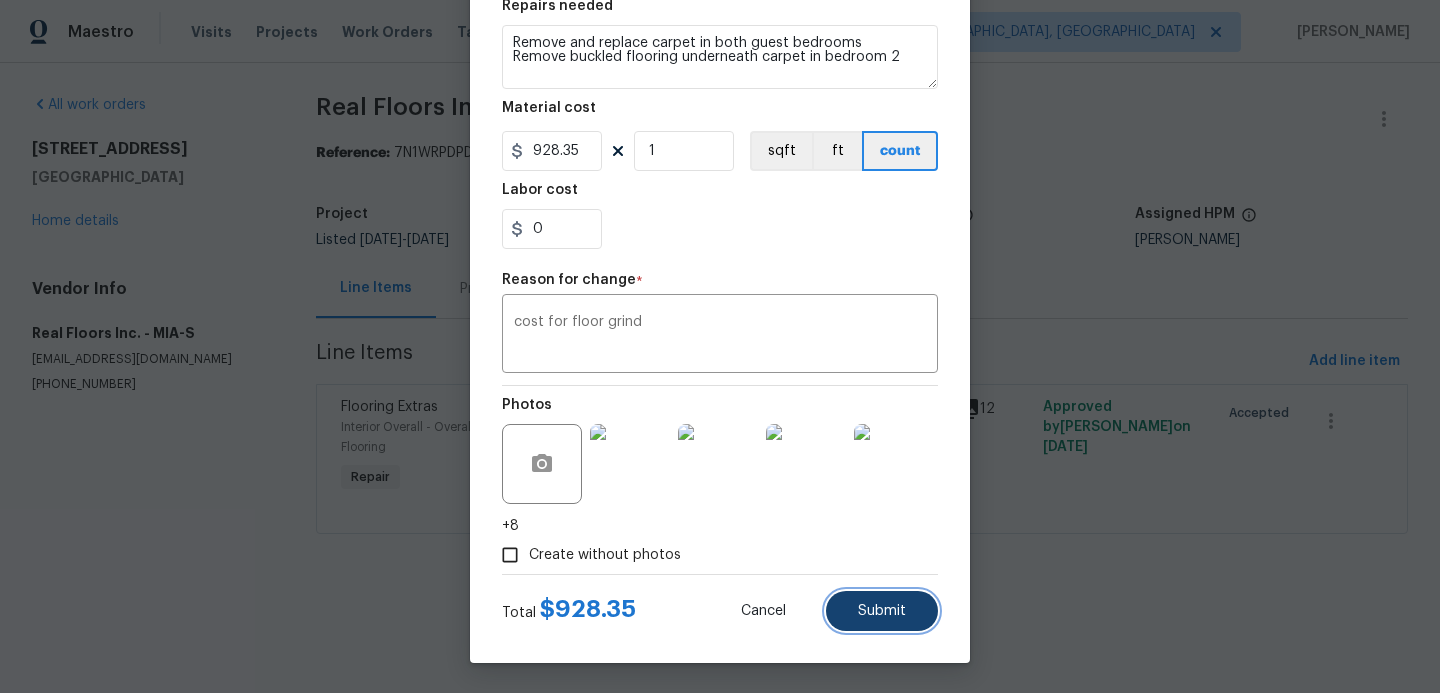 click on "Submit" at bounding box center (882, 611) 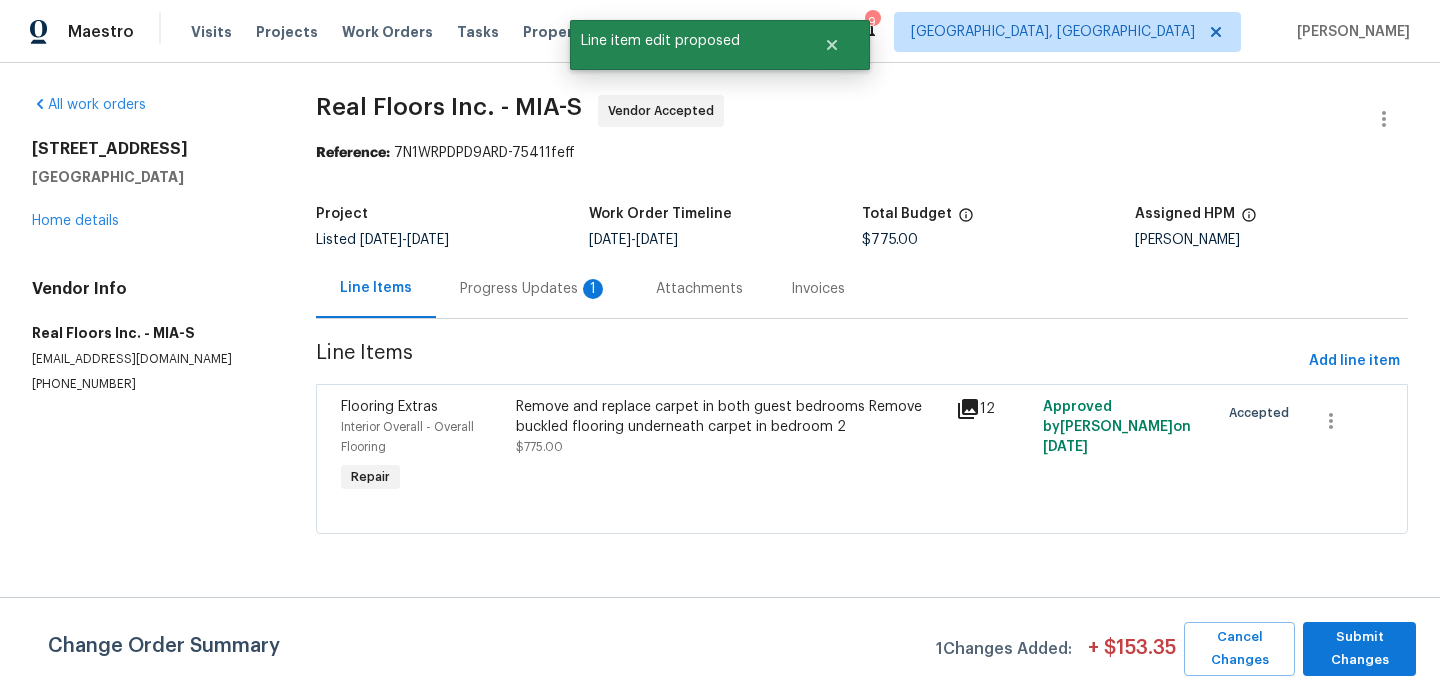 scroll, scrollTop: 0, scrollLeft: 0, axis: both 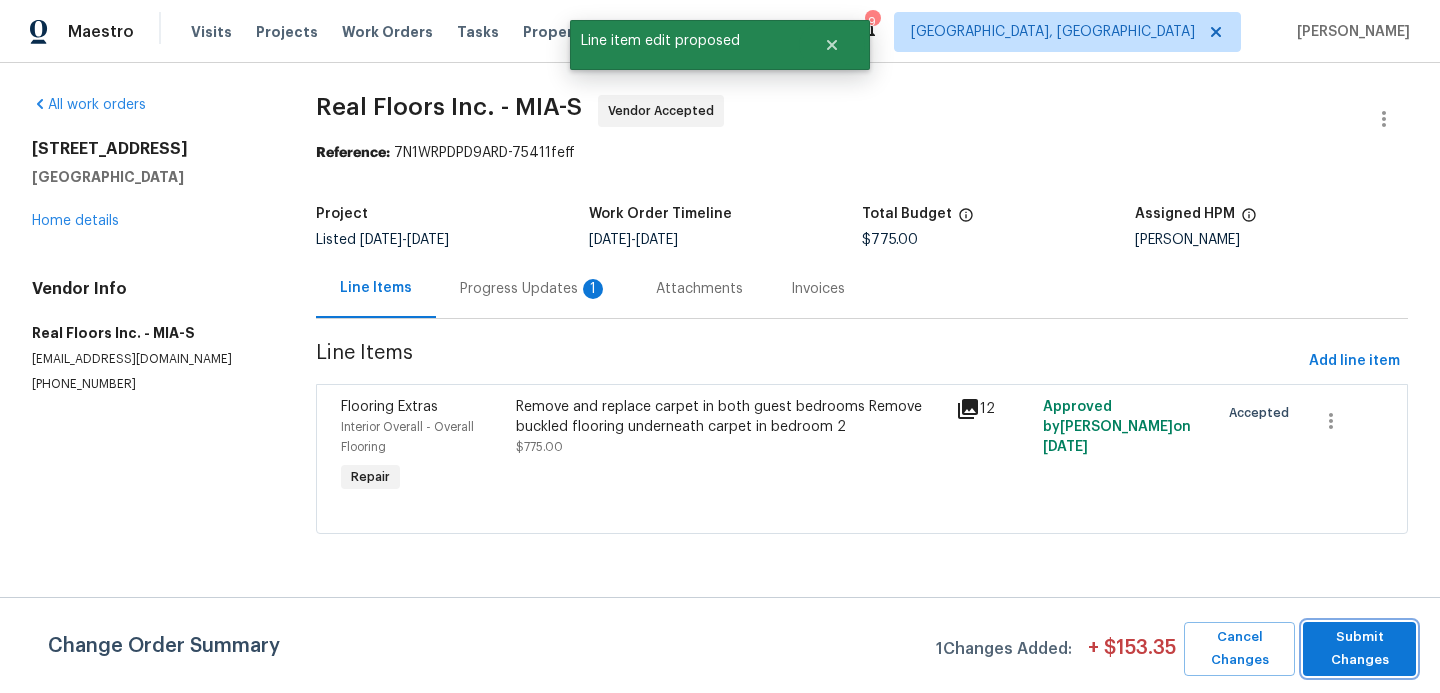 click on "Submit Changes" at bounding box center [1359, 649] 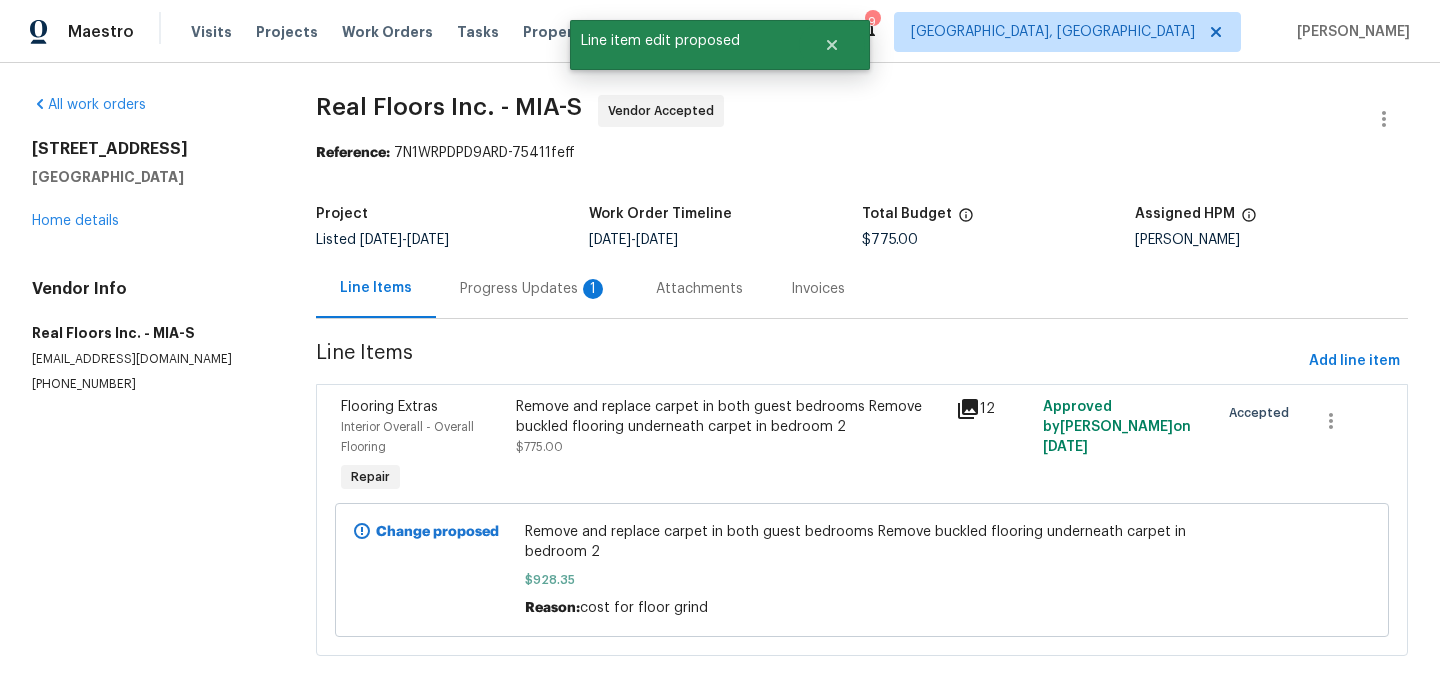 click on "Progress Updates 1" at bounding box center [534, 289] 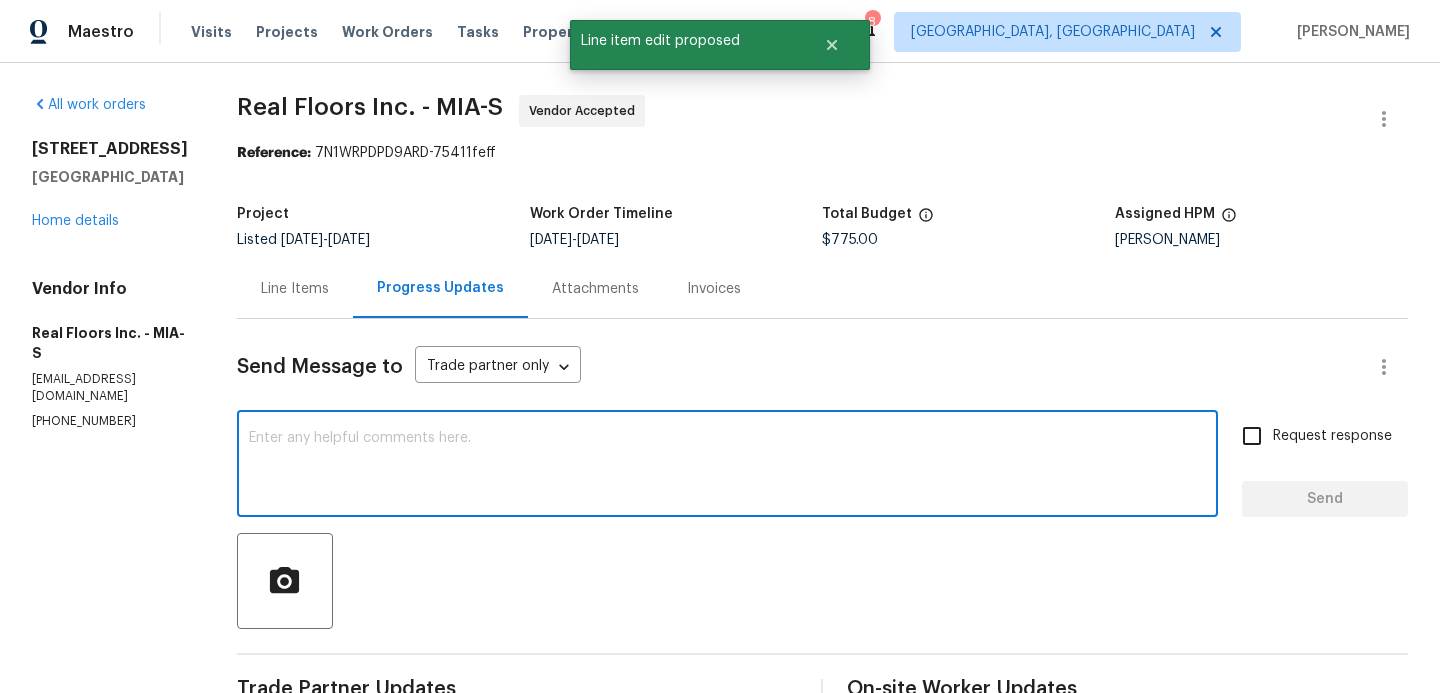 click at bounding box center (727, 466) 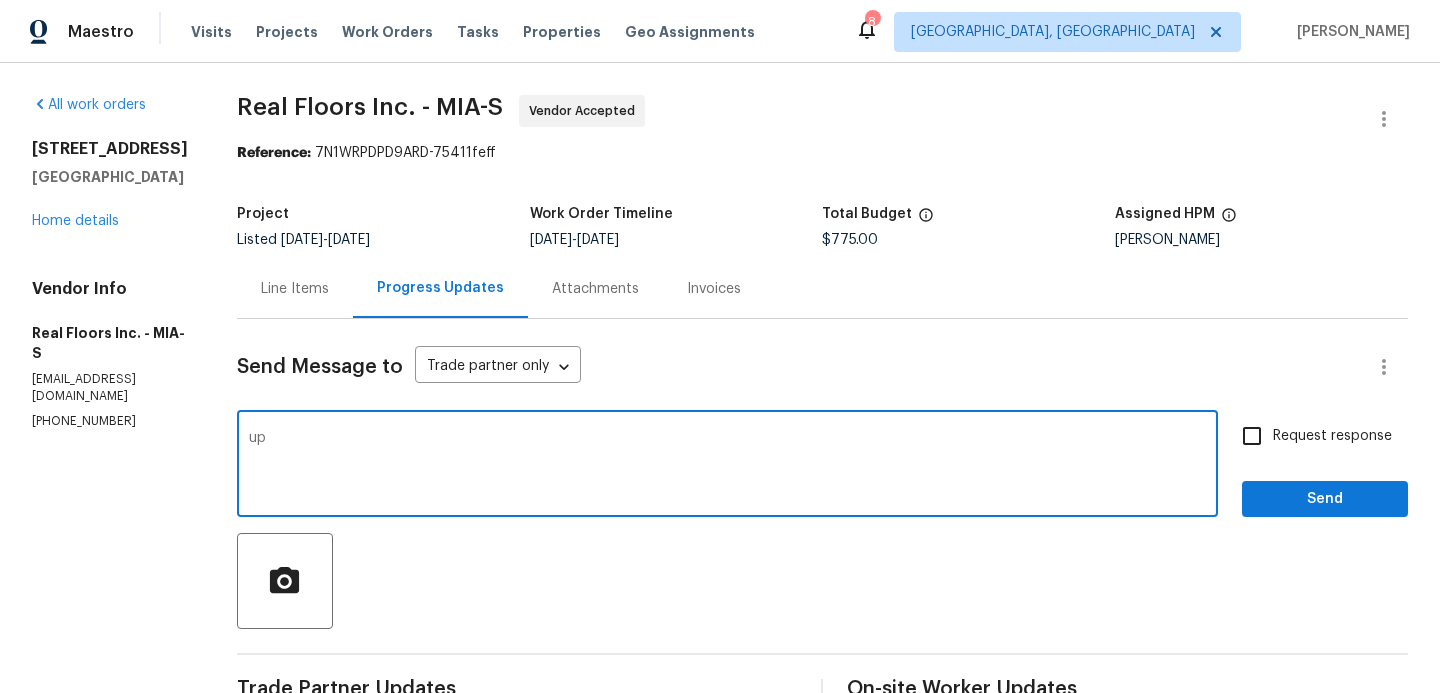 type on "u" 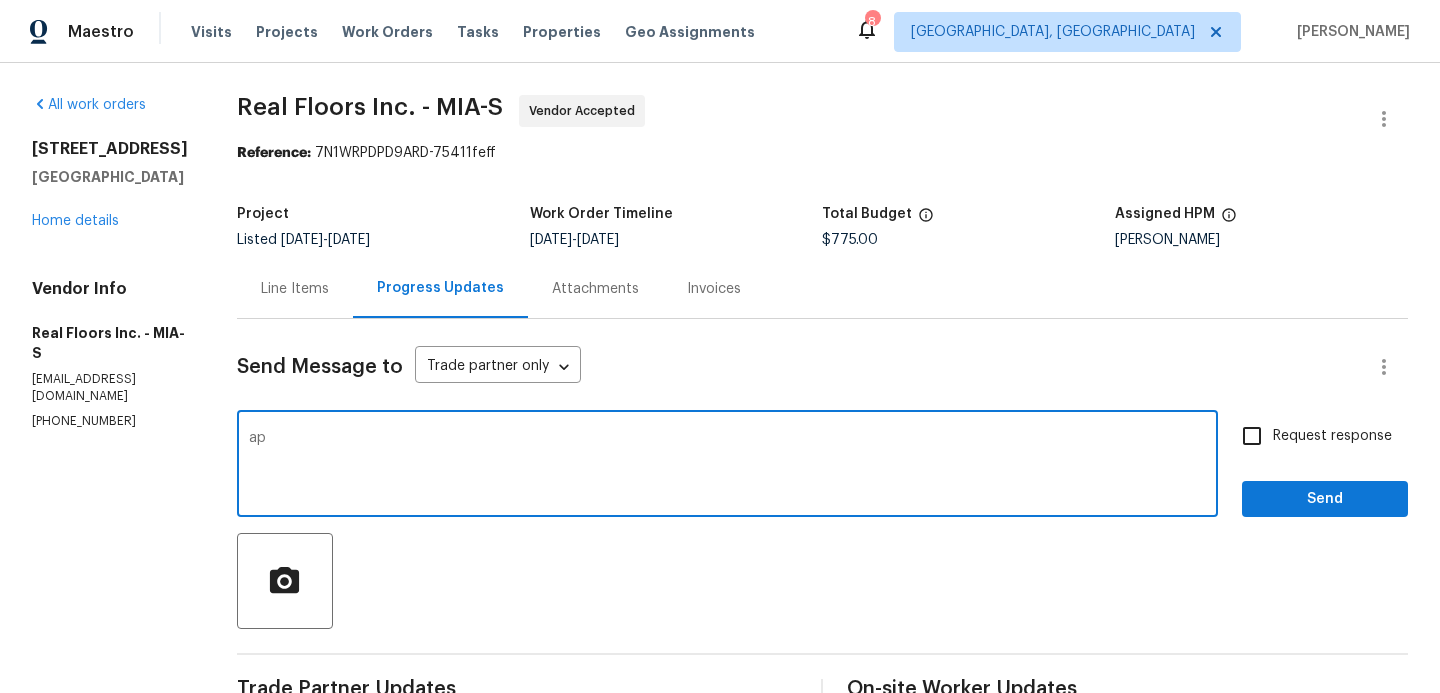 type on "a" 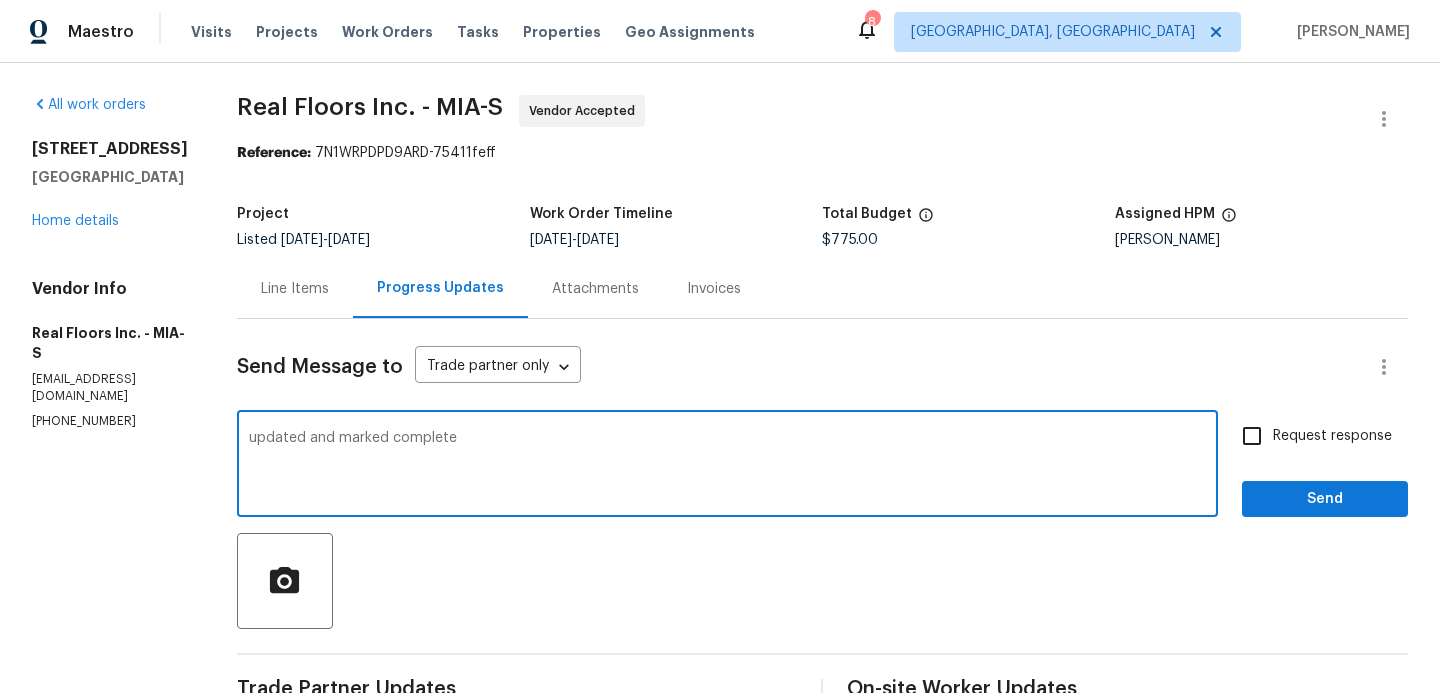 type on "updated and marked complete" 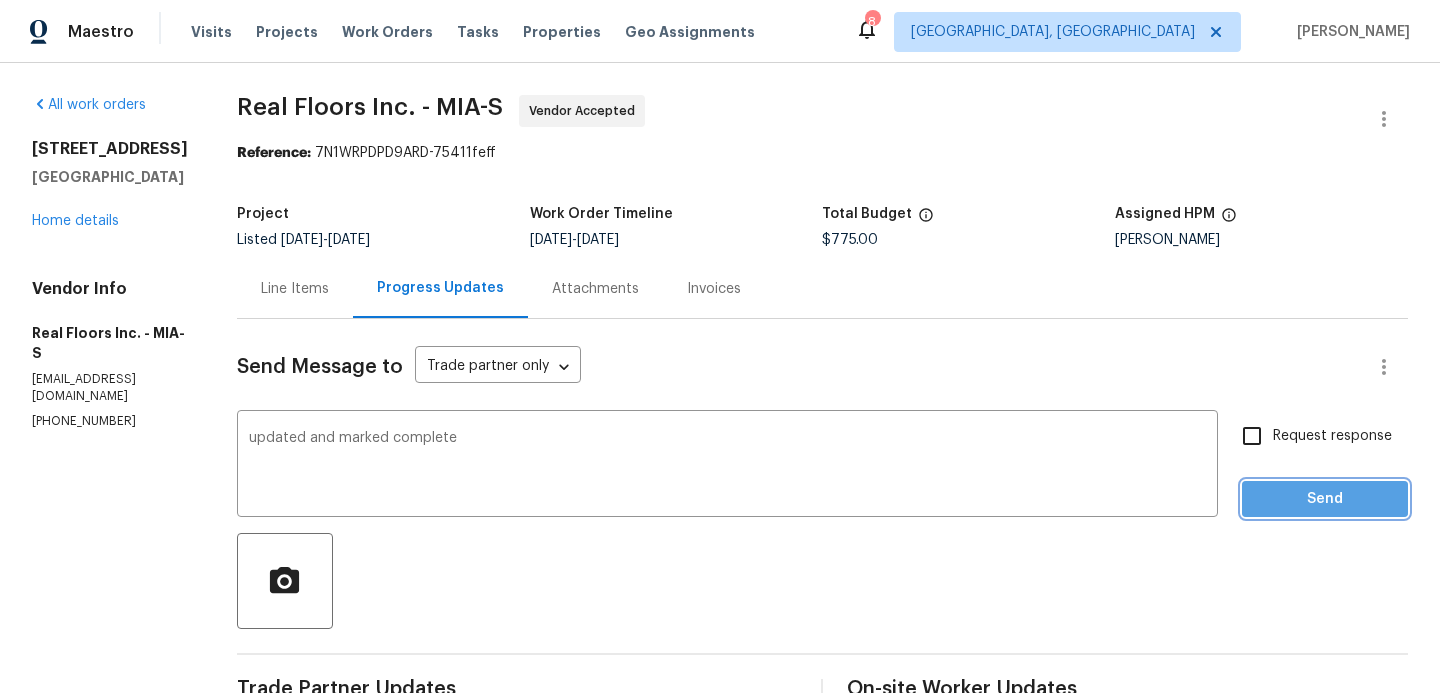 click on "Send" at bounding box center (1325, 499) 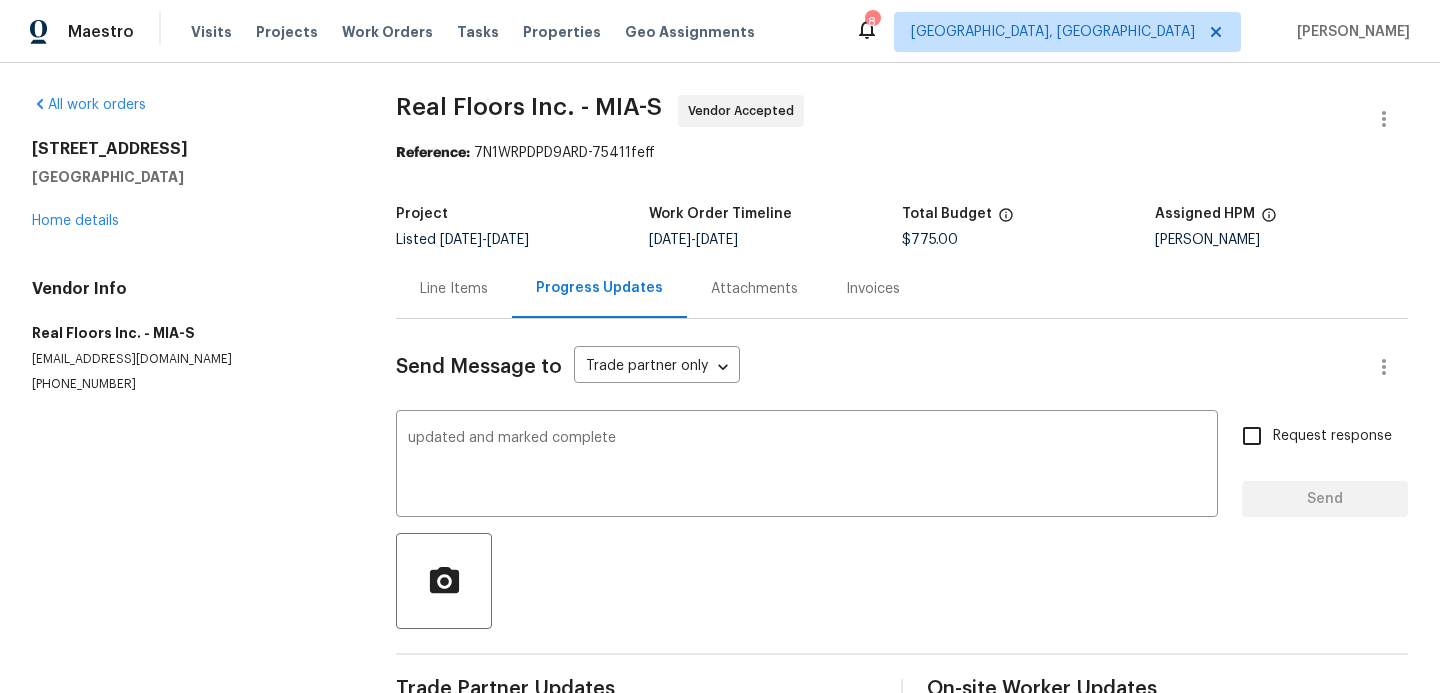type 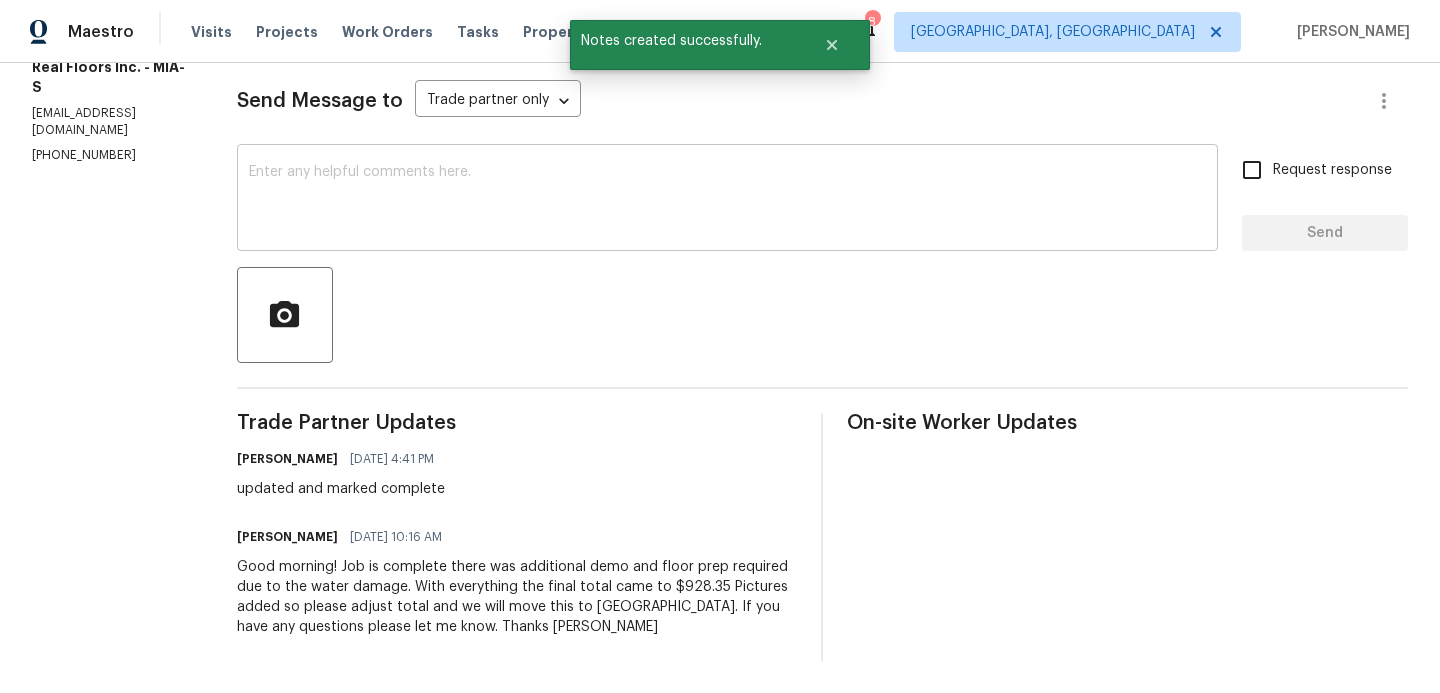 scroll, scrollTop: 0, scrollLeft: 0, axis: both 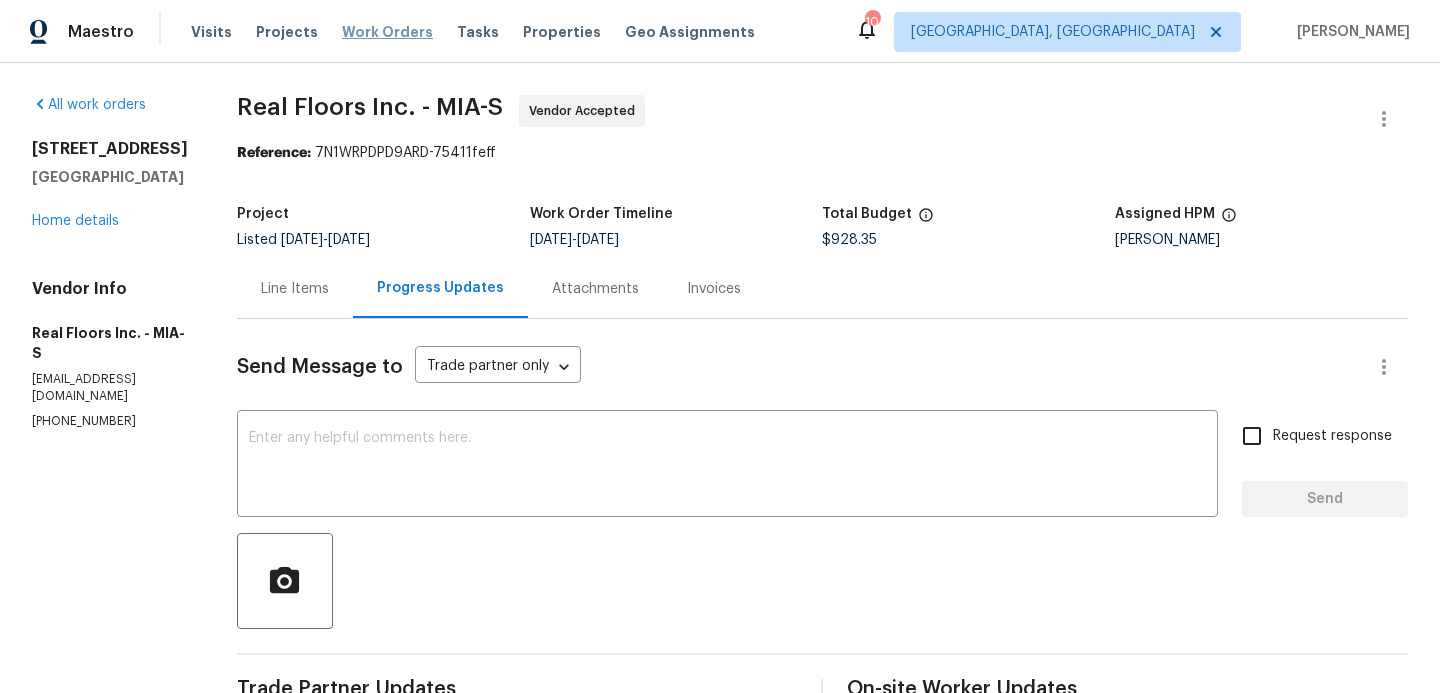 click on "Work Orders" at bounding box center [387, 32] 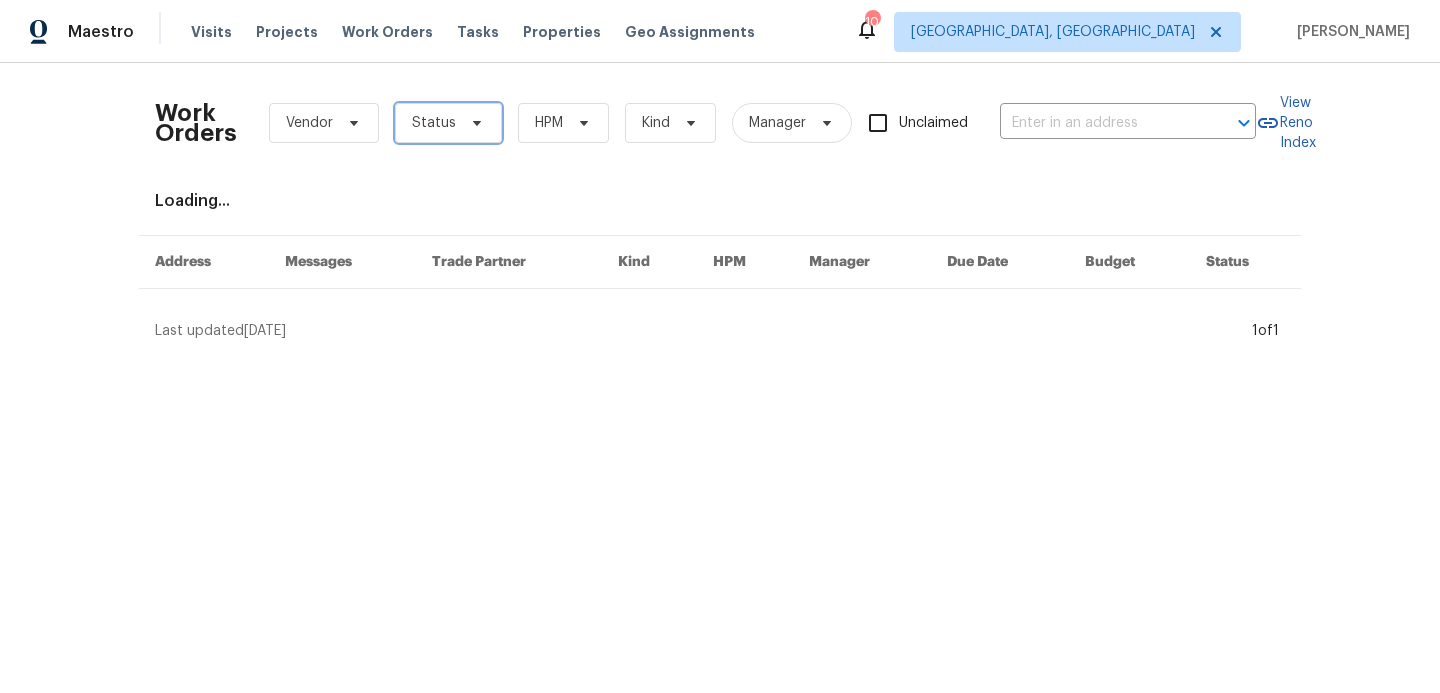 click at bounding box center [474, 123] 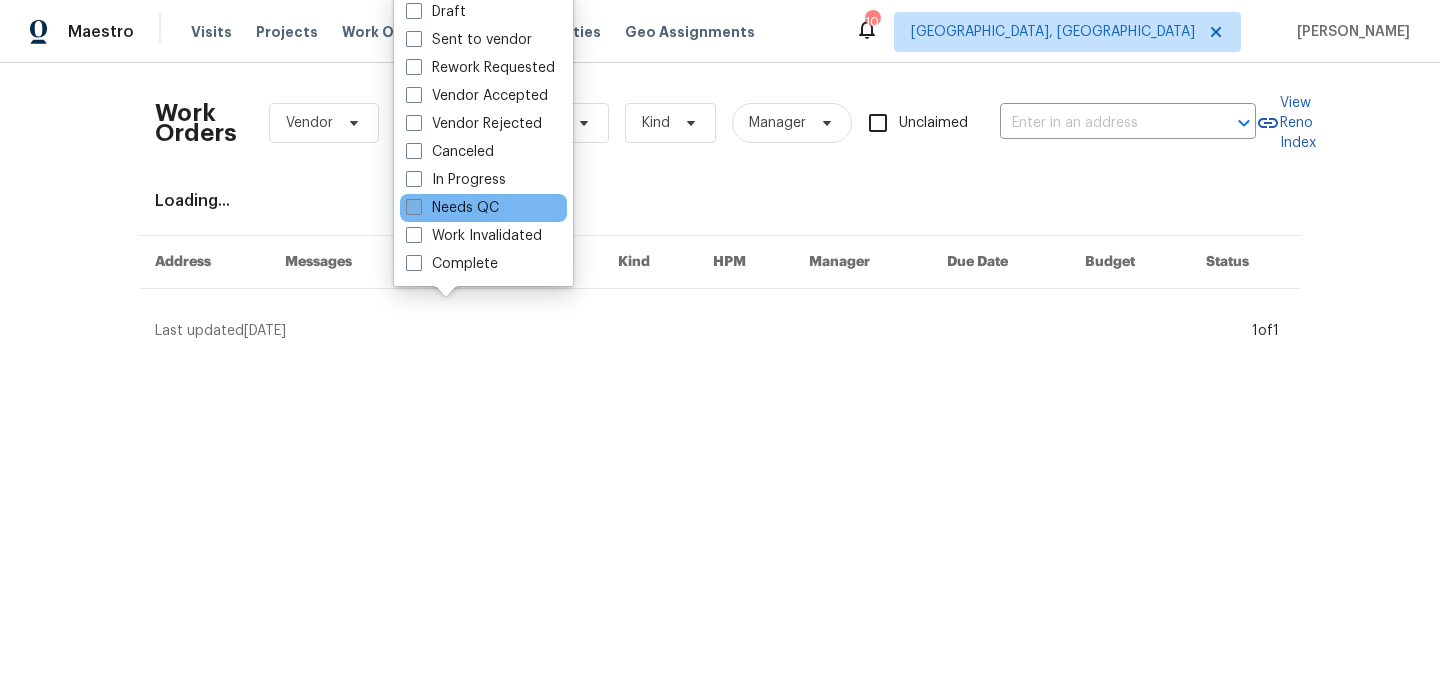 click on "Needs QC" at bounding box center (452, 208) 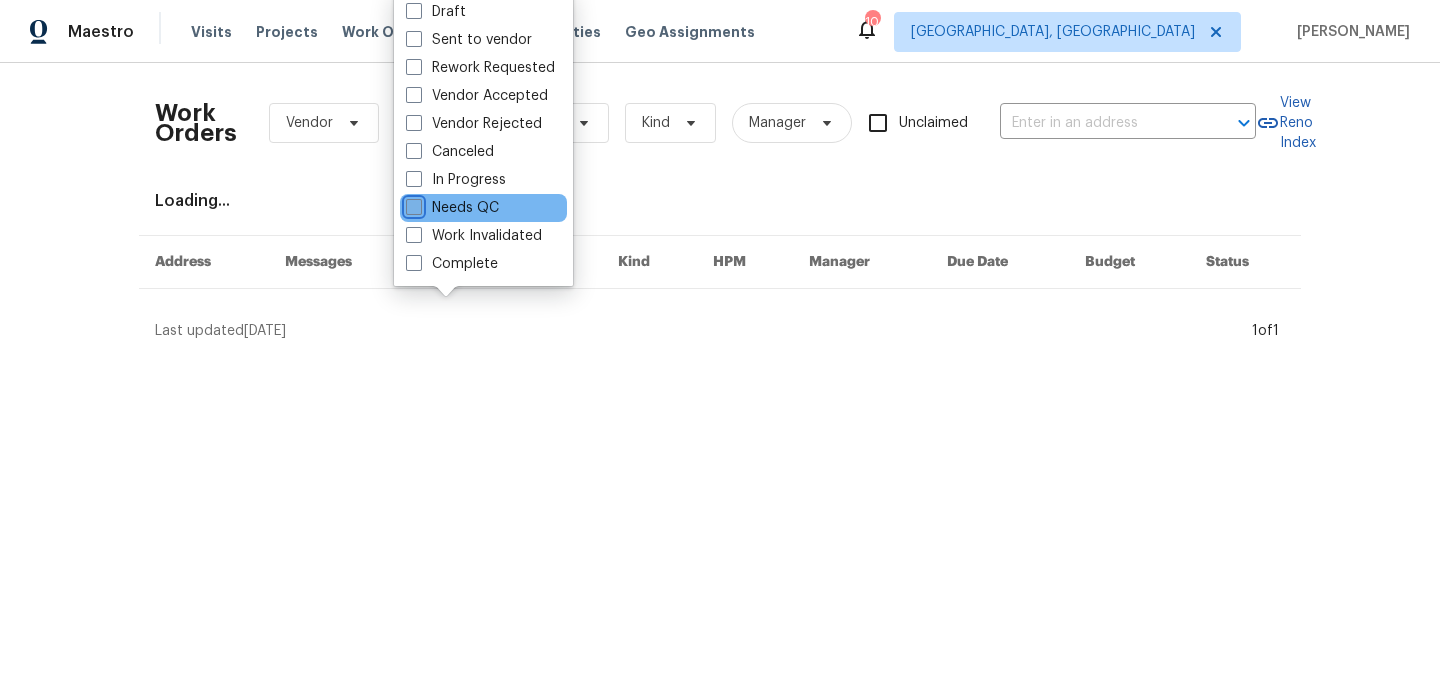 click on "Needs QC" at bounding box center [412, 204] 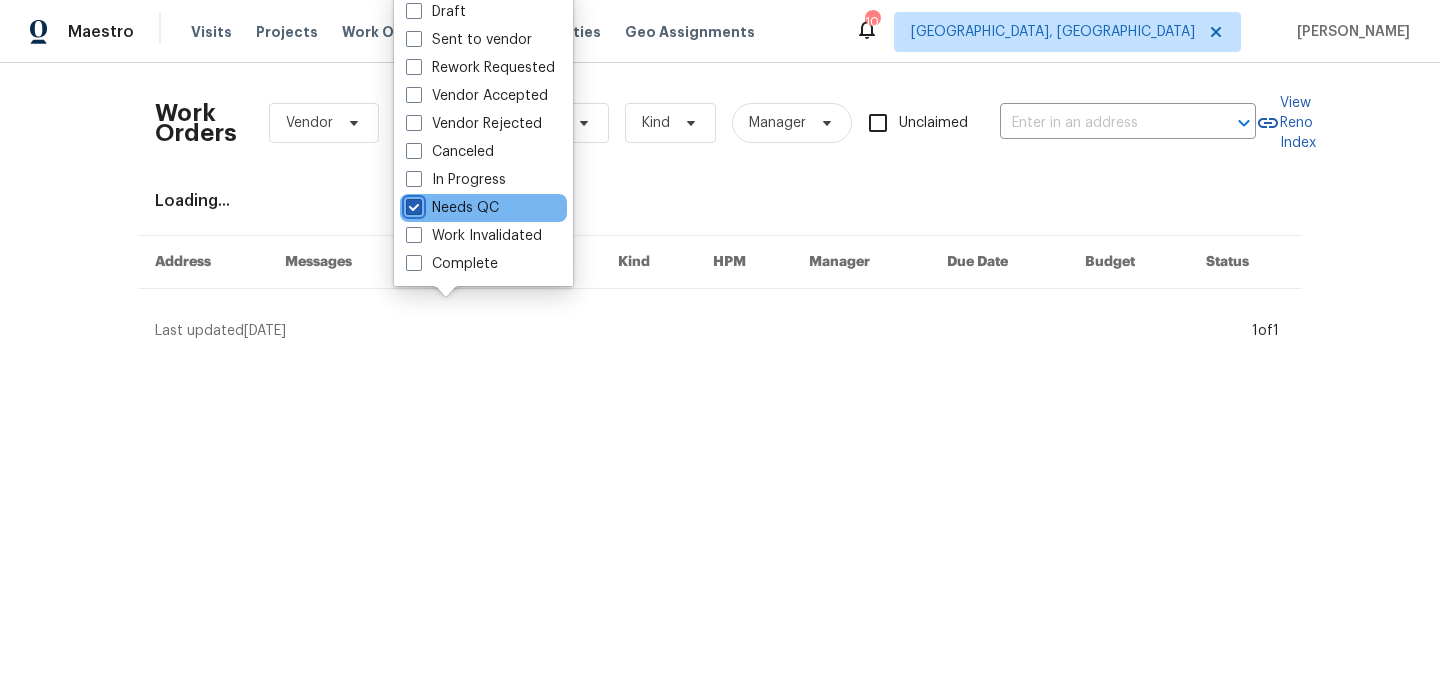 checkbox on "true" 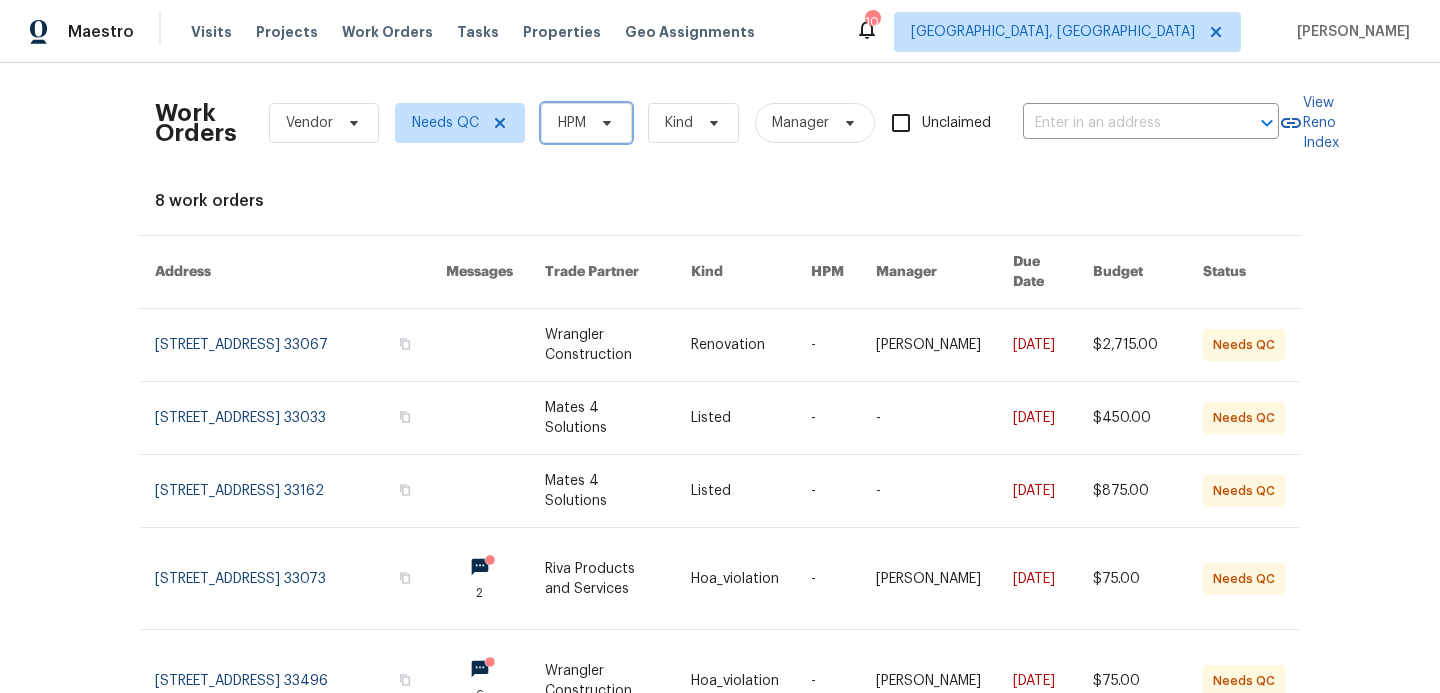 click on "HPM" at bounding box center (586, 123) 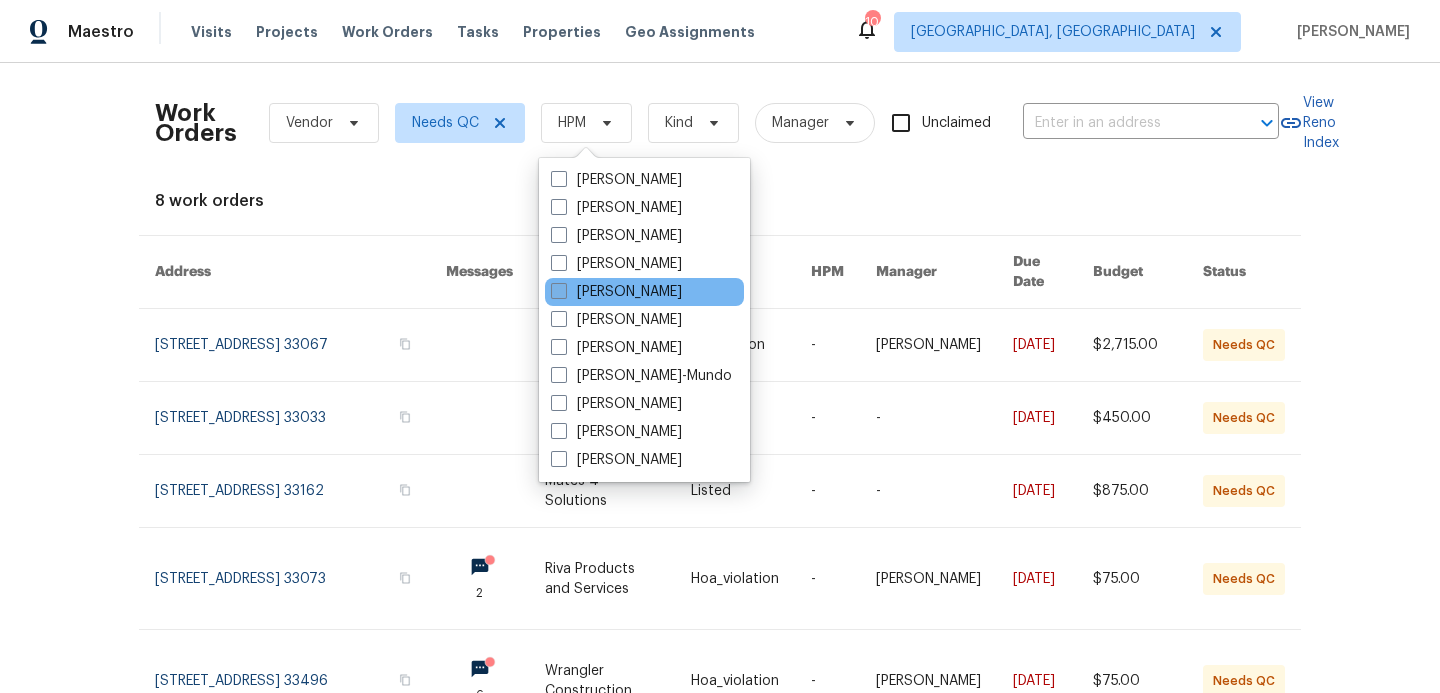 click at bounding box center (559, 291) 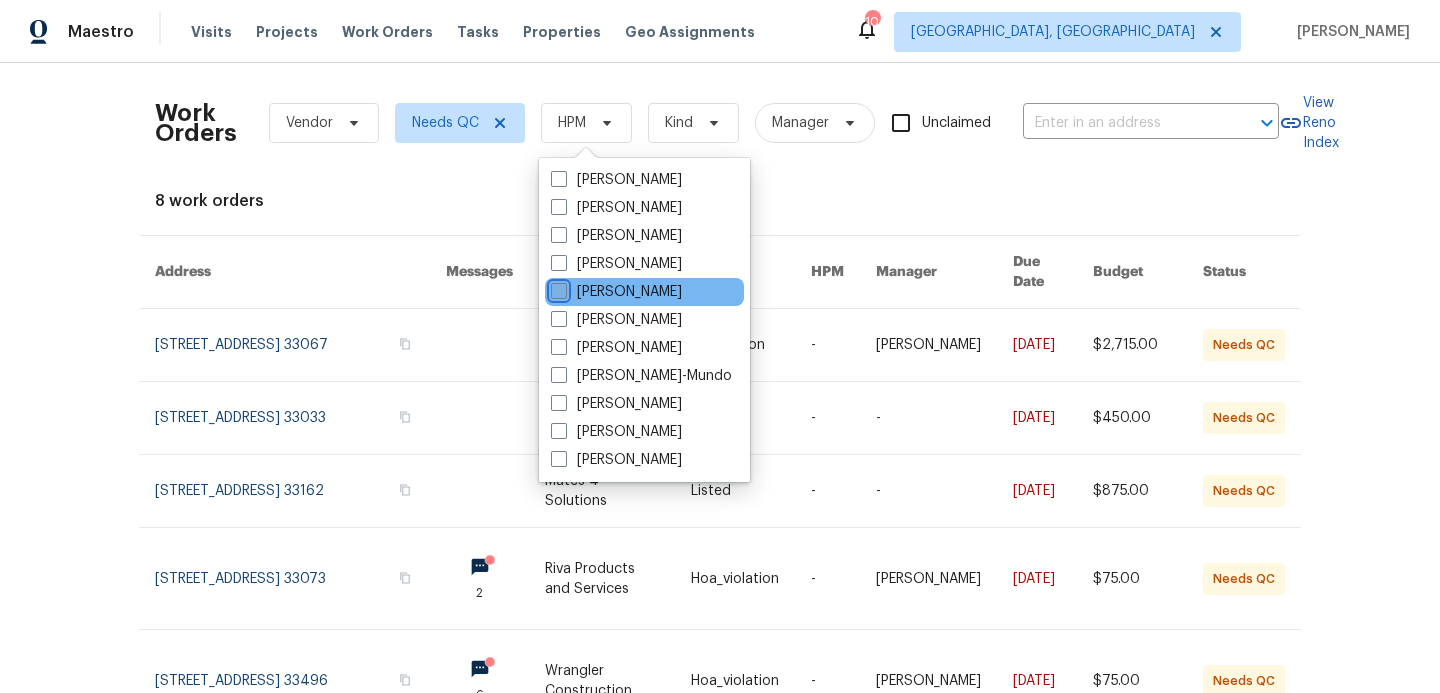 click on "[PERSON_NAME]" at bounding box center [557, 288] 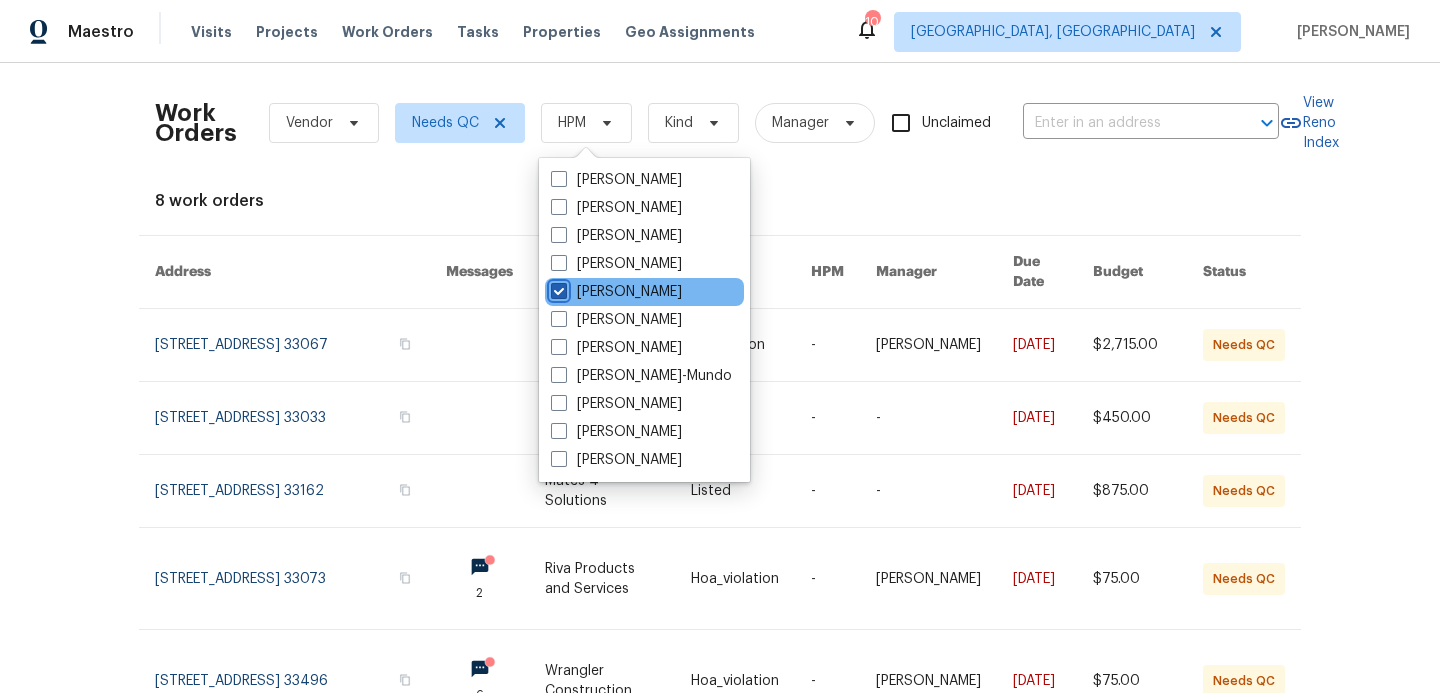 checkbox on "true" 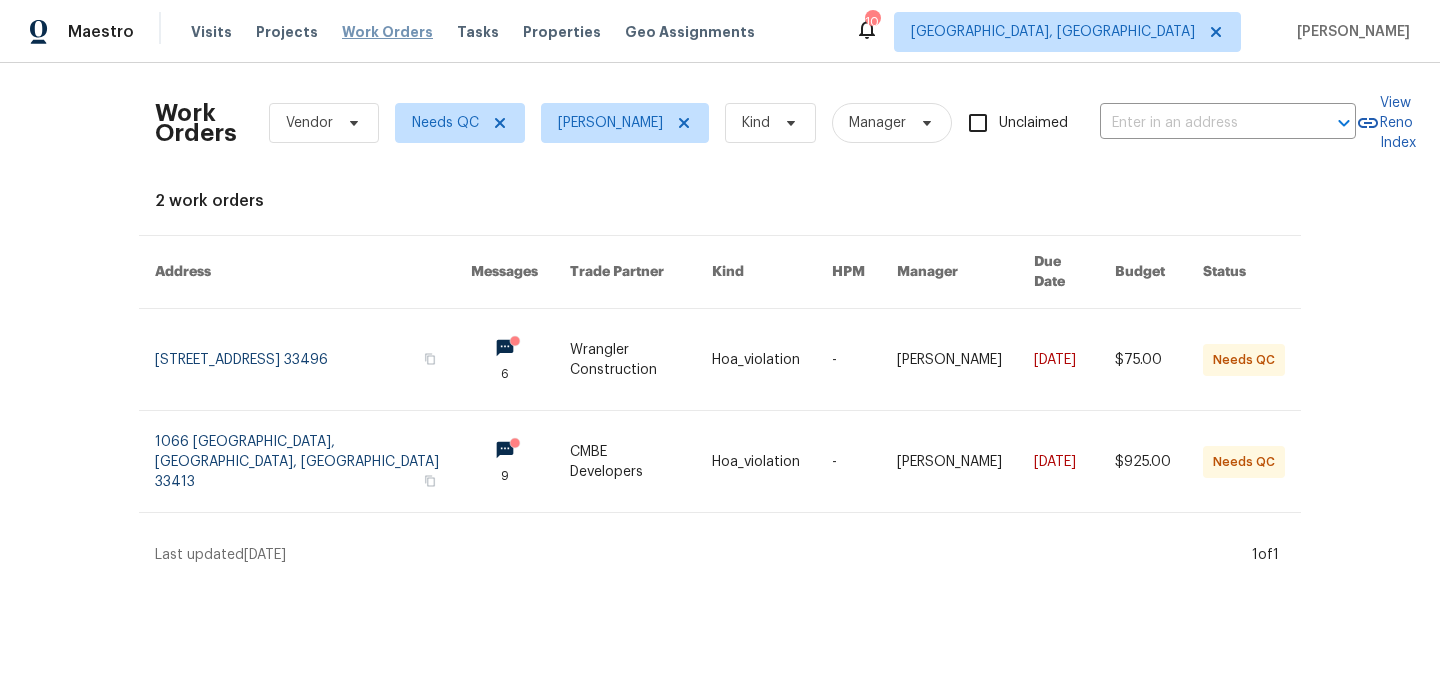 click on "Work Orders" at bounding box center (387, 32) 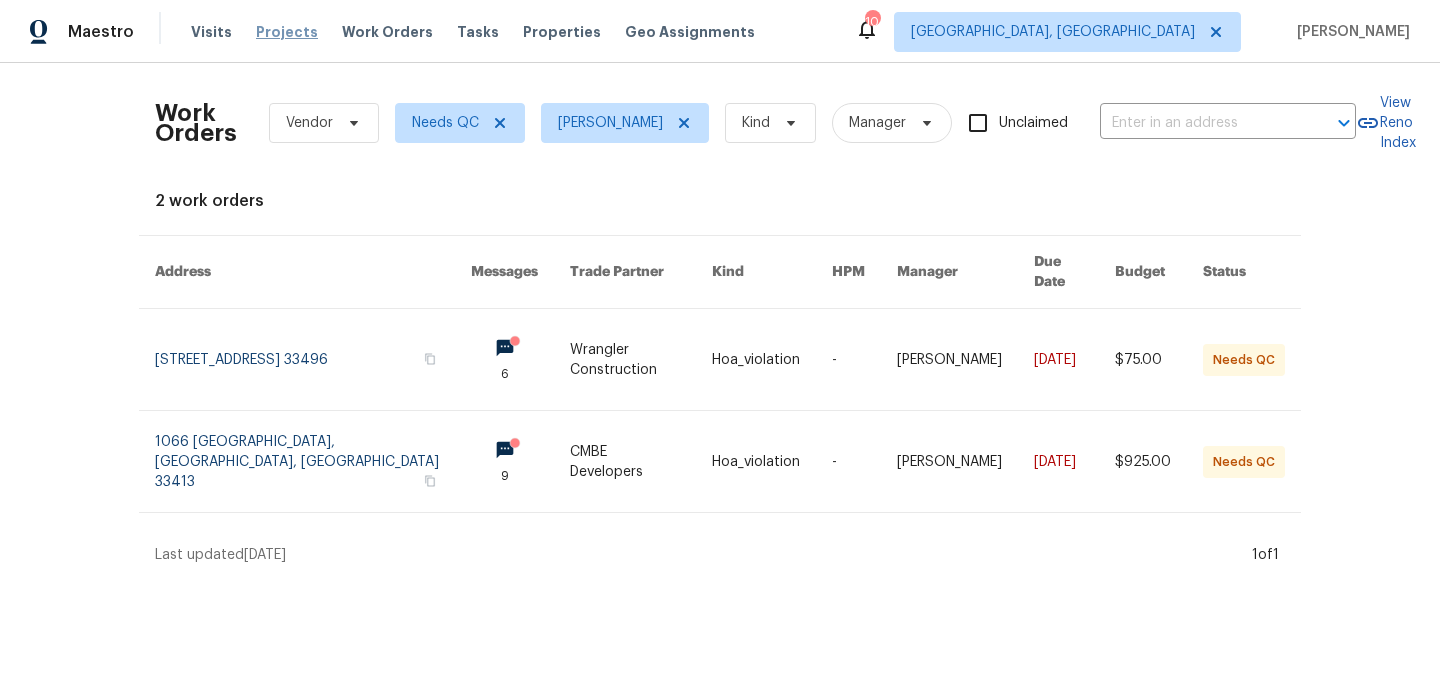 click on "Projects" at bounding box center (287, 32) 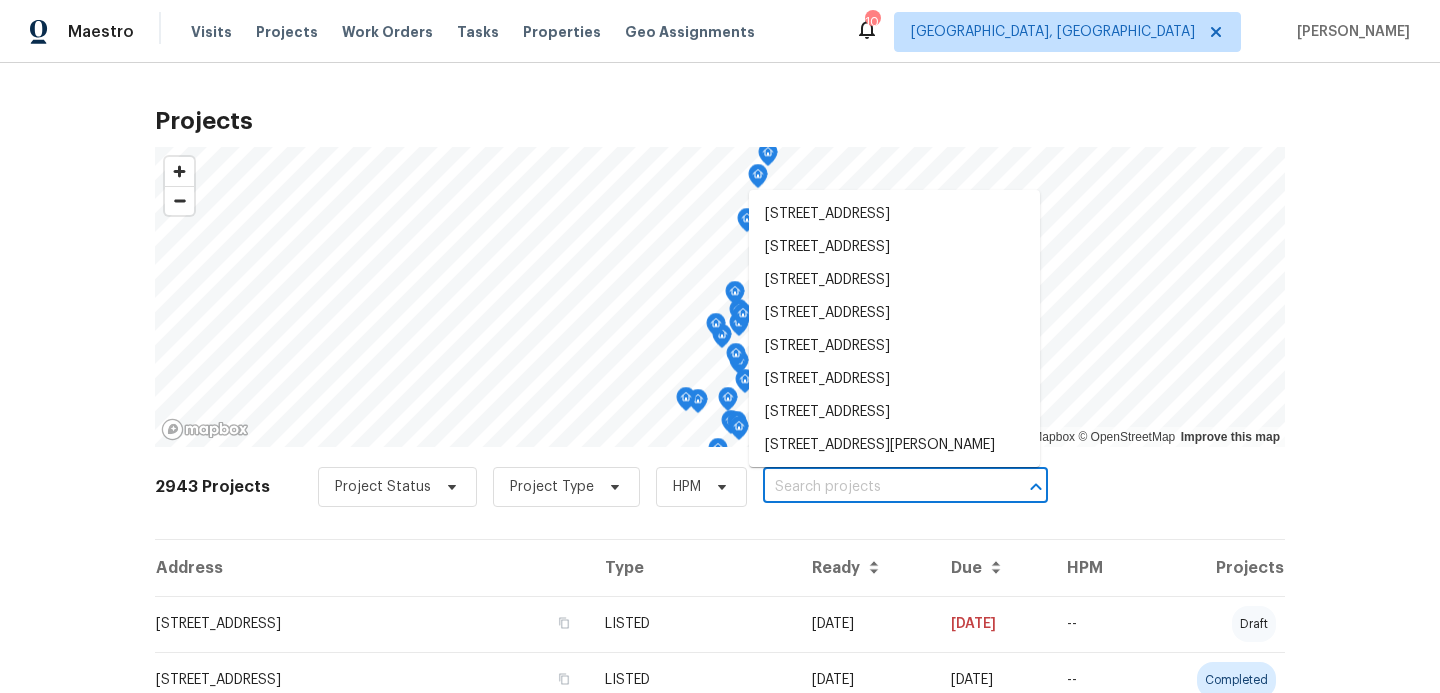 click at bounding box center [877, 487] 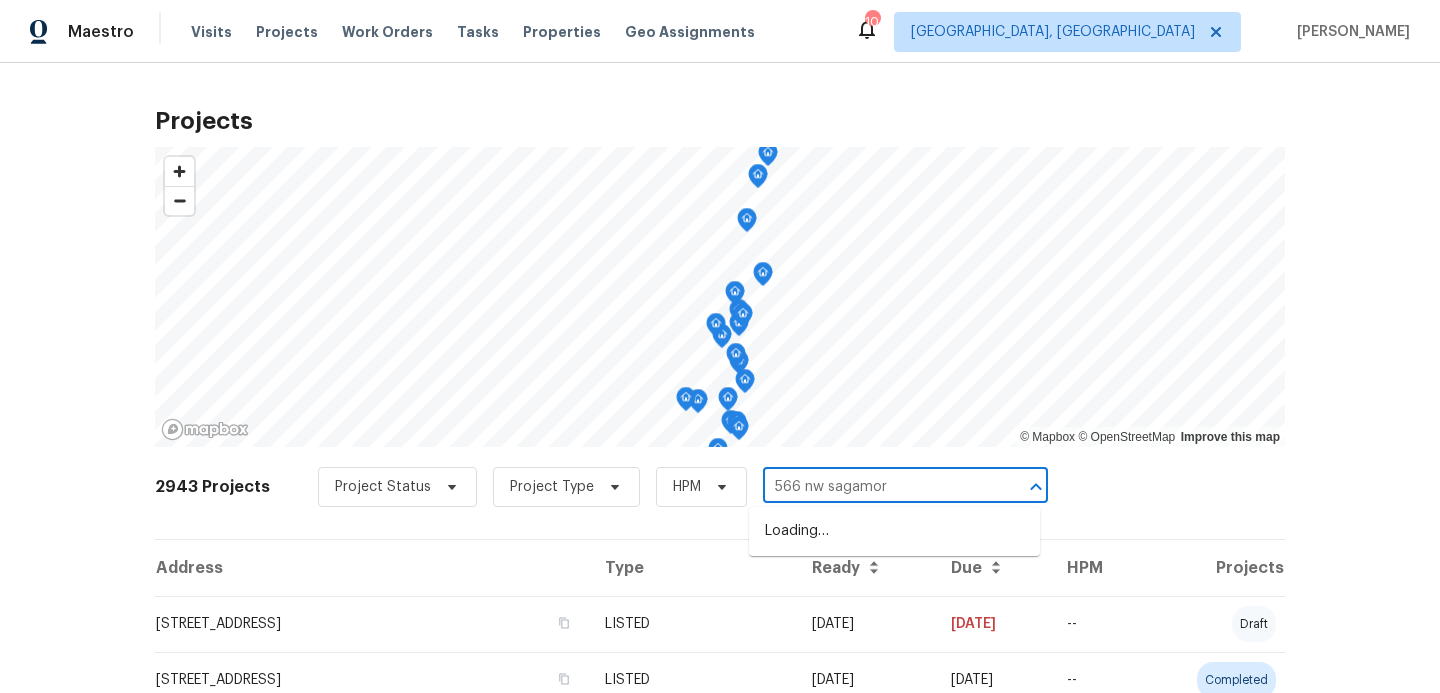 type on "566 nw sagamore" 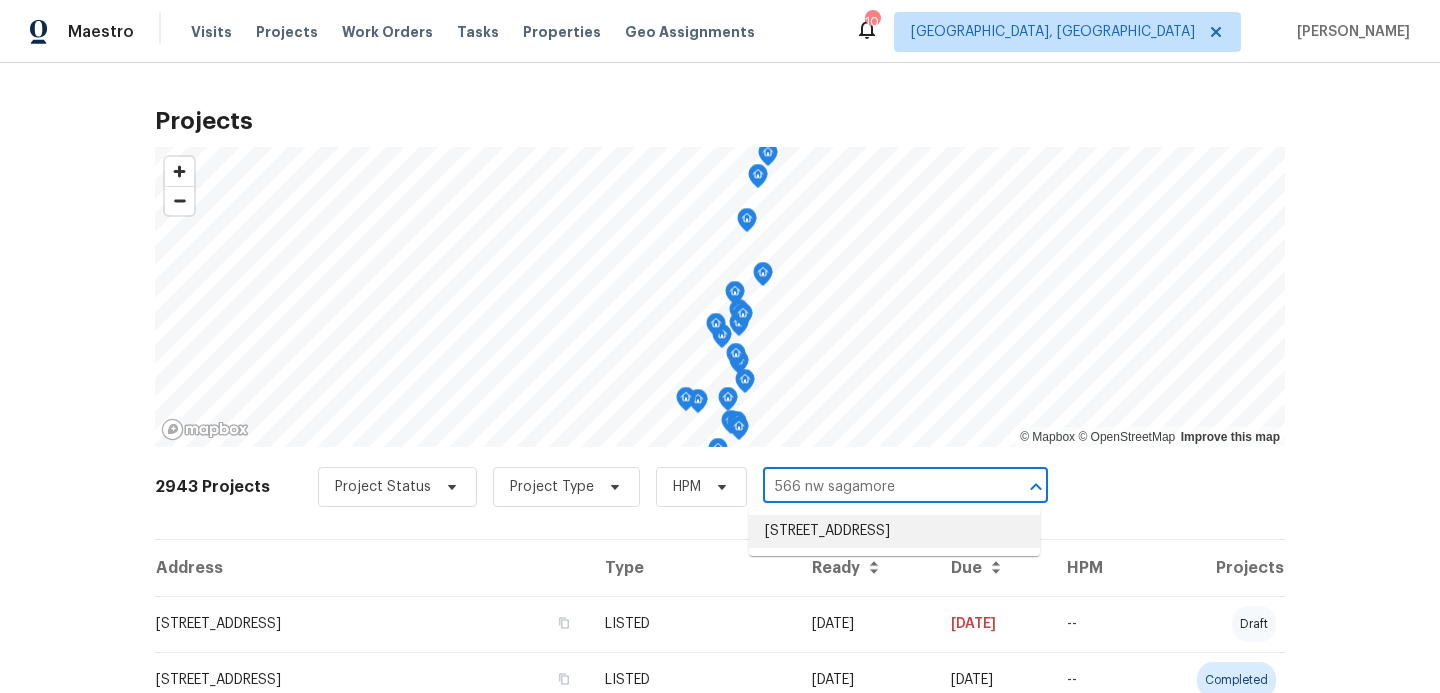 click on "[STREET_ADDRESS]" at bounding box center [894, 531] 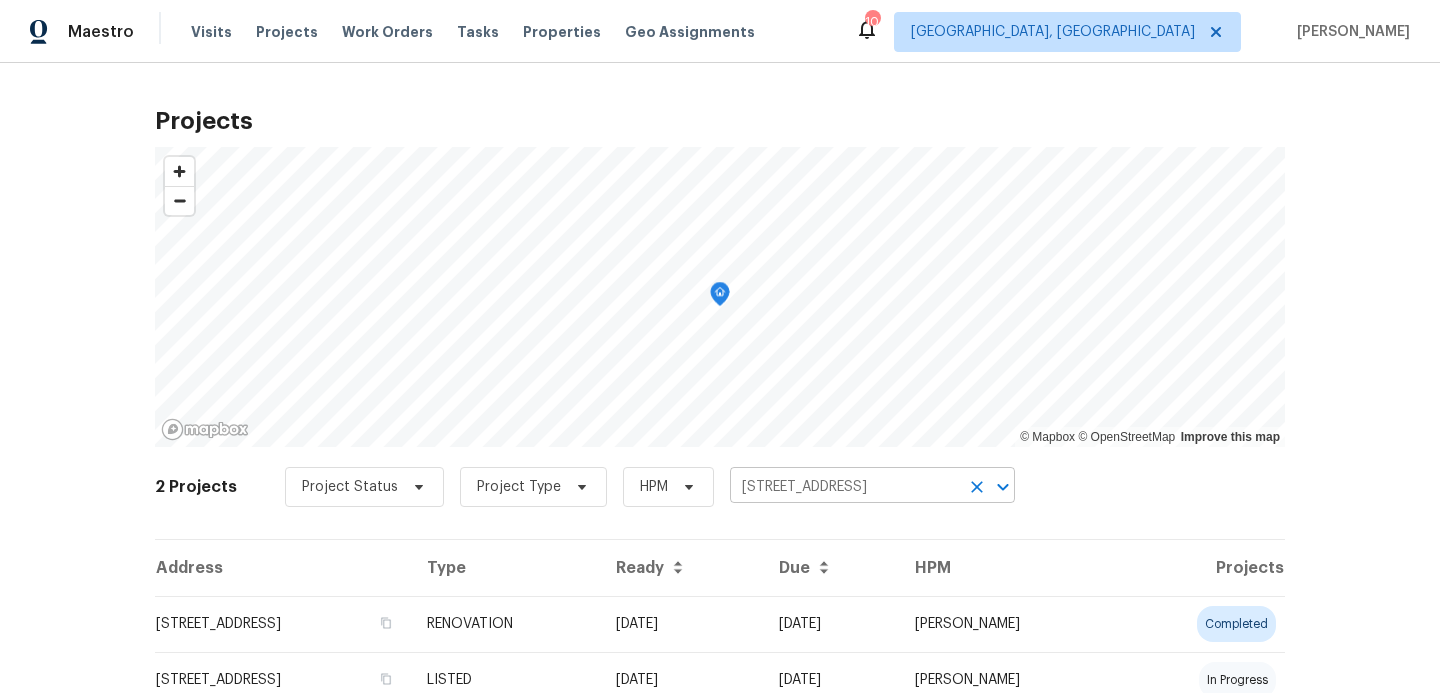 scroll, scrollTop: 79, scrollLeft: 0, axis: vertical 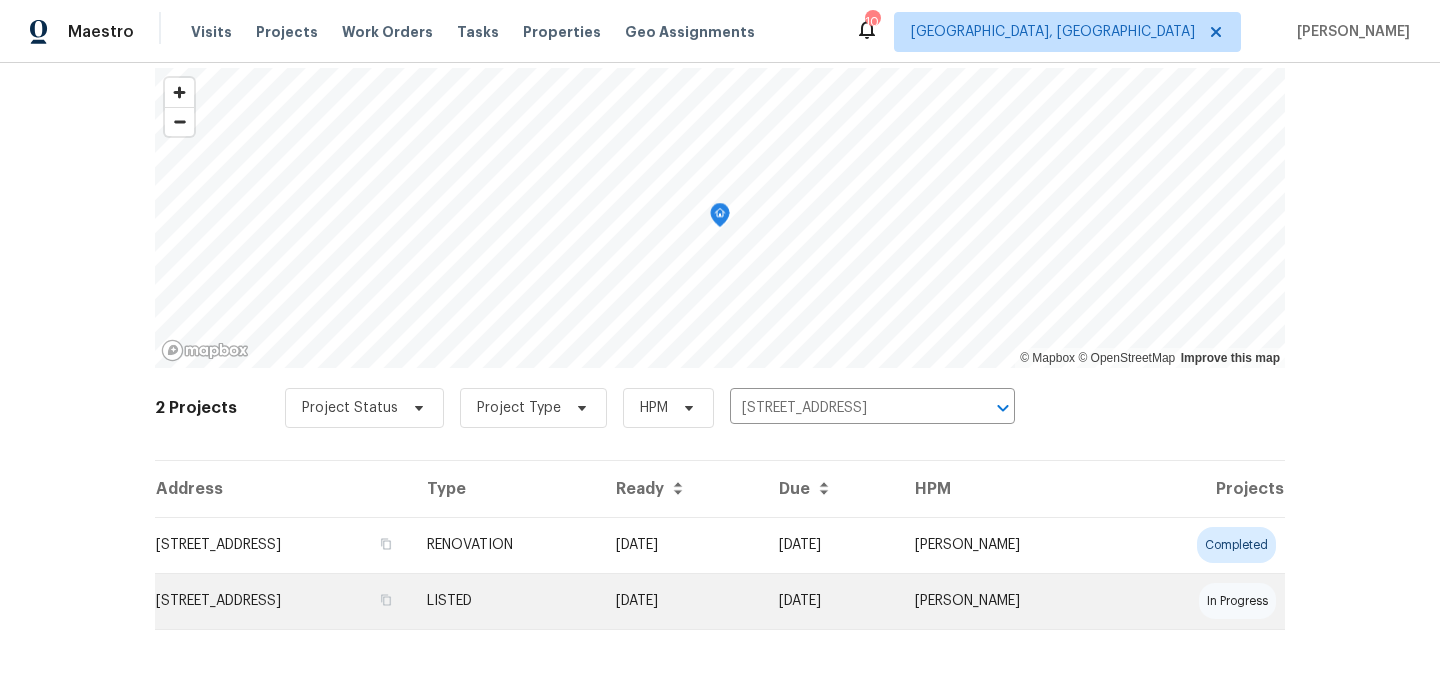 click on "[STREET_ADDRESS]" at bounding box center [283, 601] 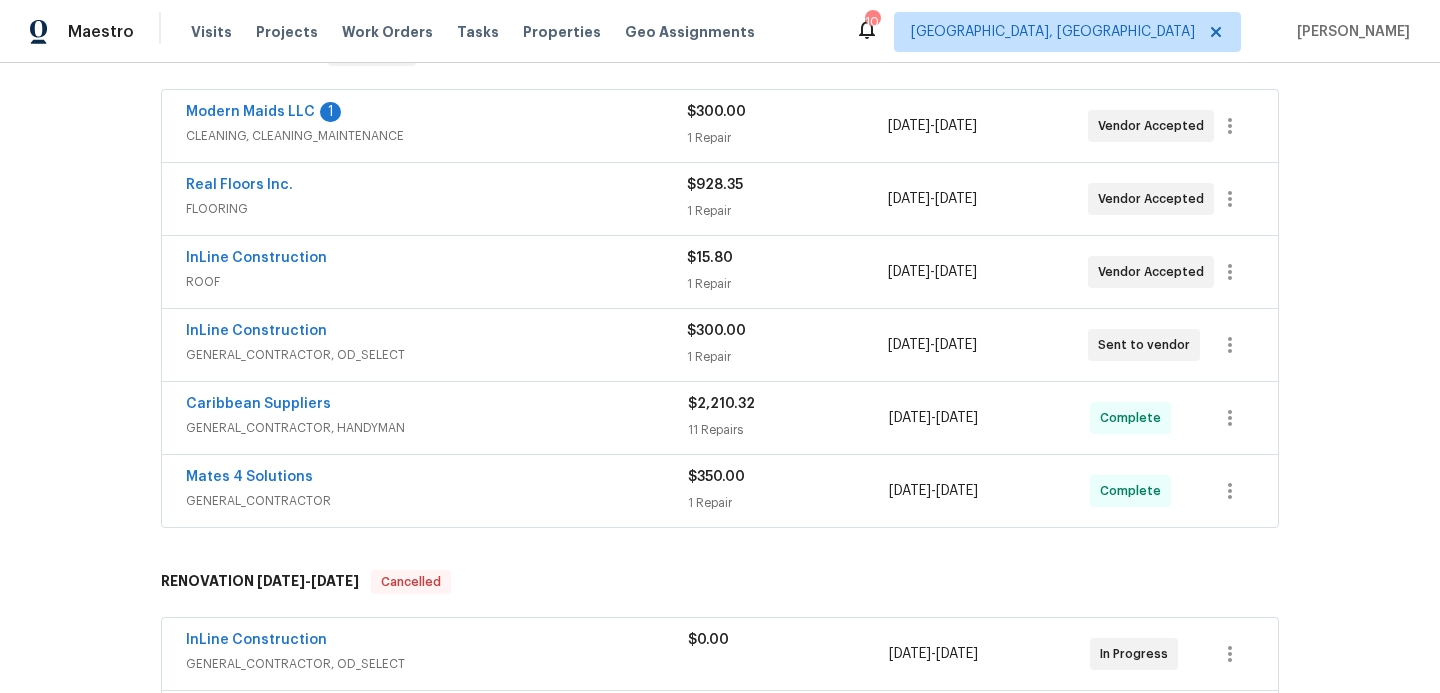 scroll, scrollTop: 360, scrollLeft: 0, axis: vertical 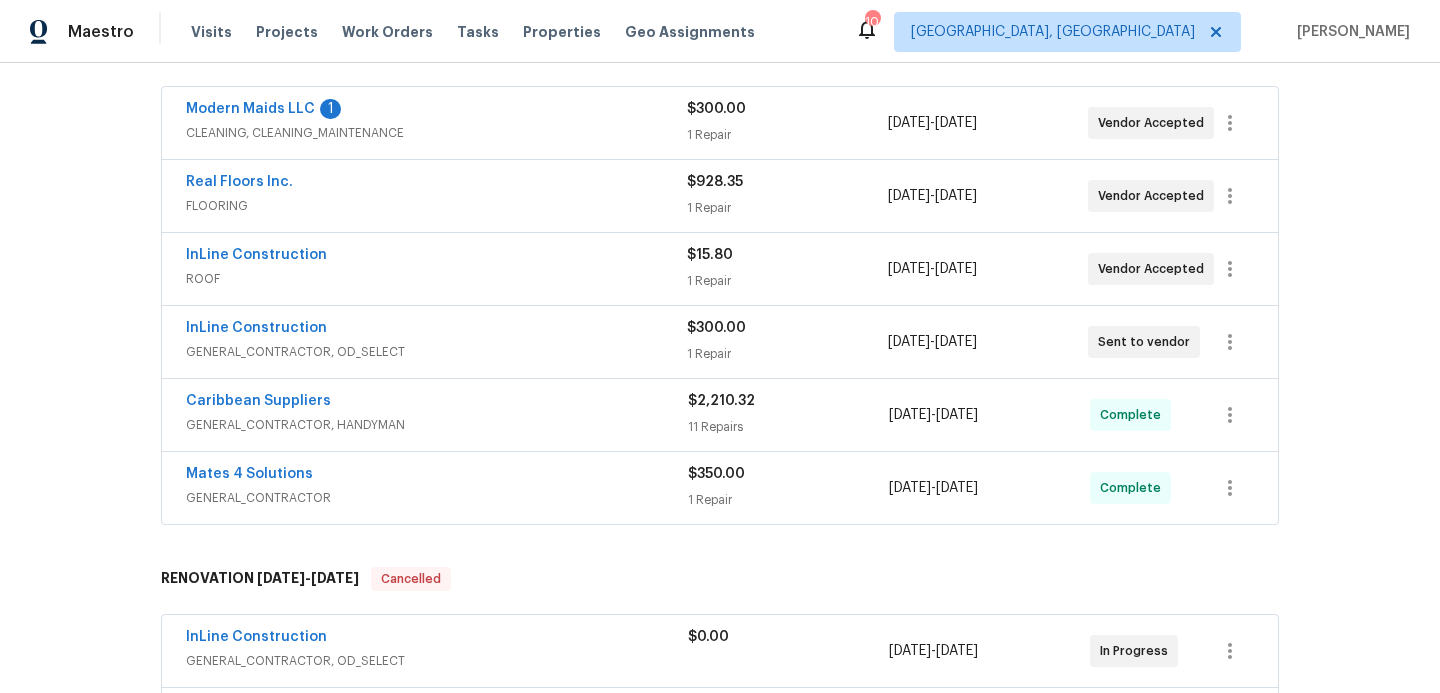 click on "Real Floors Inc." at bounding box center (239, 182) 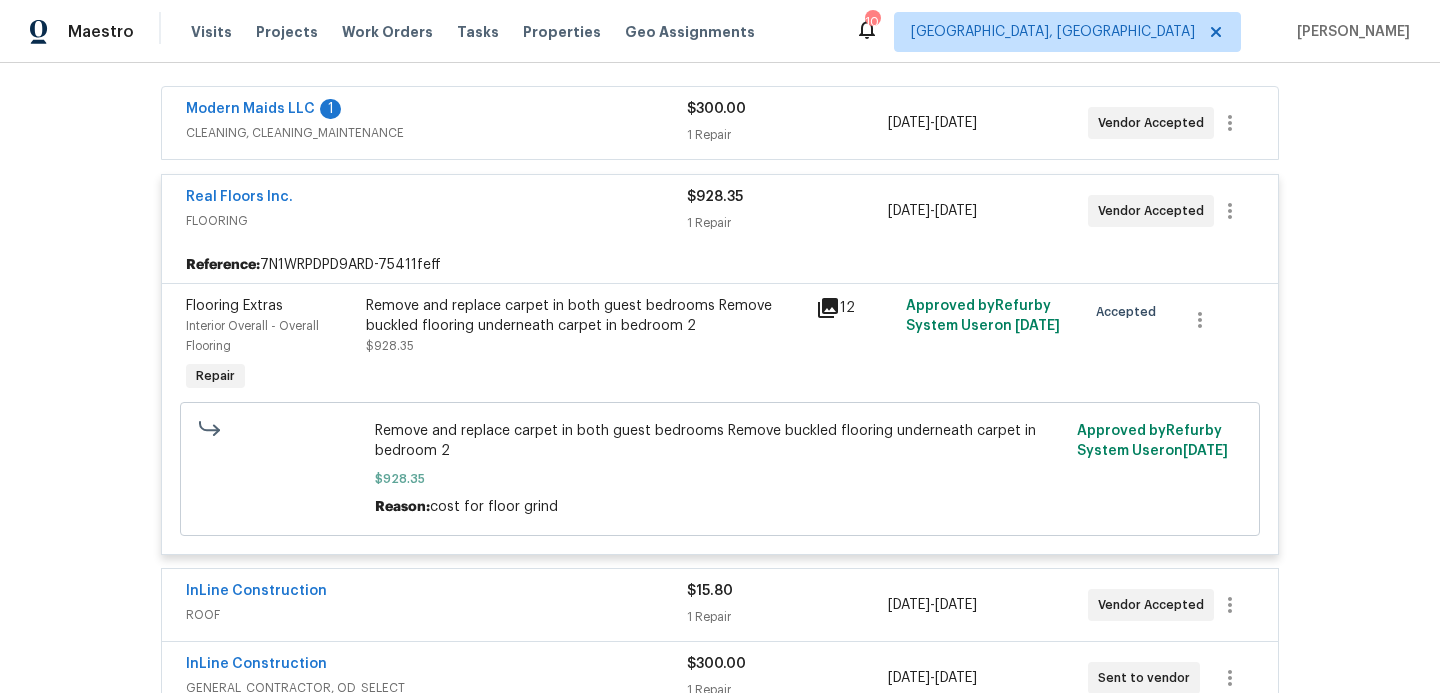 click on "Back to all projects 566 NW Sagamore Ter, Port Saint Lucie, FL 34983 3 Beds | 2 Baths | Total: 1697 ft² | Above Grade: 1697 ft² | Basement Finished: N/A | 1992 Not seen today Mark Seen Actions Last Visit Date 7/9/2025  by  Jeff Aniello   Project Listed   6/10/2025  -  7/31/2025 In Progress Visits Work Orders Maintenance Notes Condition Adjustments Costs Photos Floor Plans Cases LISTED   6/10/25  -  7/31/25 In Progress Modern Maids LLC 1 CLEANING, CLEANING_MAINTENANCE $300.00 1 Repair 7/8/2025  -  7/9/2025 Vendor Accepted Real Floors Inc. FLOORING $928.35 1 Repair 7/3/2025  -  7/4/2025 Vendor Accepted Reference:  7N1WRPDPD9ARD-75411feff Flooring Extras Interior Overall - Overall Flooring Repair Remove and replace carpet in both guest bedrooms
Remove buckled flooring underneath carpet in bedroom 2 $928.35   12 Approved by  Refurby System User  on   7/11/2025 Accepted Remove and replace carpet in both guest bedrooms
Remove buckled flooring underneath carpet in bedroom 2 $928.35 Reason:  cost for floor grind" at bounding box center (720, 378) 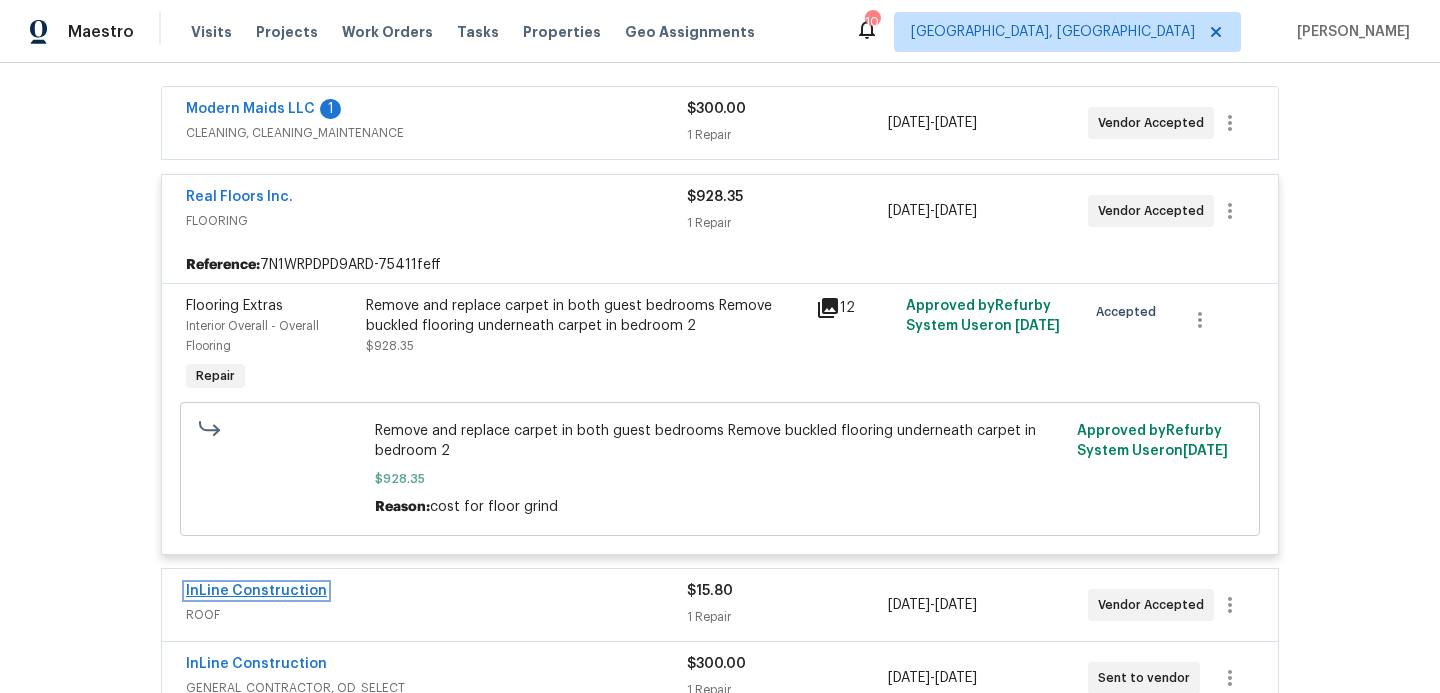 click on "InLine Construction" at bounding box center [256, 591] 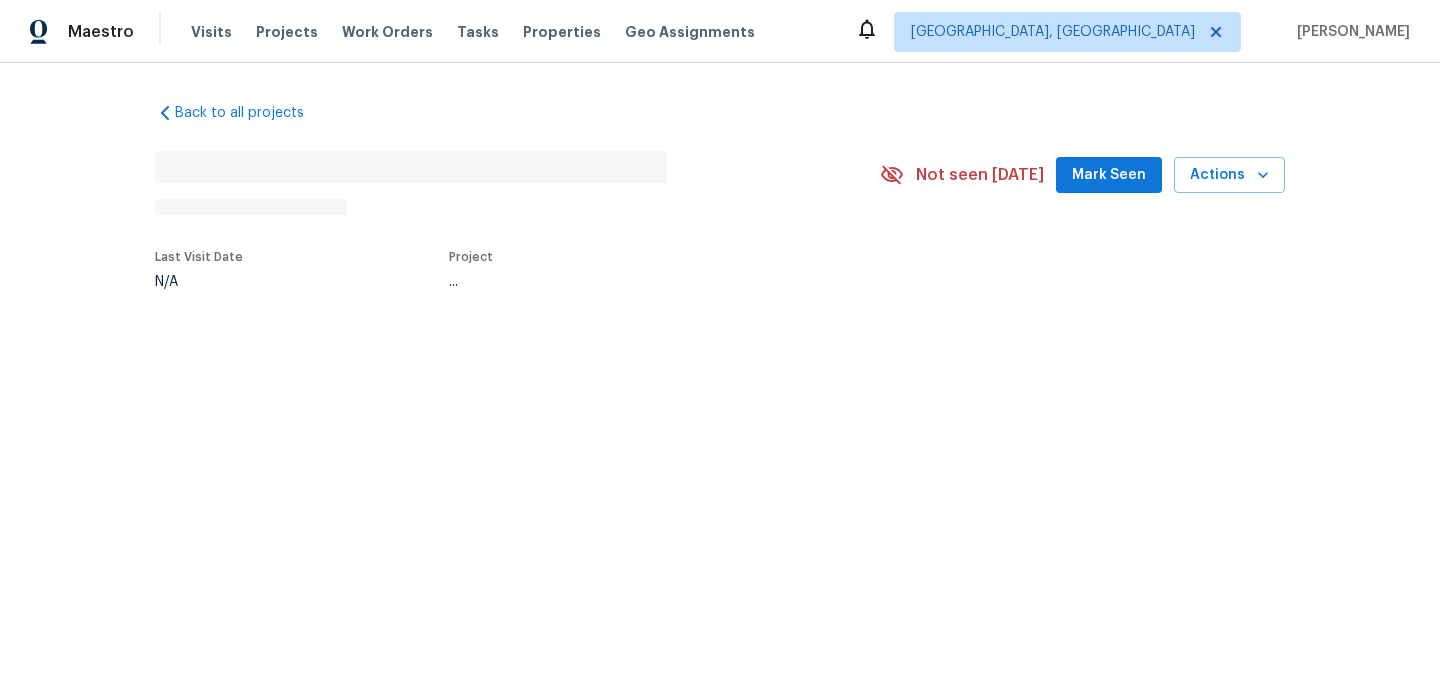 scroll, scrollTop: 0, scrollLeft: 0, axis: both 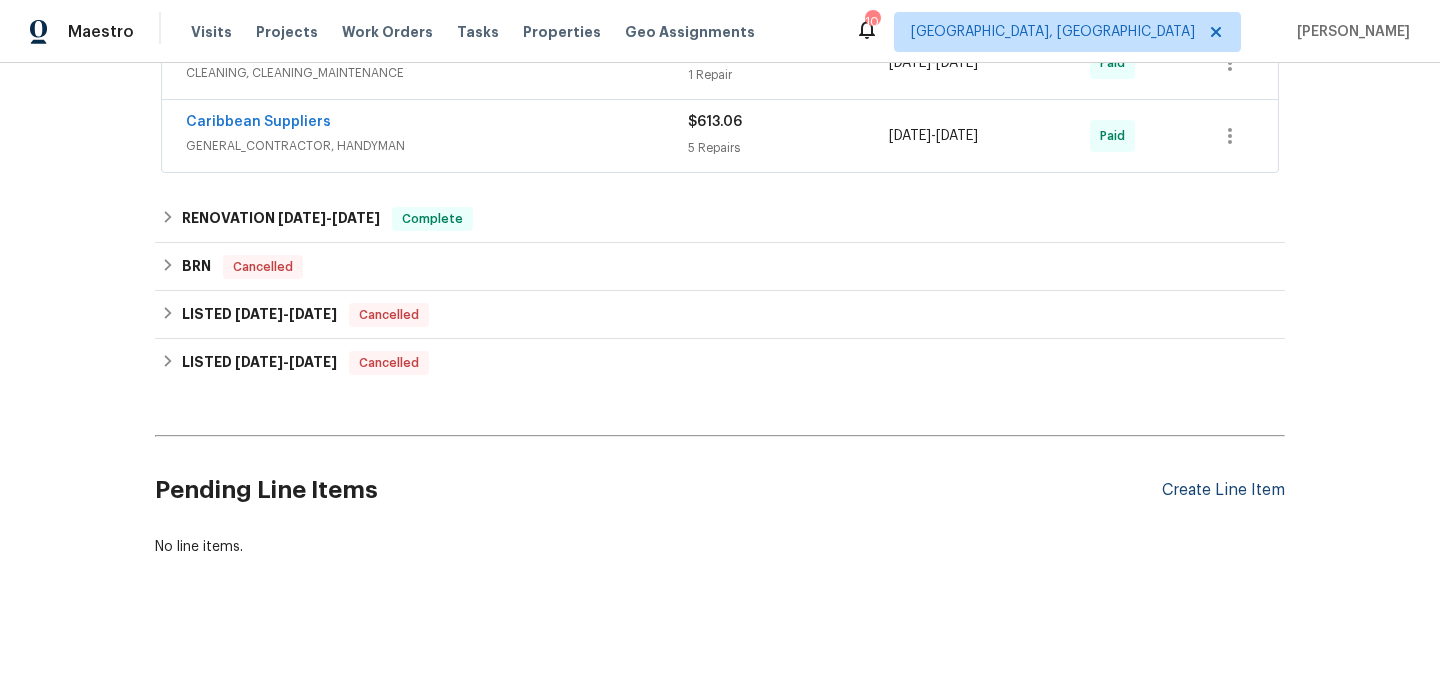 click on "Create Line Item" at bounding box center [1223, 490] 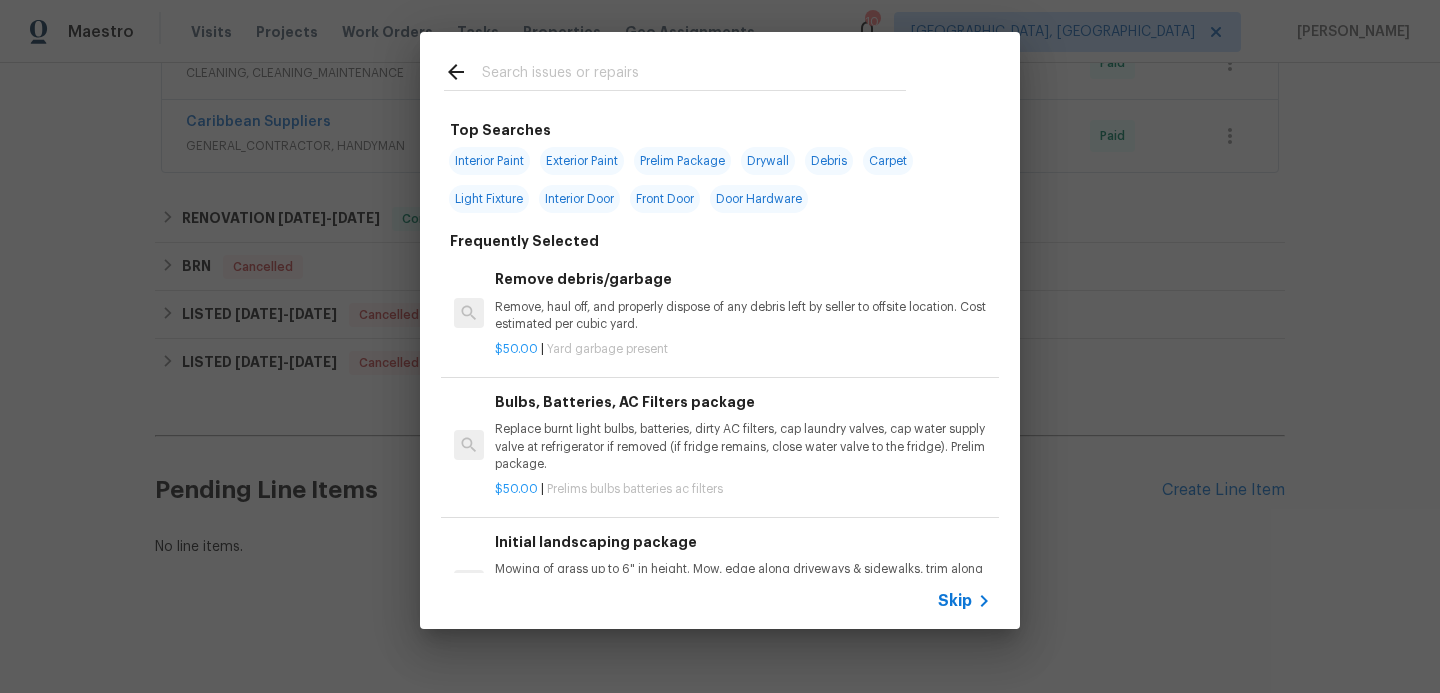 click at bounding box center (694, 75) 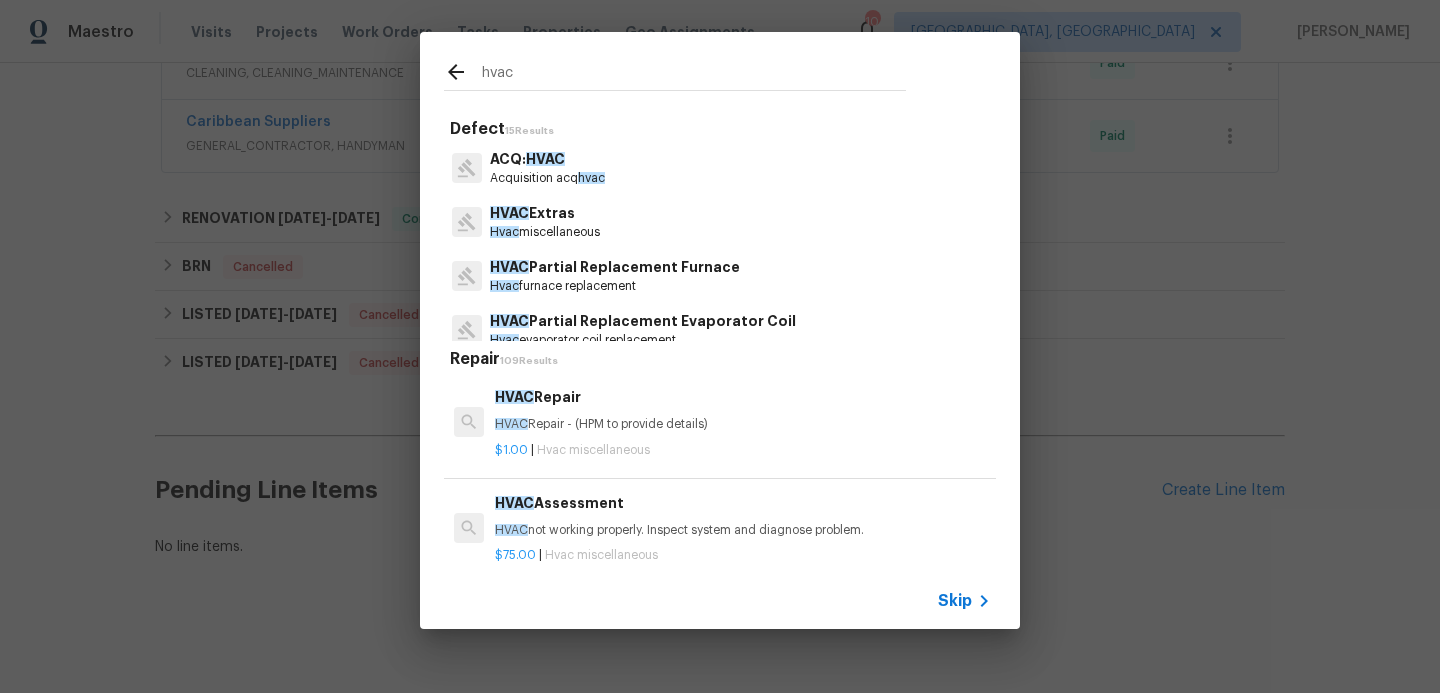 type on "hvac" 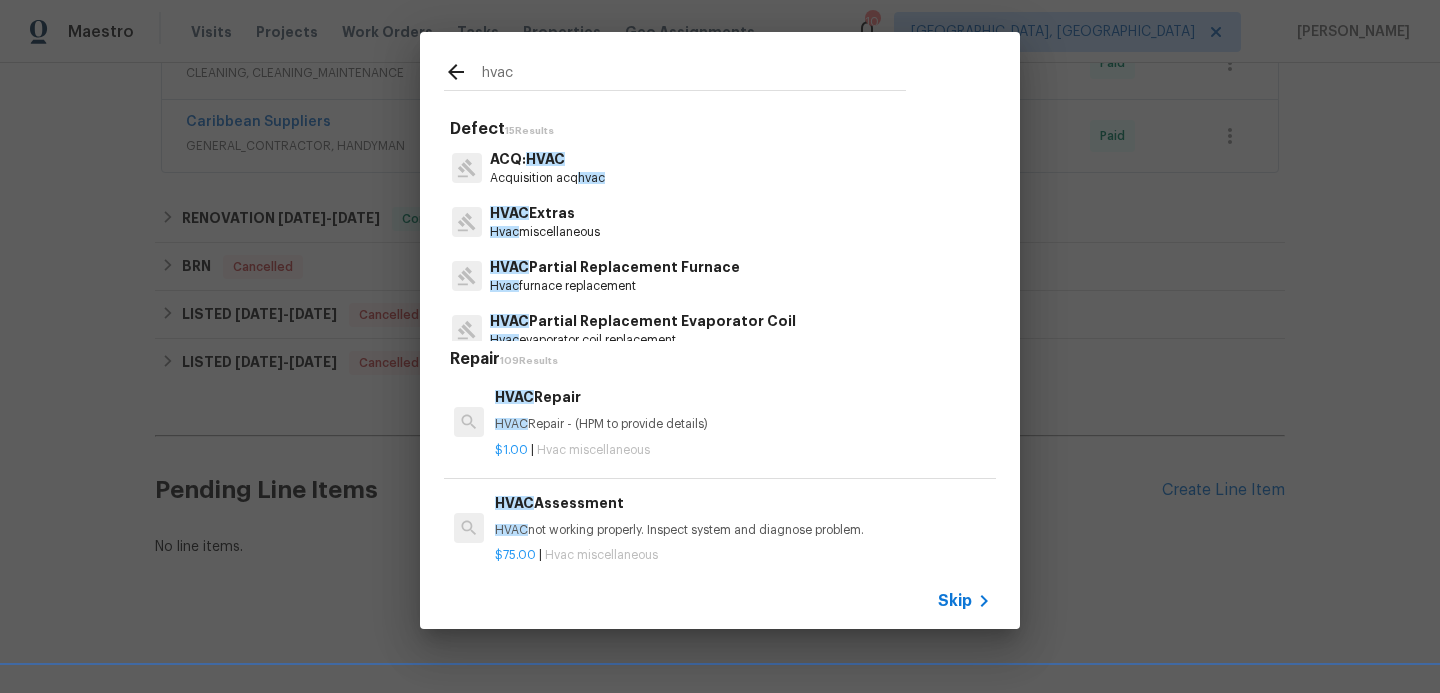 click on "HVAC" at bounding box center [509, 213] 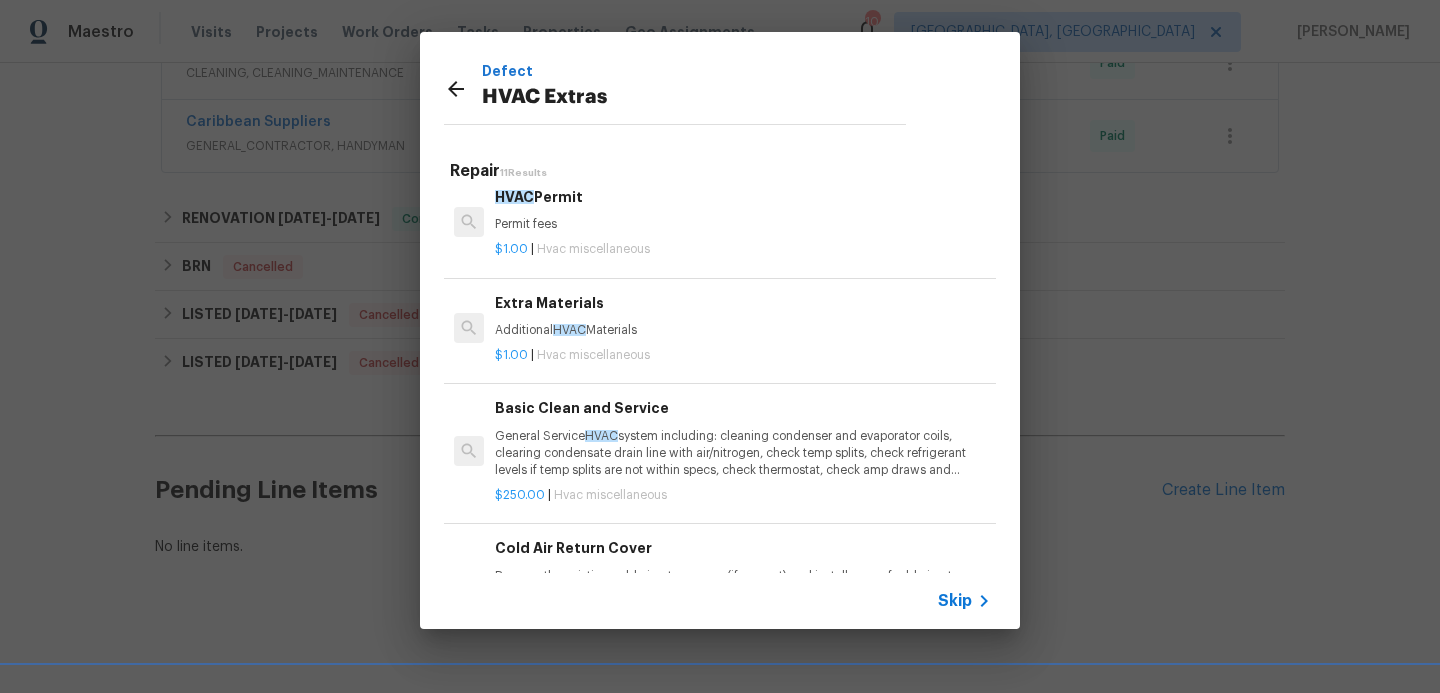 scroll, scrollTop: 333, scrollLeft: 0, axis: vertical 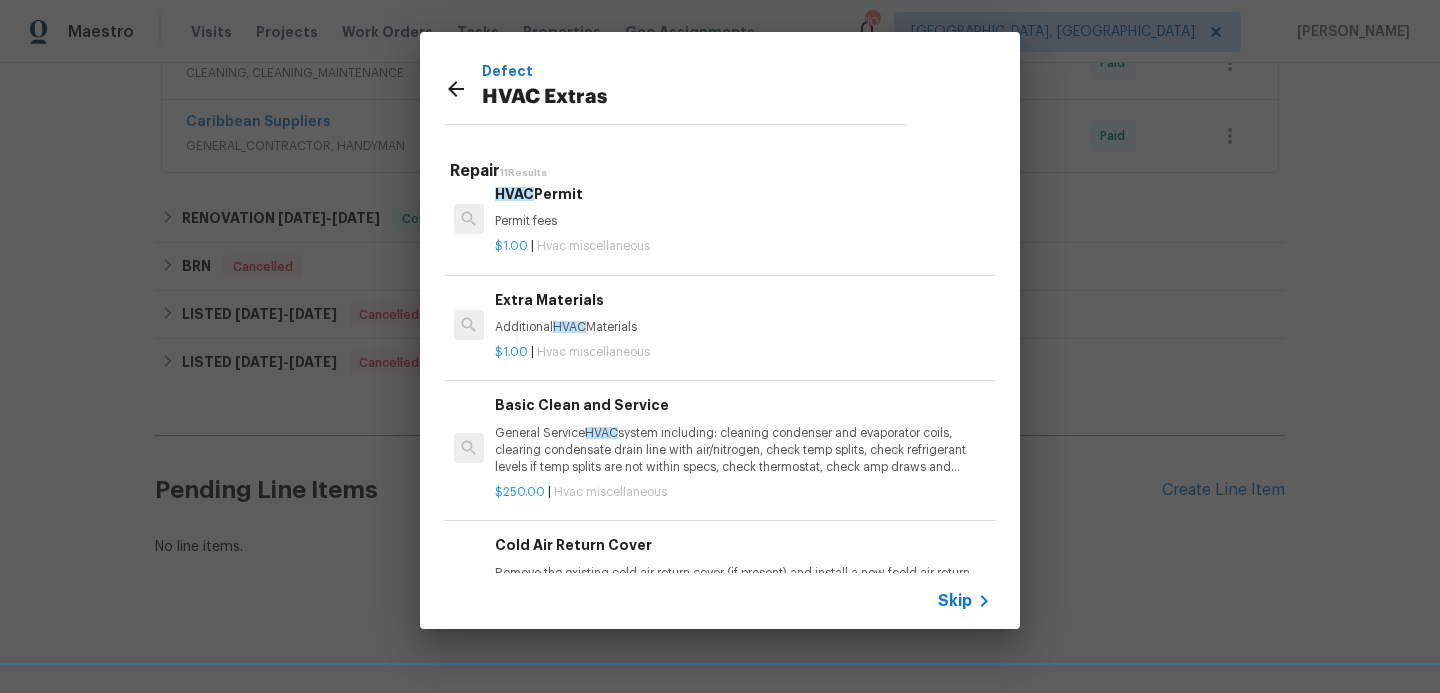 click on "General Service  HVAC  system including: cleaning condenser and evaporator coils, clearing condensate drain line with air/nitrogen, check temp splits, check refrigerant levels if temp splits are not within specs, check thermostat, check amp draws and confirm they are within manufacturer specifications - Overall condition of the unit should ensure proper temp splits." at bounding box center (743, 450) 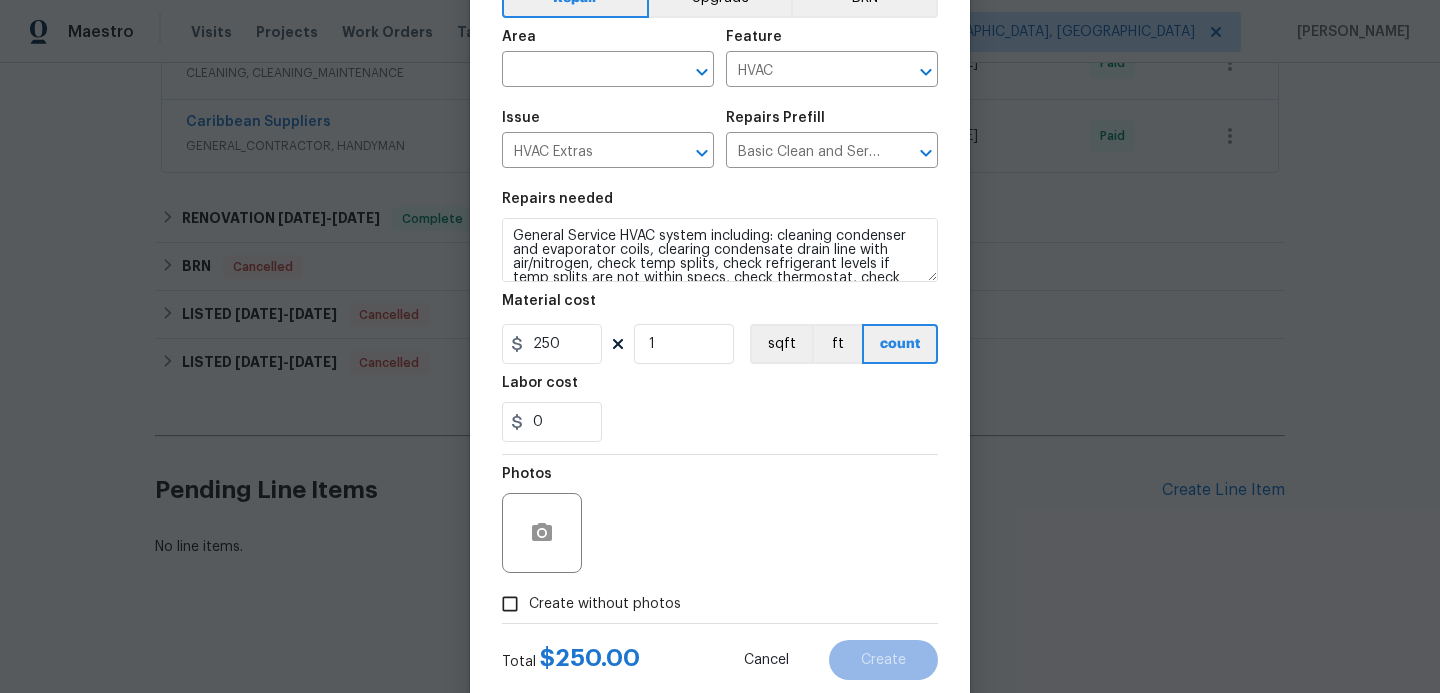 scroll, scrollTop: 169, scrollLeft: 0, axis: vertical 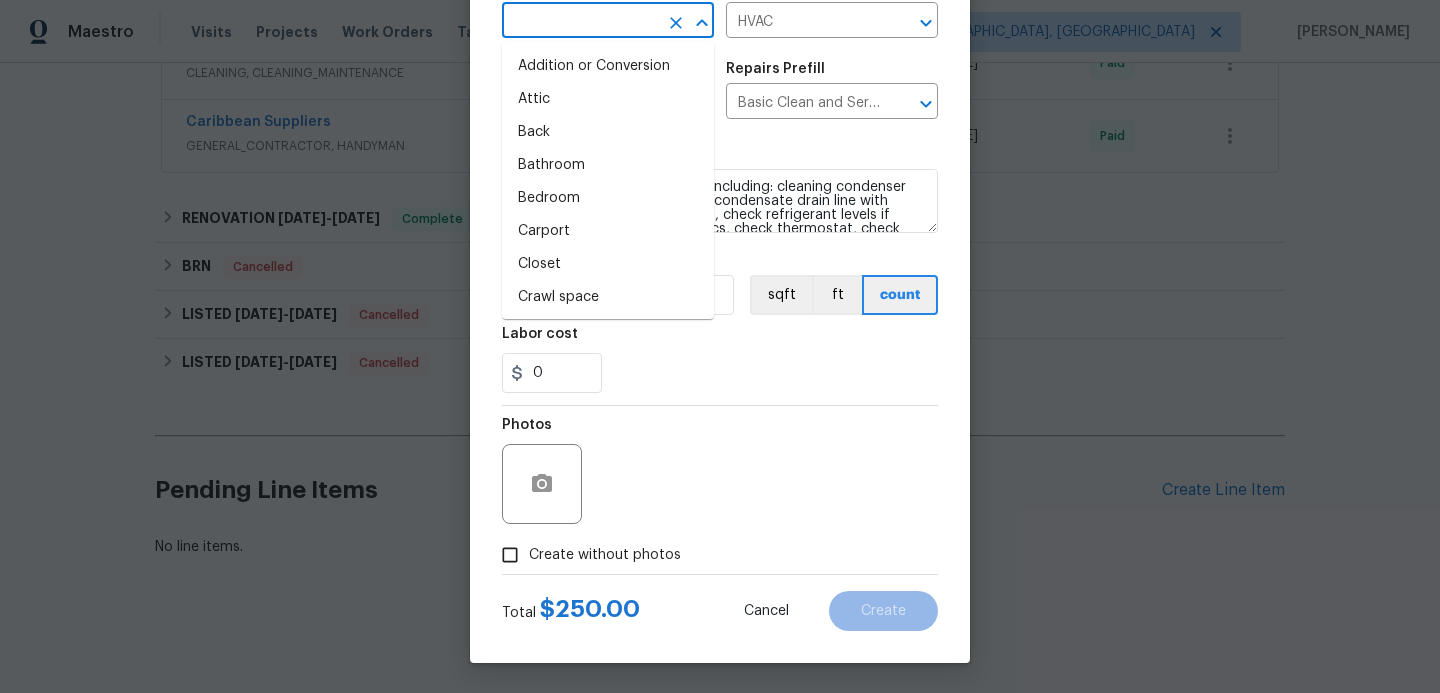 click at bounding box center (580, 22) 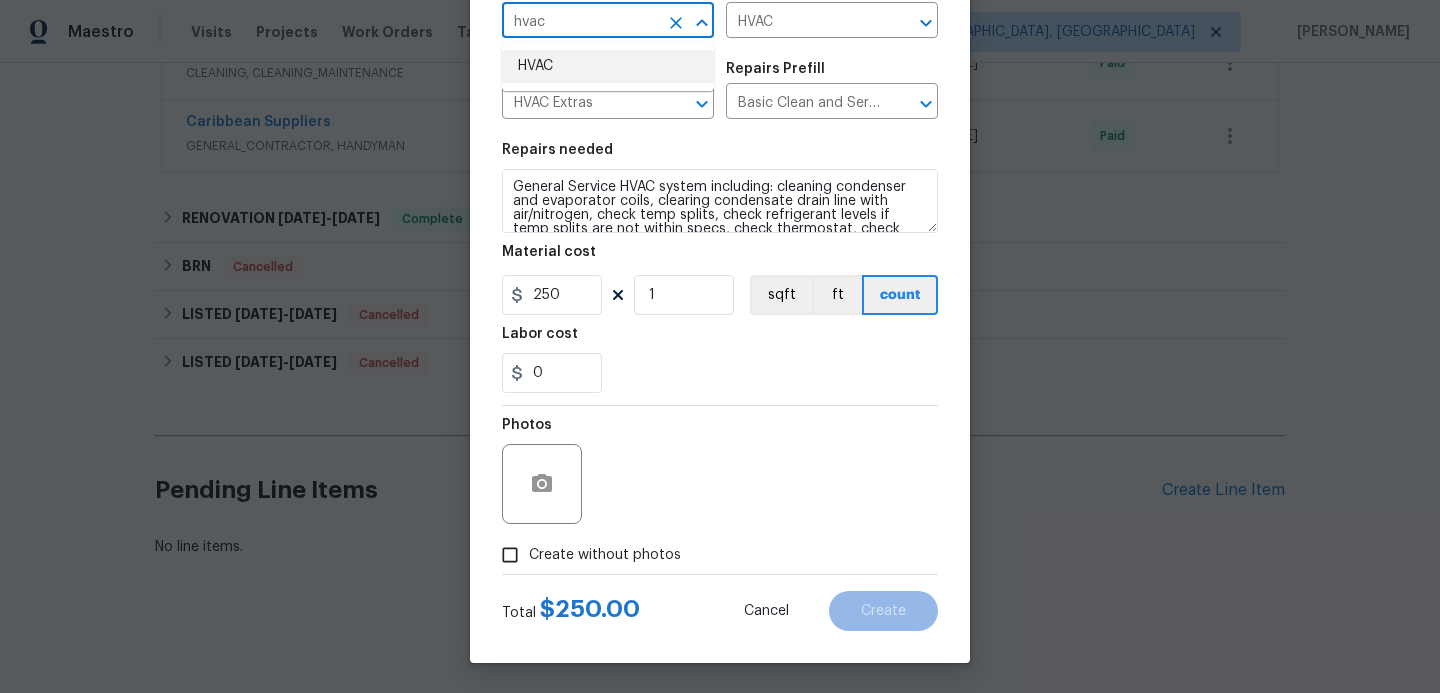 click on "HVAC" at bounding box center (608, 66) 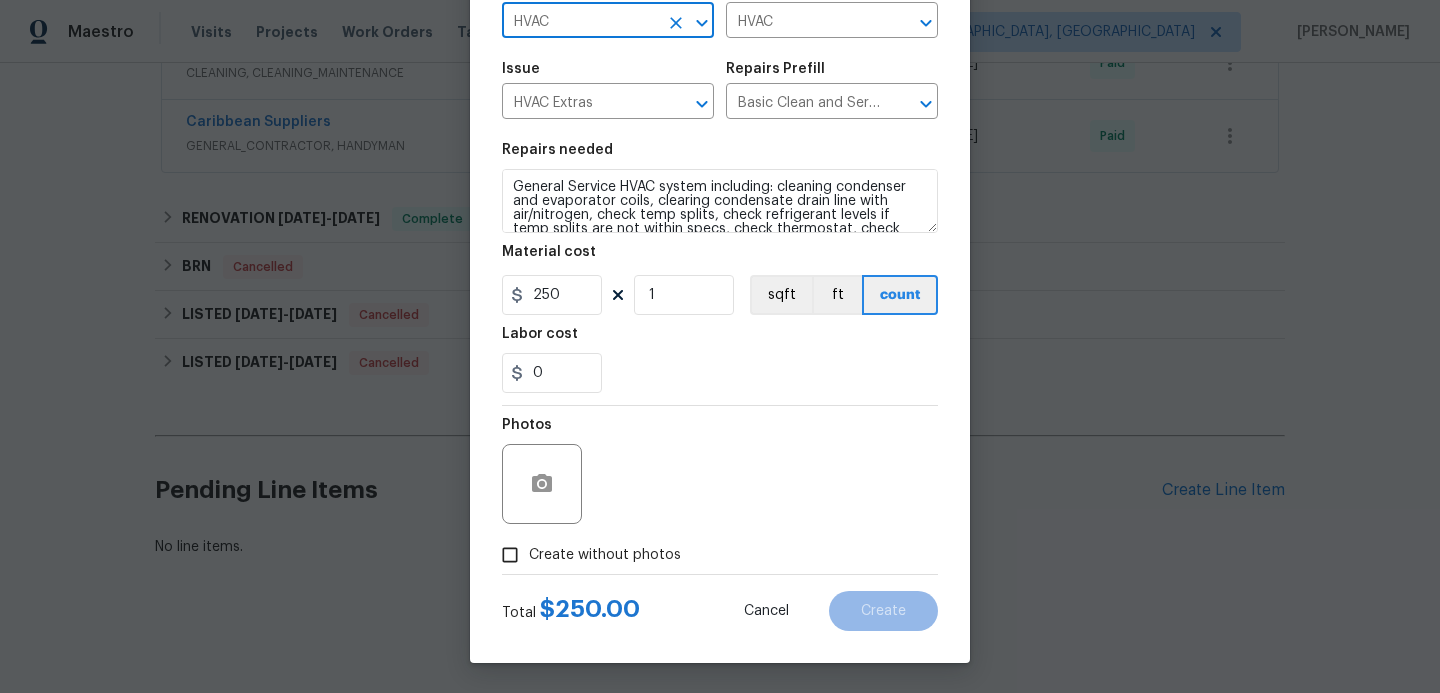 type on "HVAC" 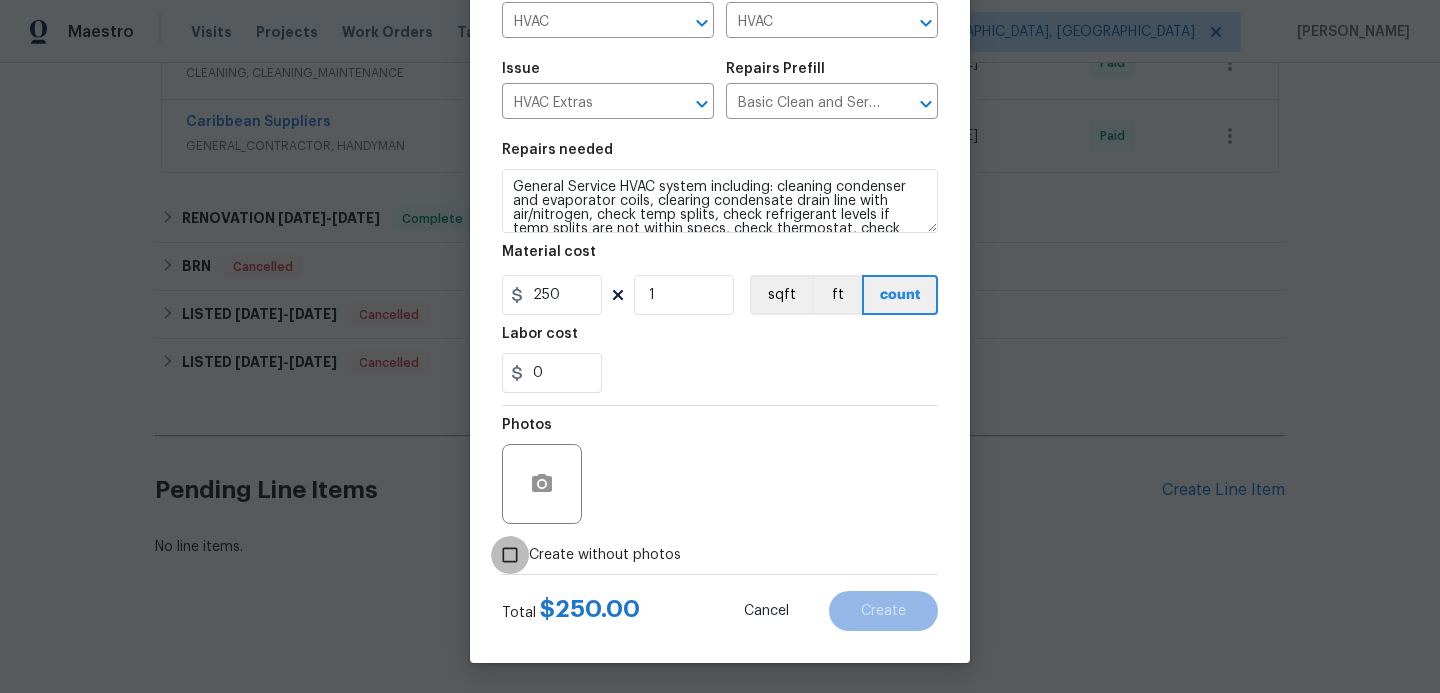 click on "Create without photos" at bounding box center (510, 555) 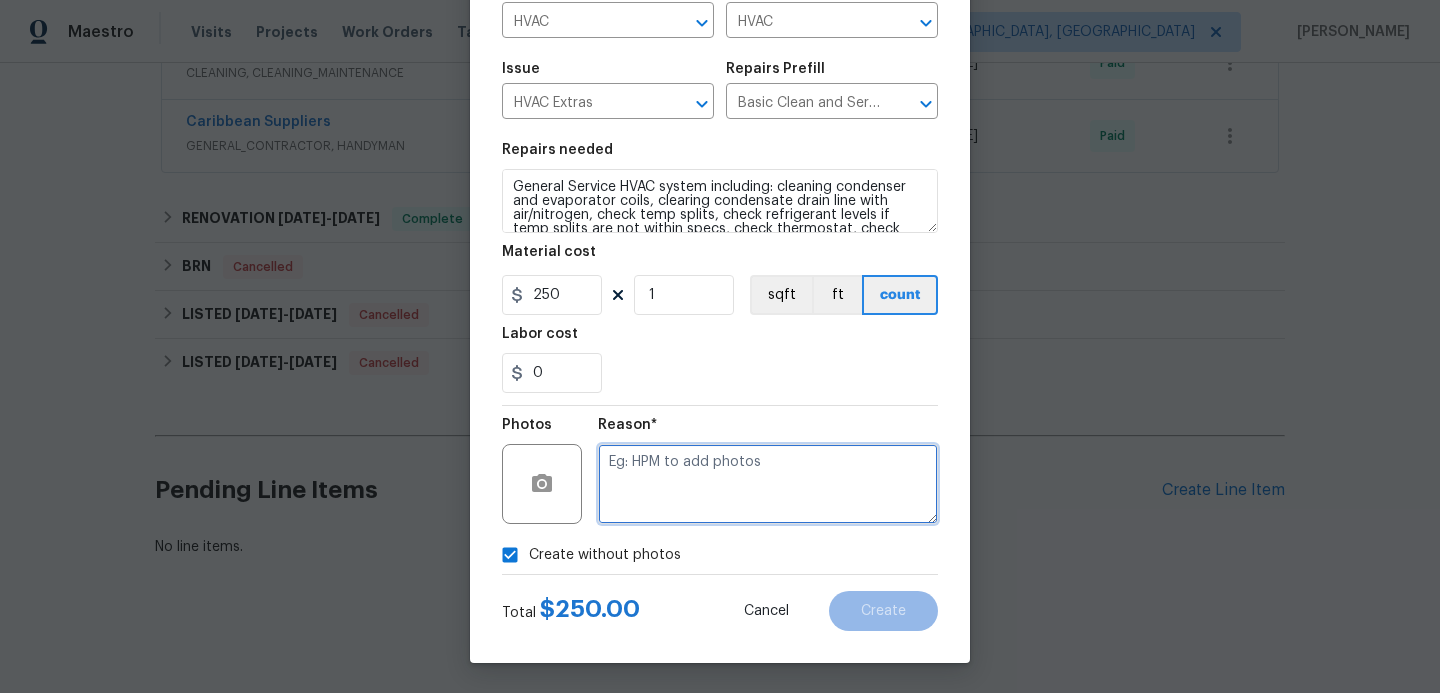 click at bounding box center [768, 484] 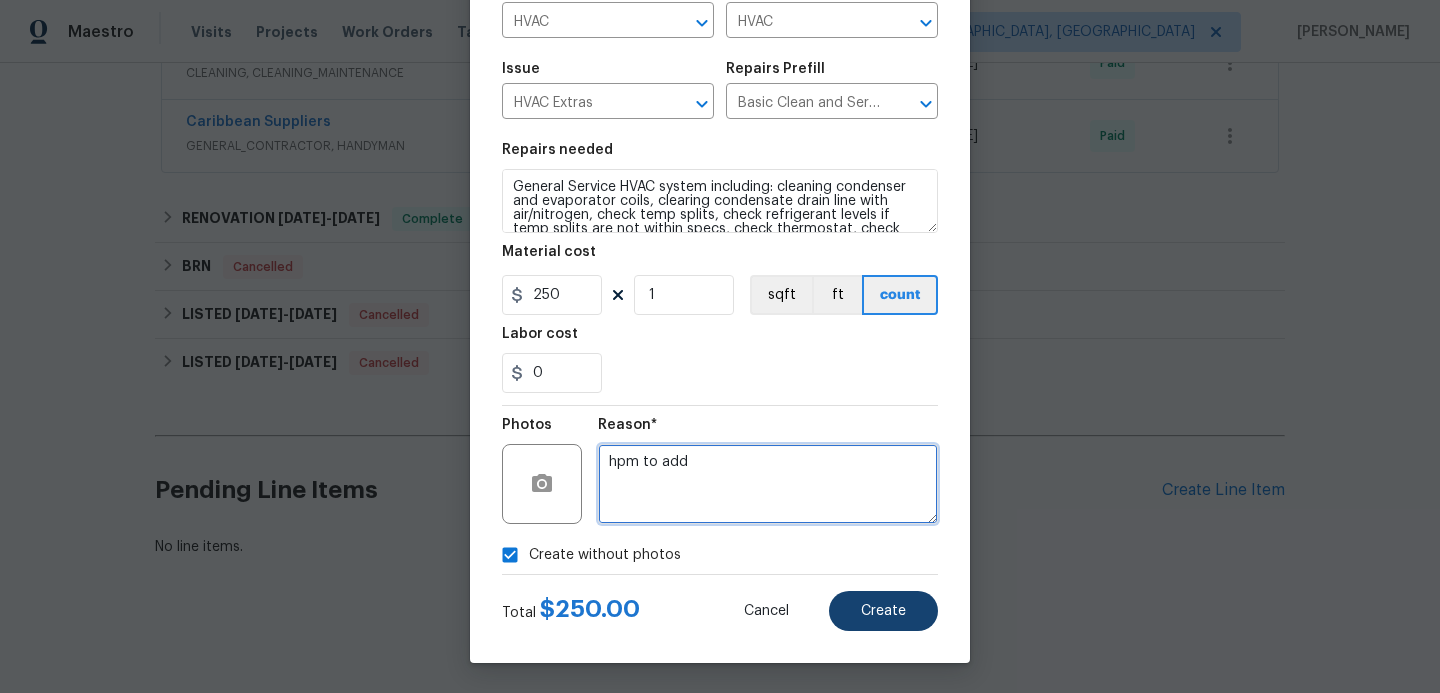 type on "hpm to add" 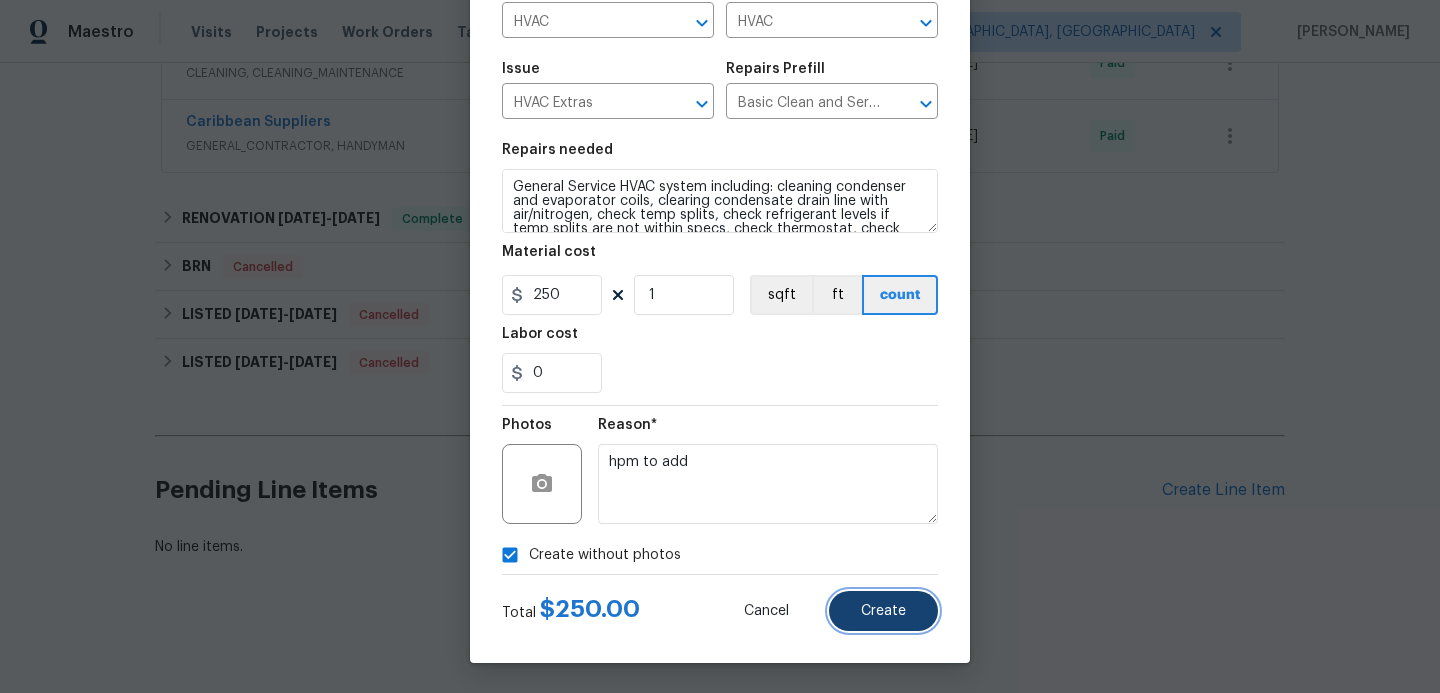 click on "Create" at bounding box center (883, 611) 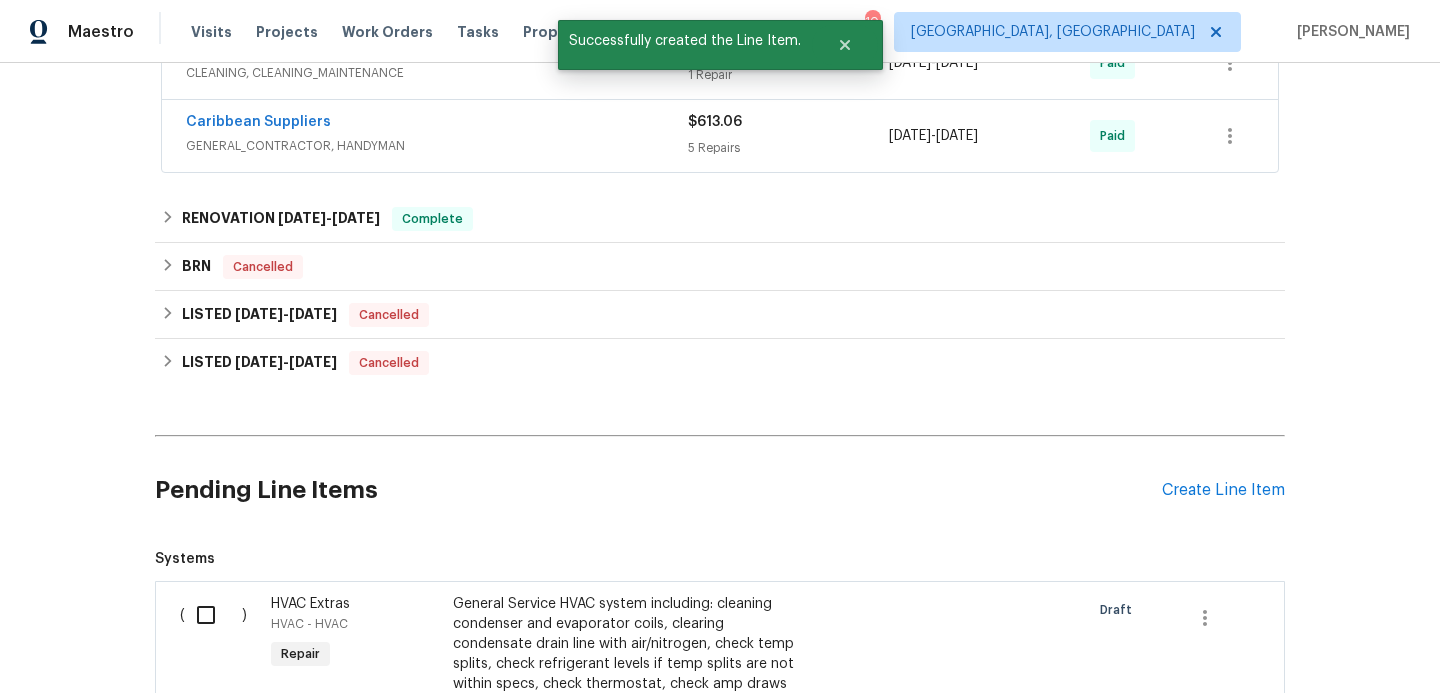 click at bounding box center (213, 615) 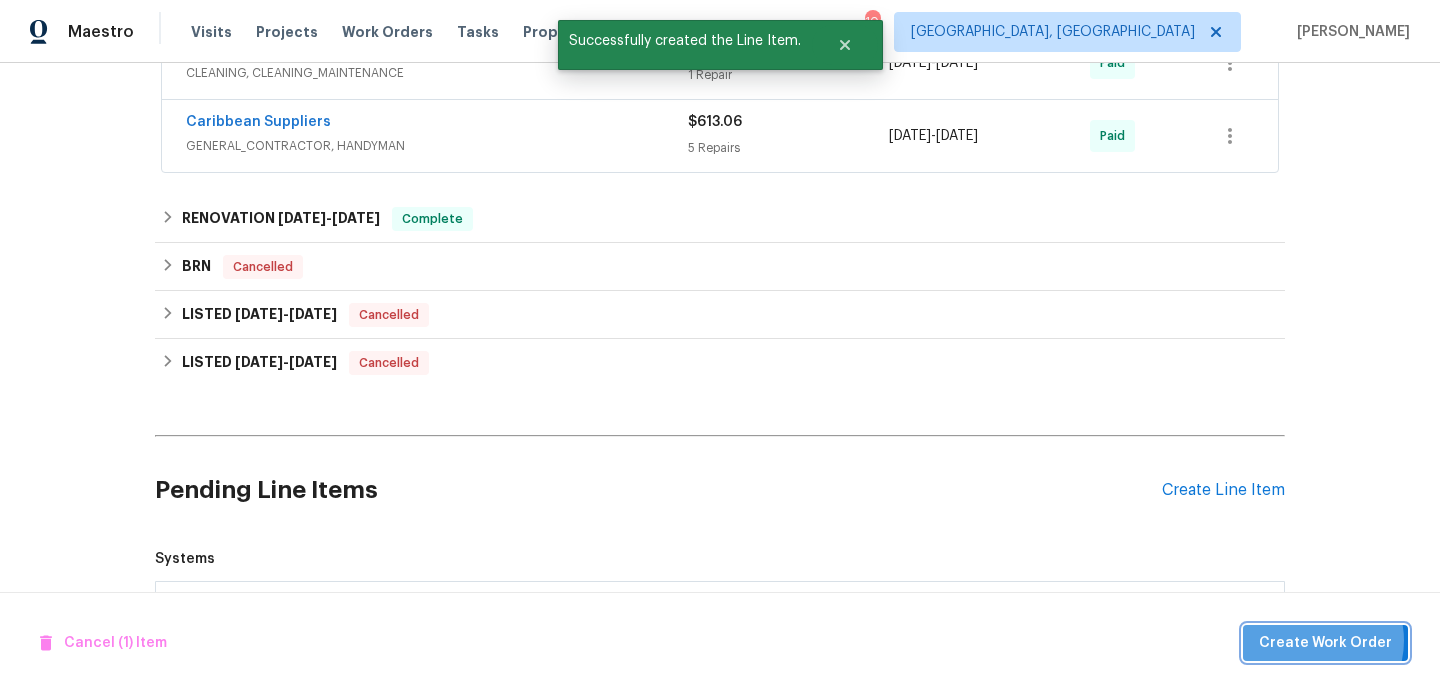 click on "Create Work Order" at bounding box center [1325, 643] 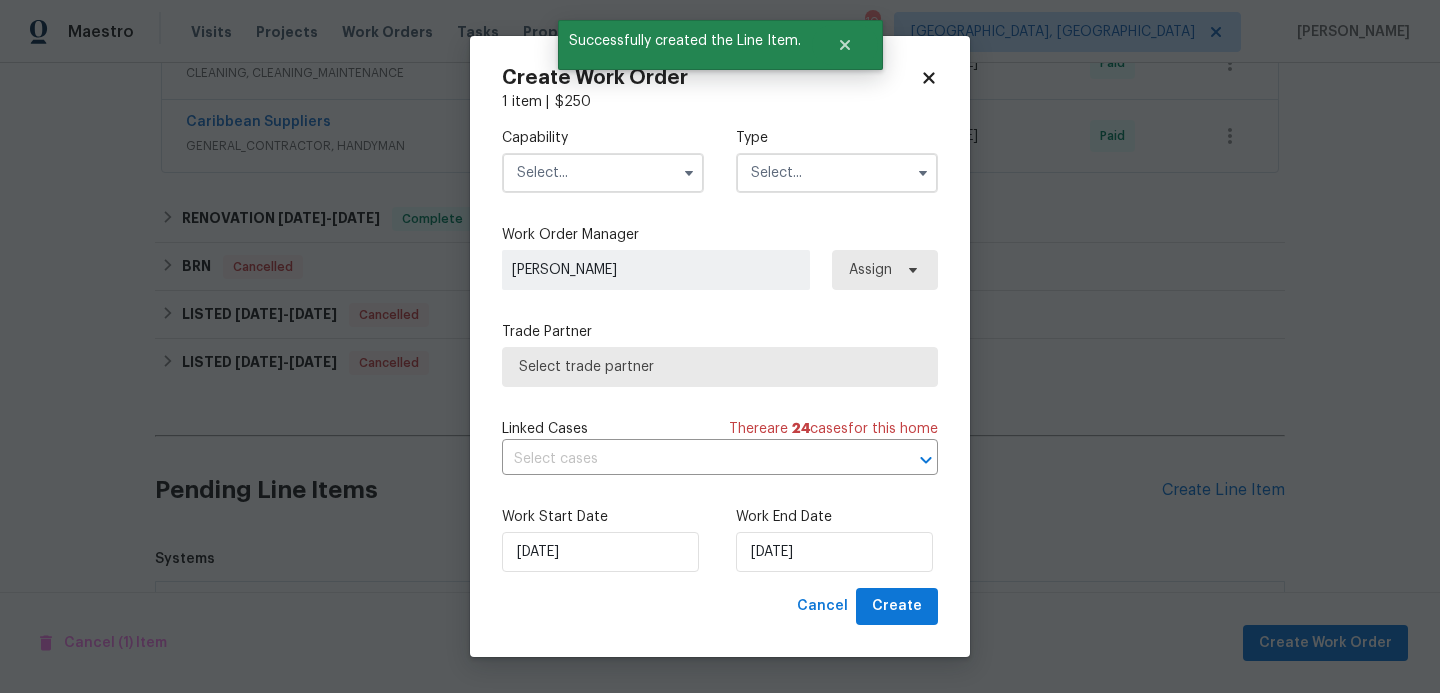 click at bounding box center [603, 173] 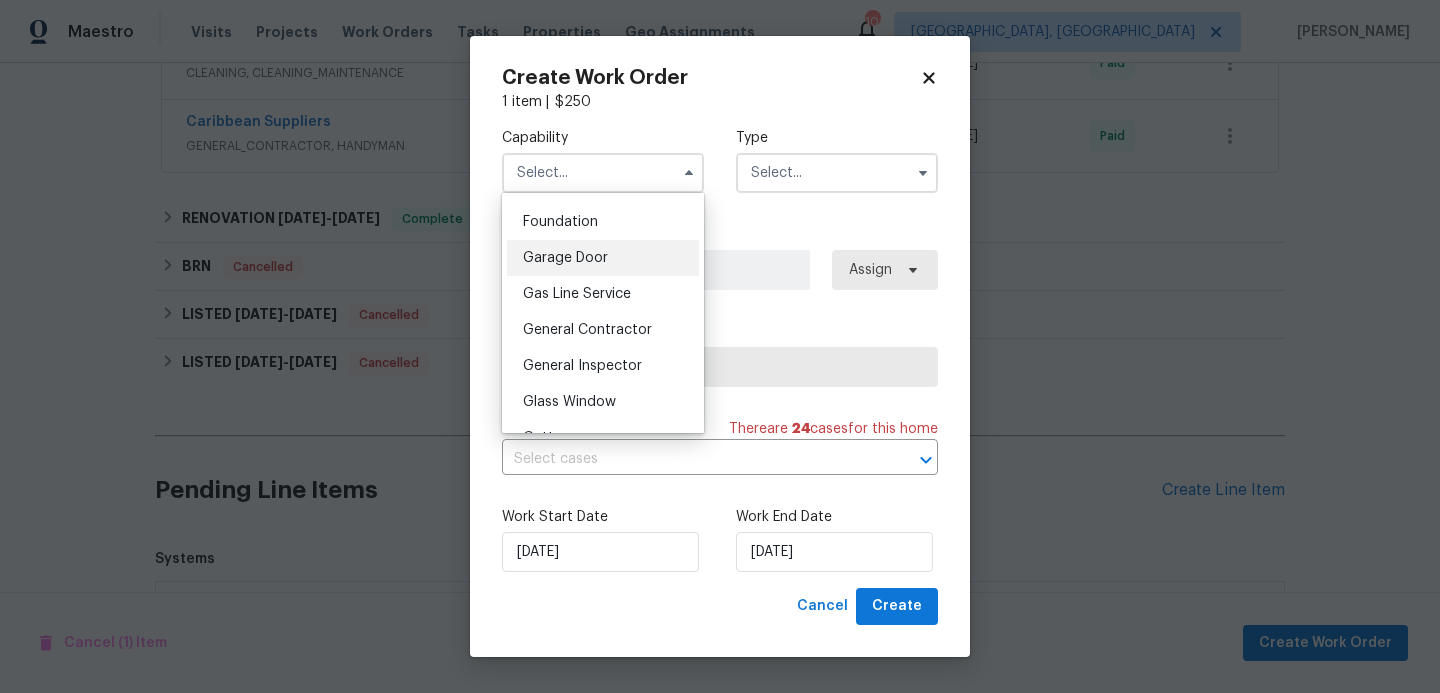 scroll, scrollTop: 844, scrollLeft: 0, axis: vertical 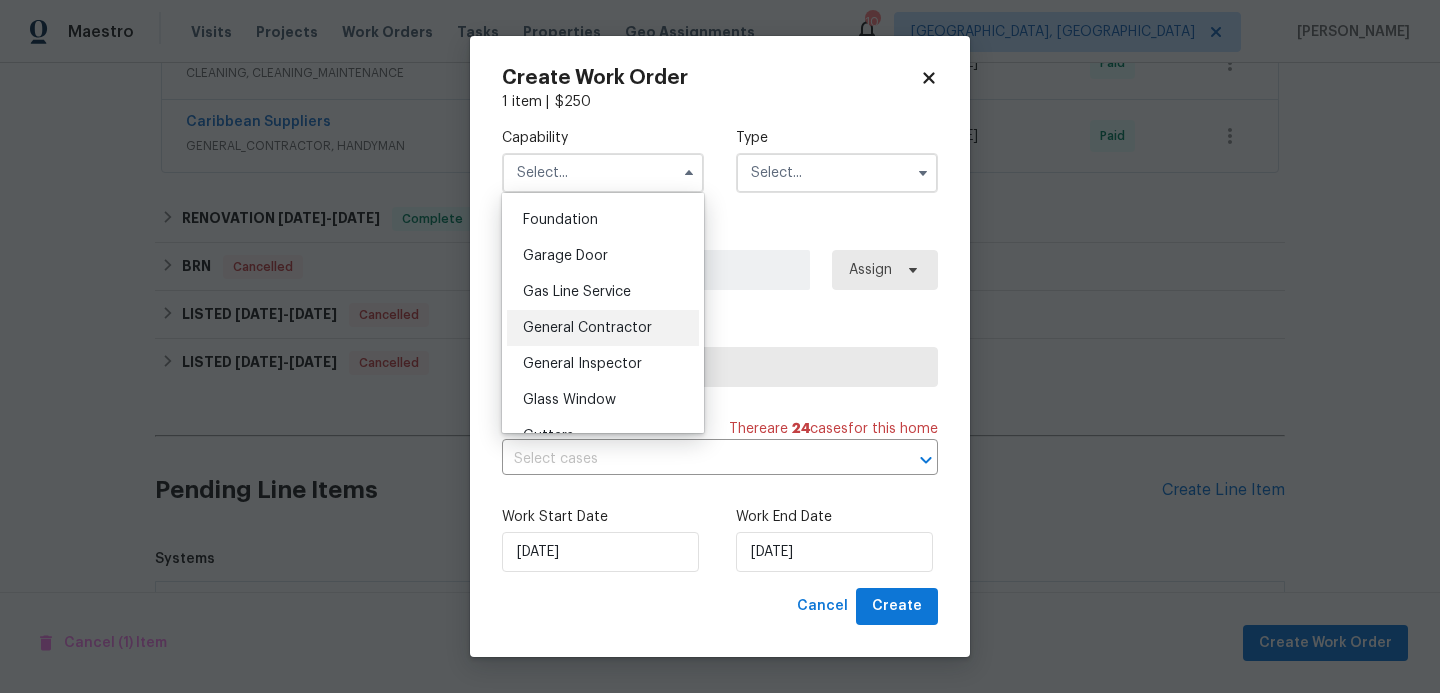 click on "General Contractor" at bounding box center [587, 328] 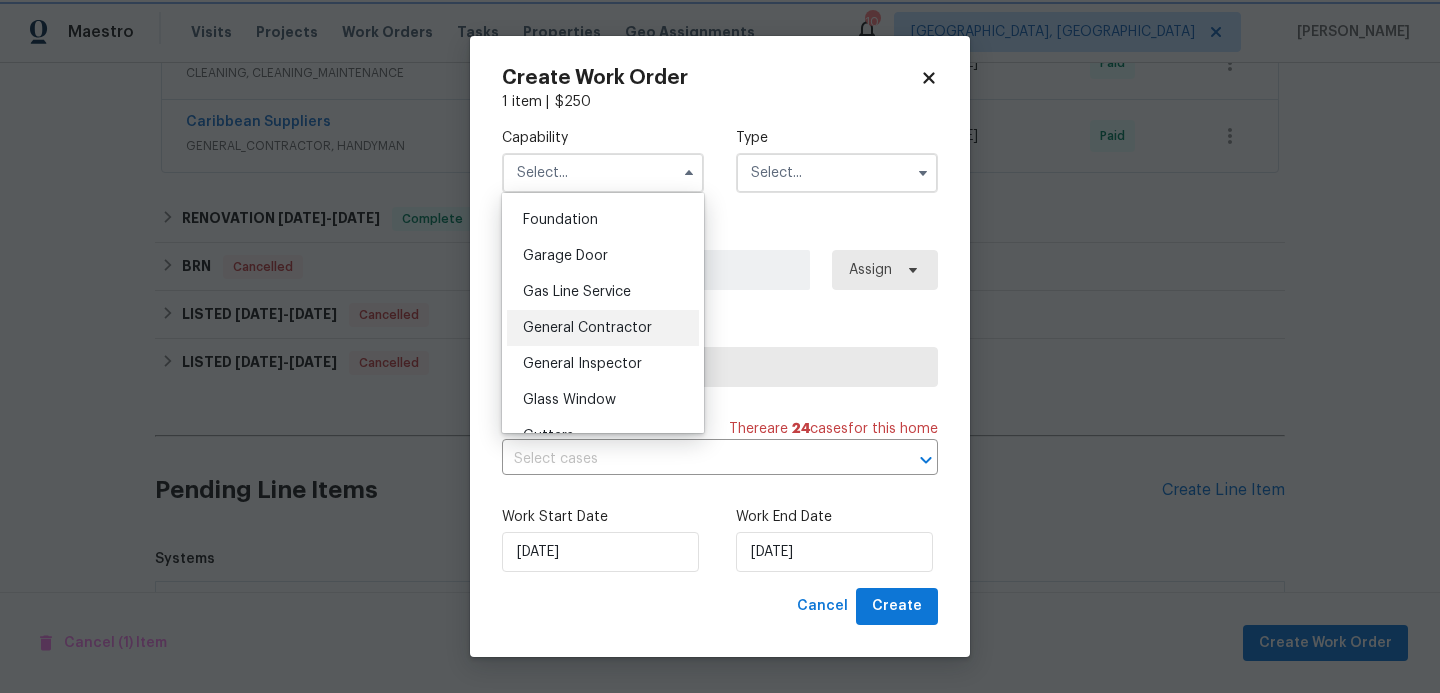 type on "General Contractor" 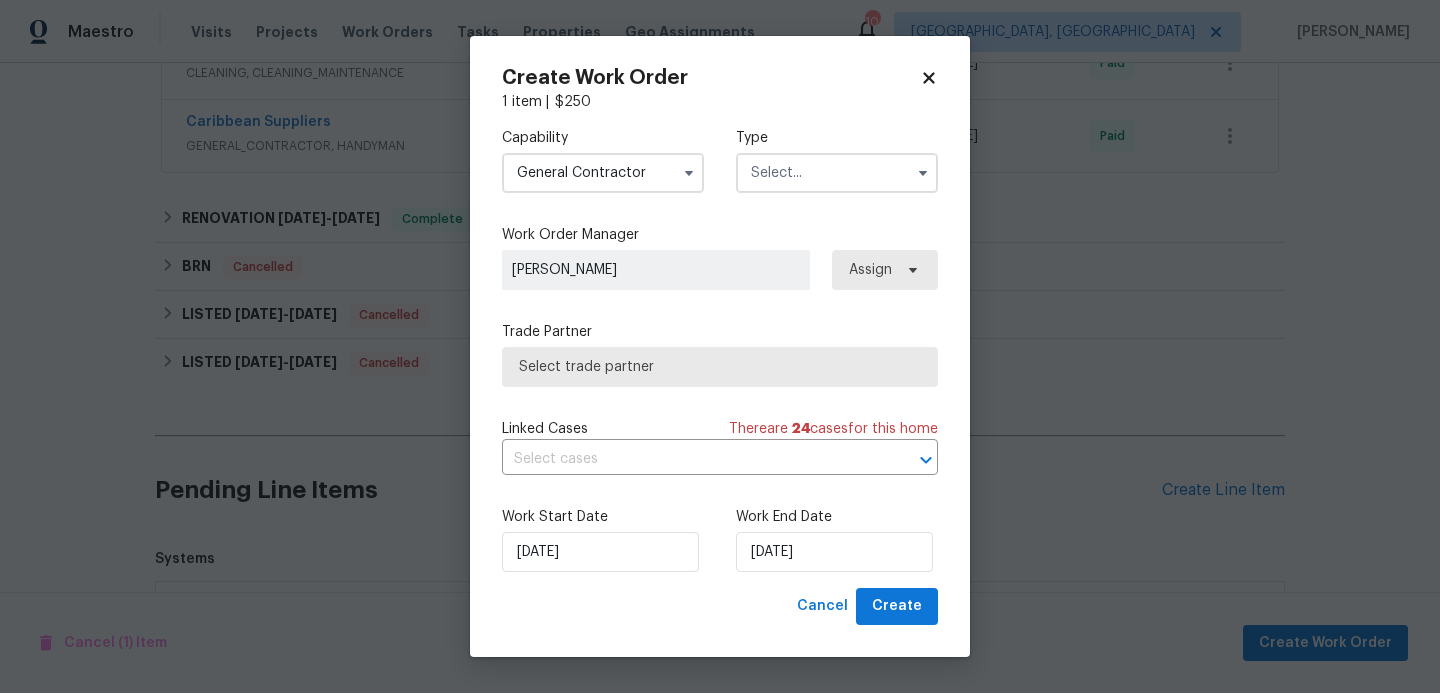 click at bounding box center (837, 173) 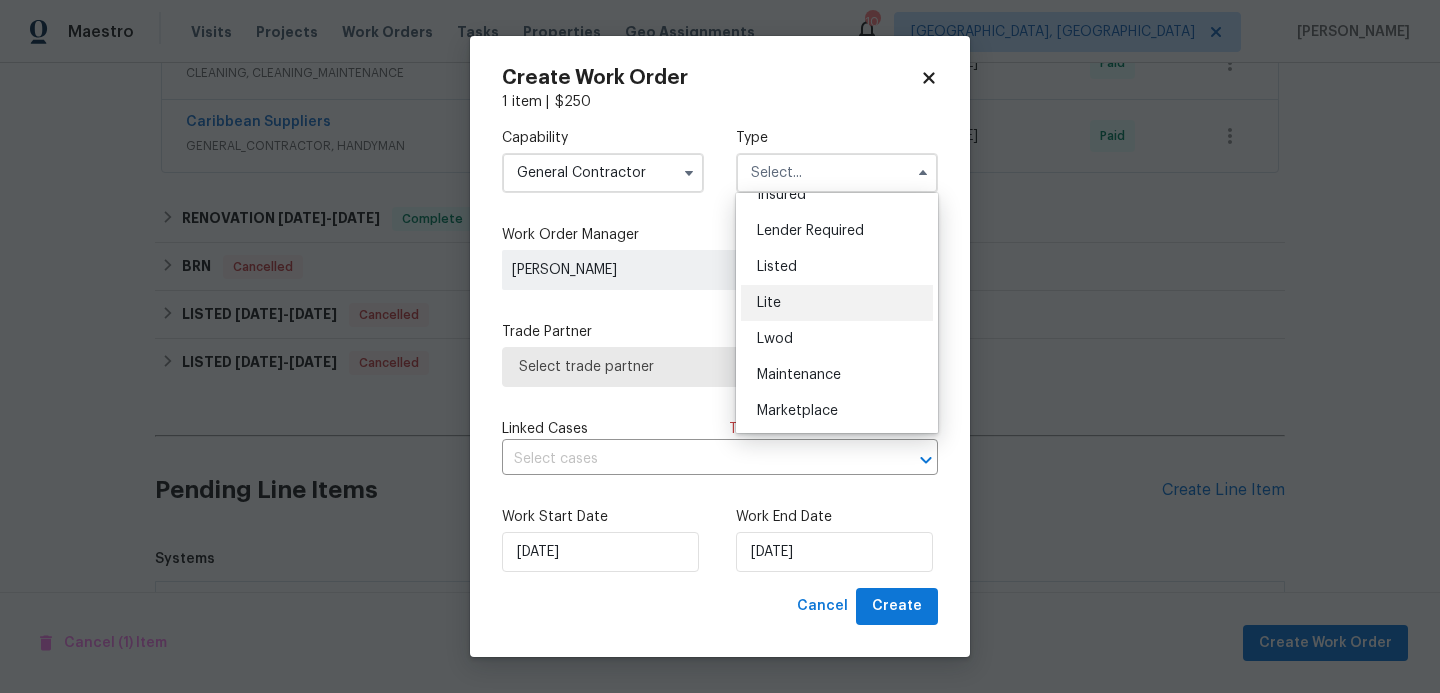 scroll, scrollTop: 192, scrollLeft: 0, axis: vertical 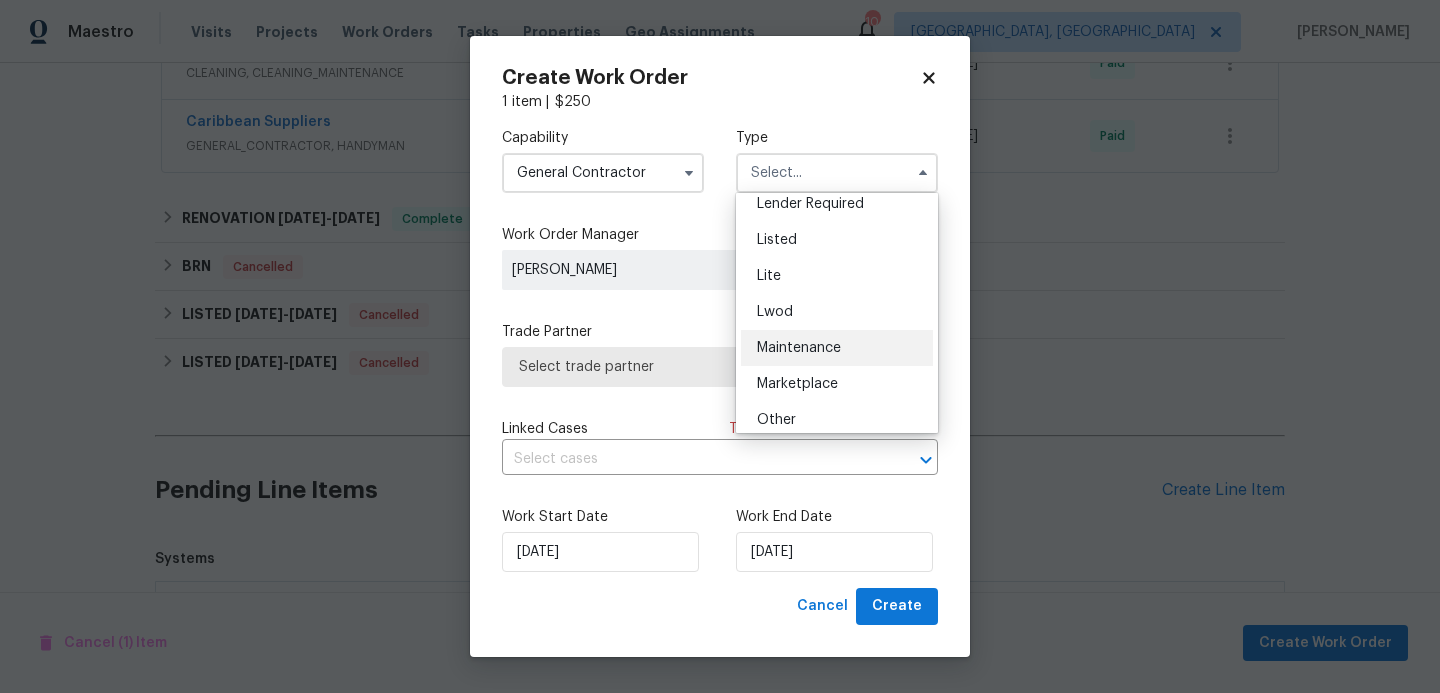 click on "Maintenance" at bounding box center [837, 348] 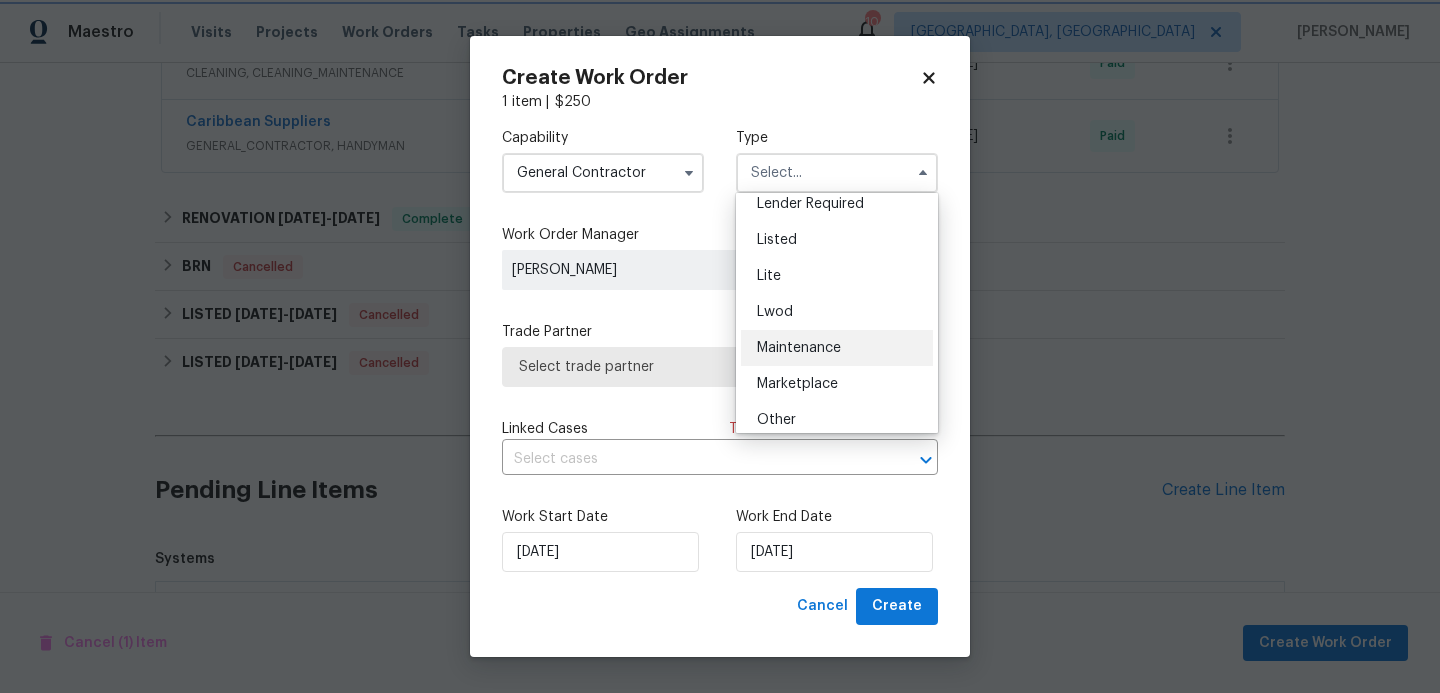 type on "Maintenance" 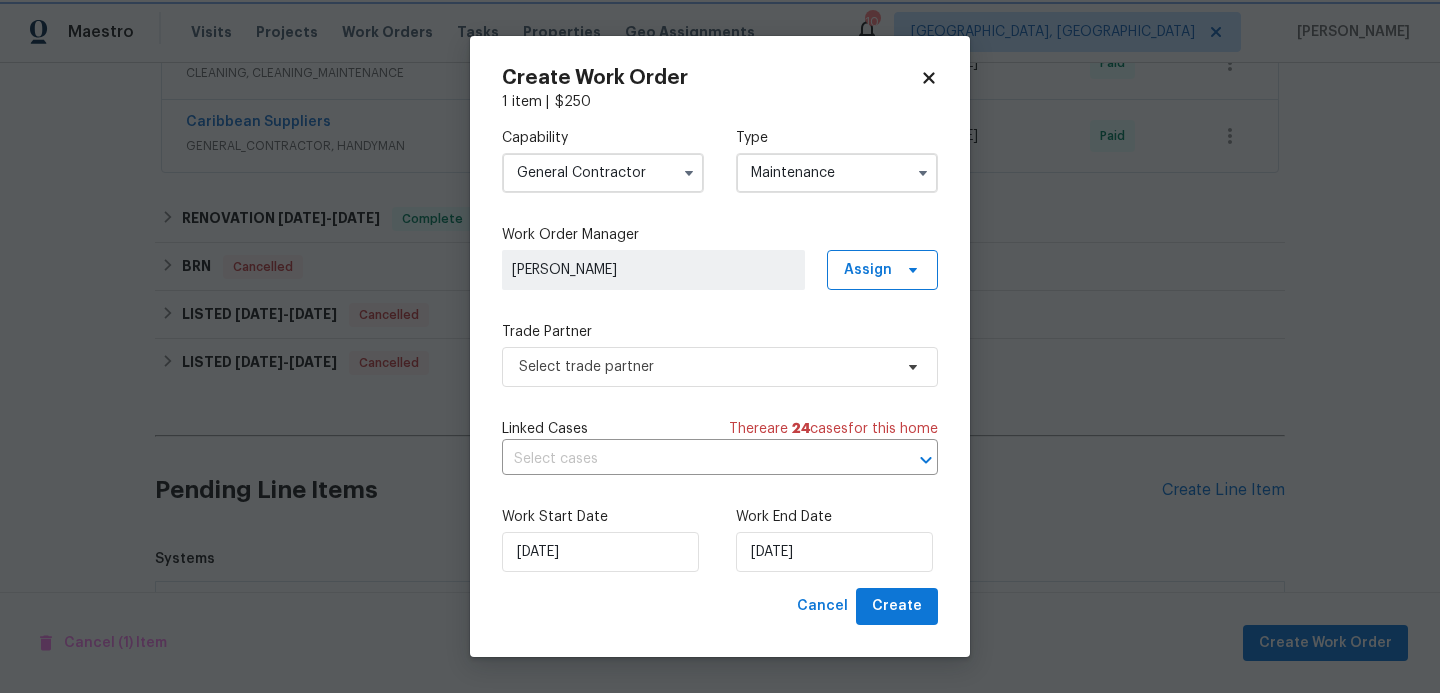 scroll, scrollTop: 0, scrollLeft: 0, axis: both 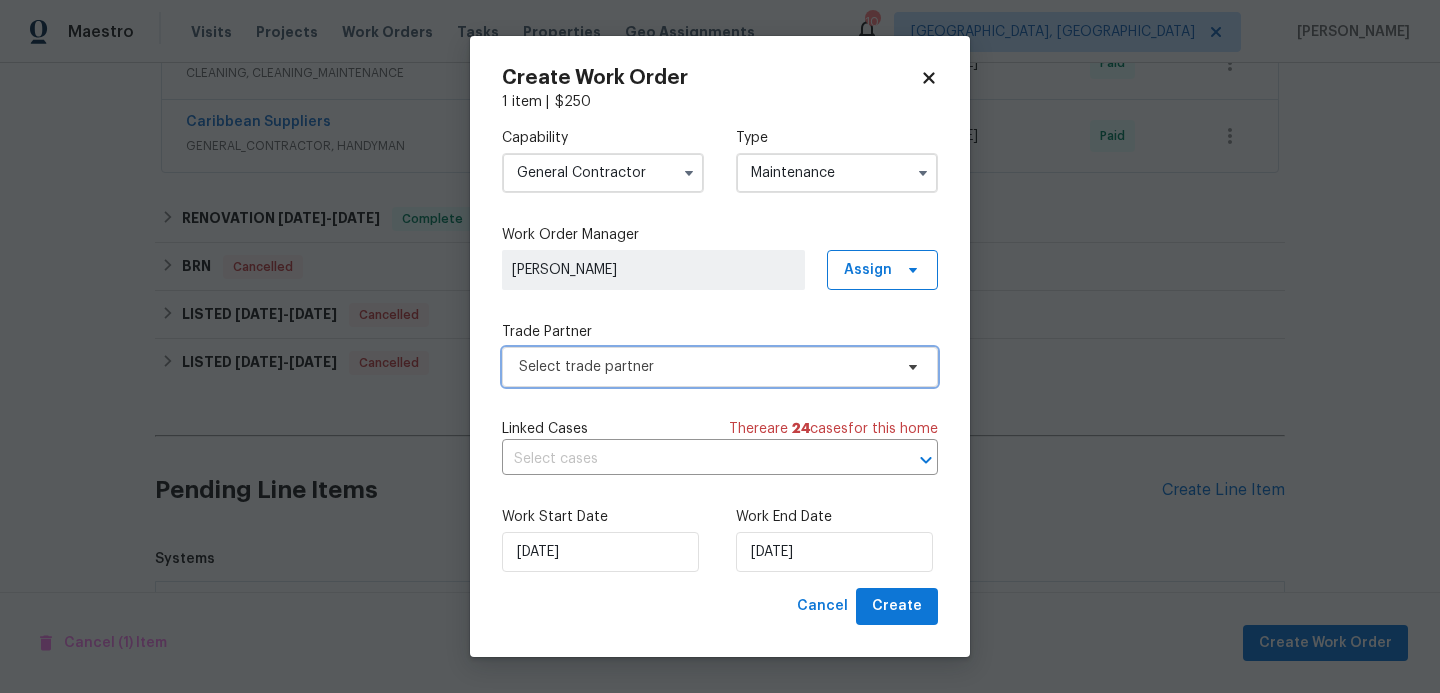 click on "Select trade partner" at bounding box center (705, 367) 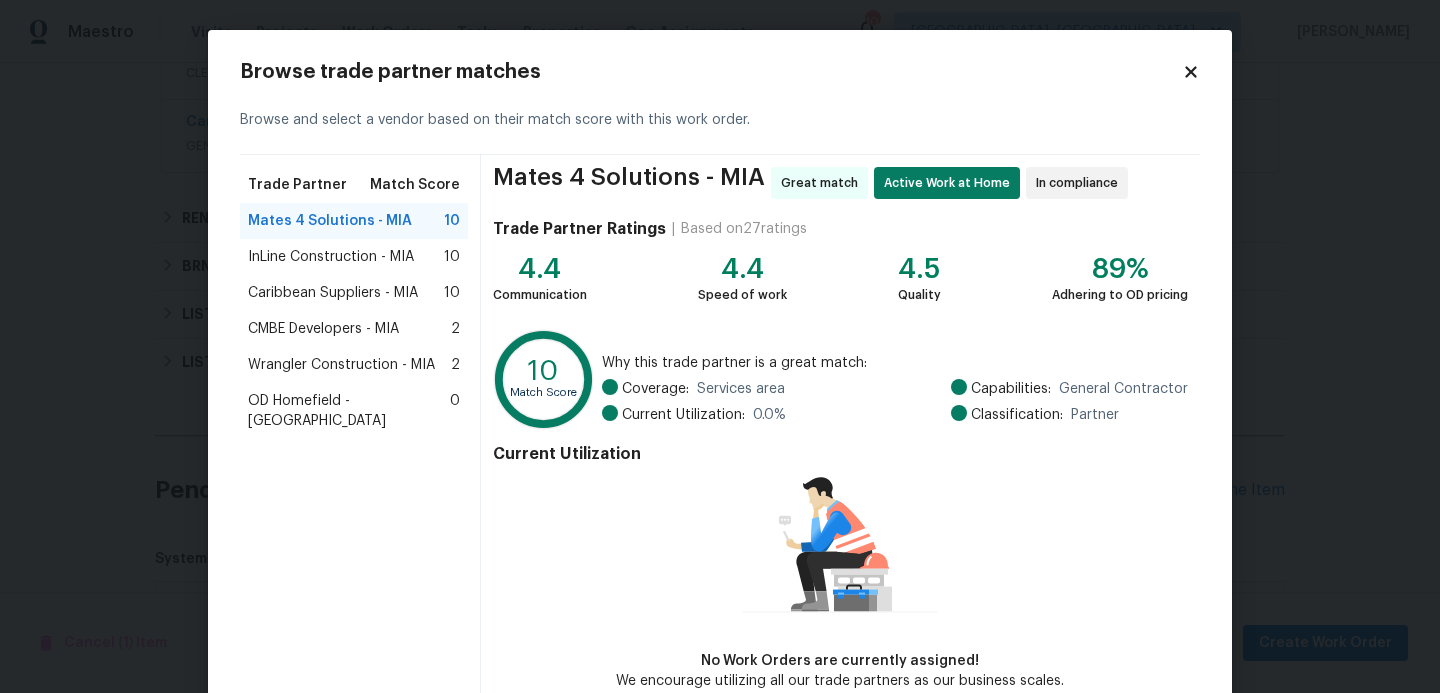 click on "InLine Construction - MIA" at bounding box center [331, 257] 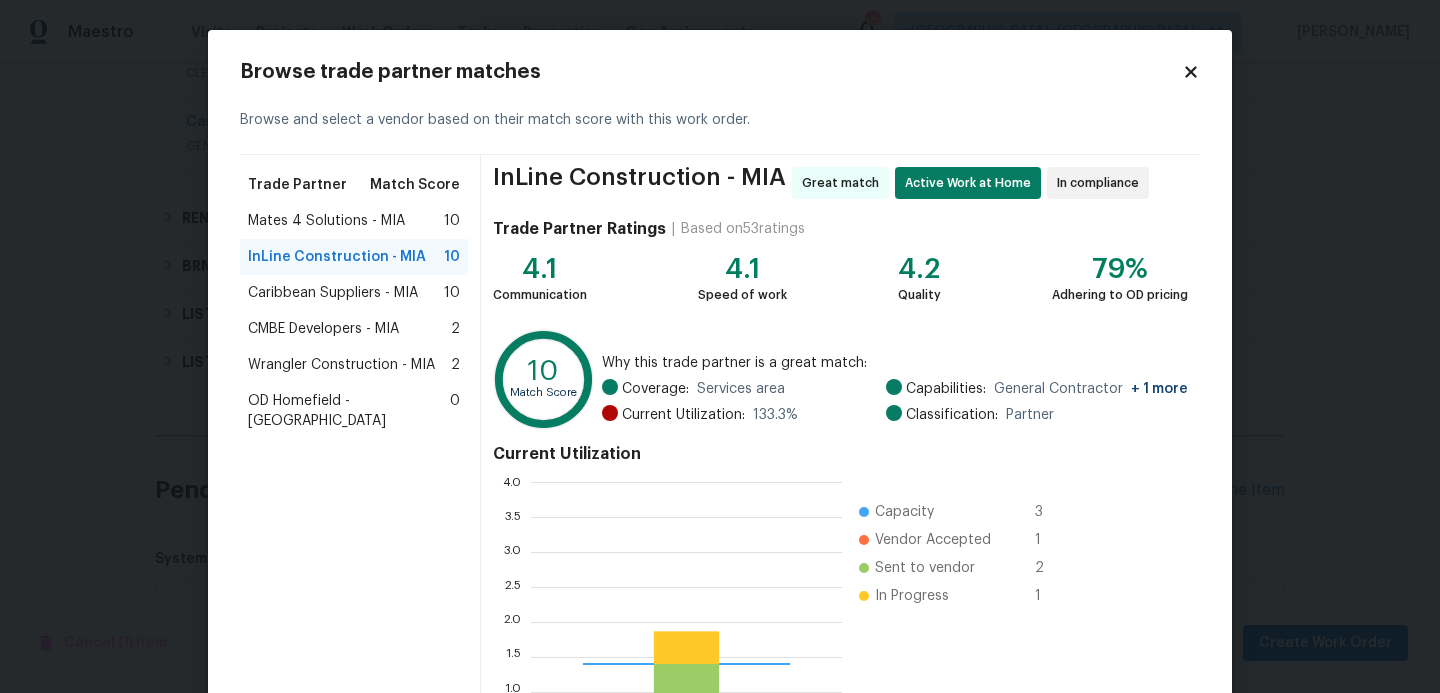 scroll, scrollTop: 2, scrollLeft: 1, axis: both 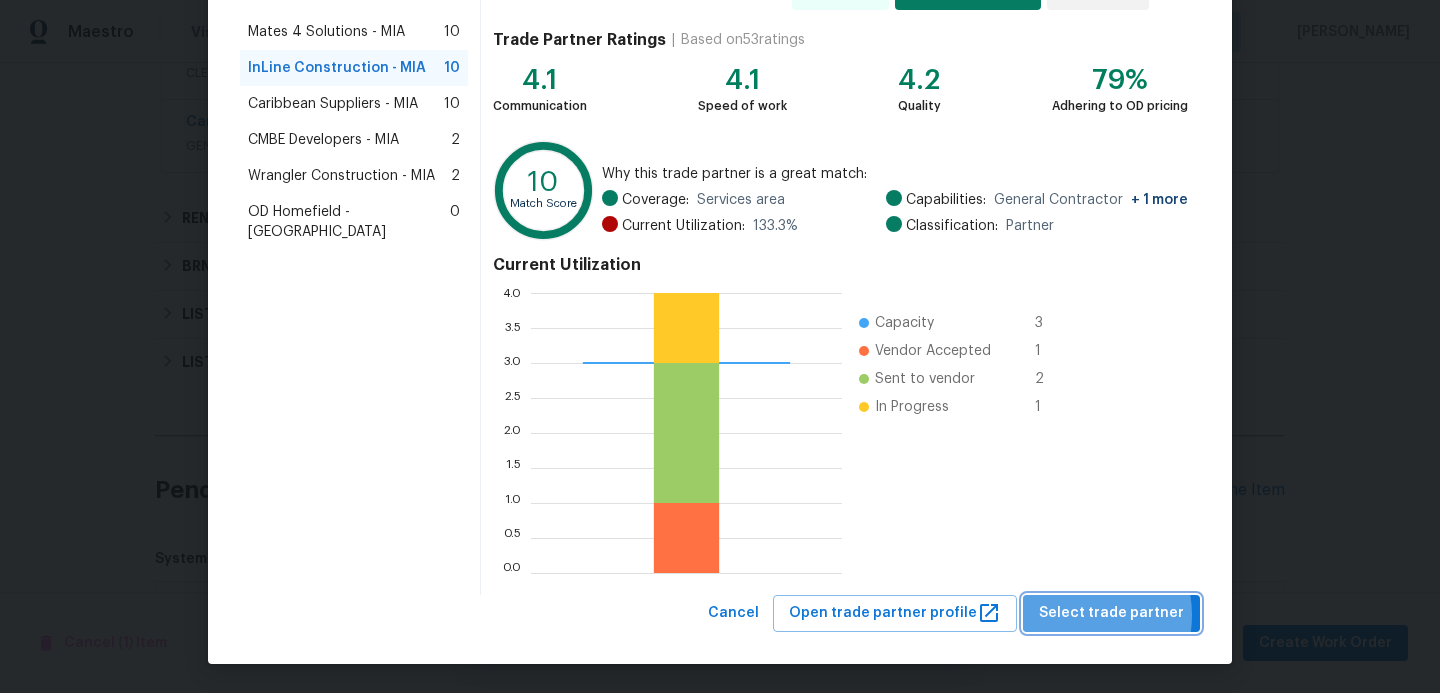 click on "Select trade partner" at bounding box center [1111, 613] 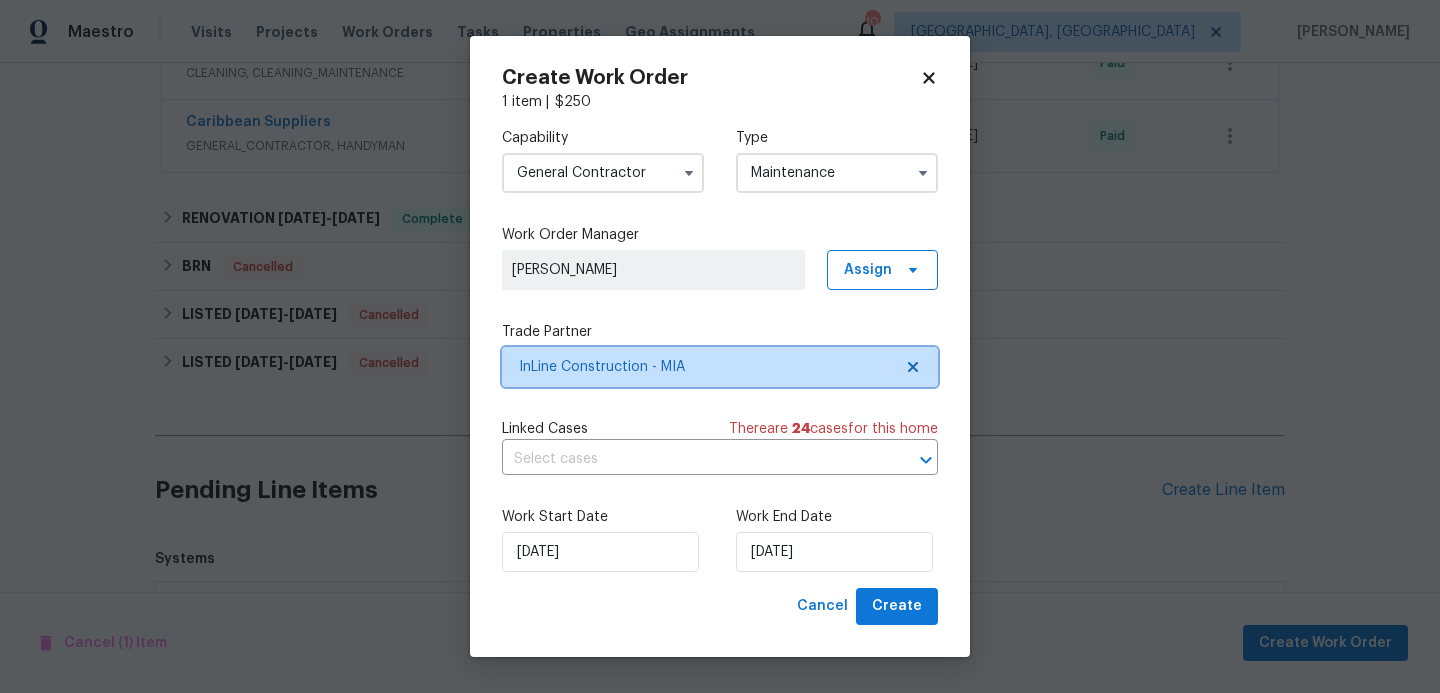 scroll, scrollTop: 0, scrollLeft: 0, axis: both 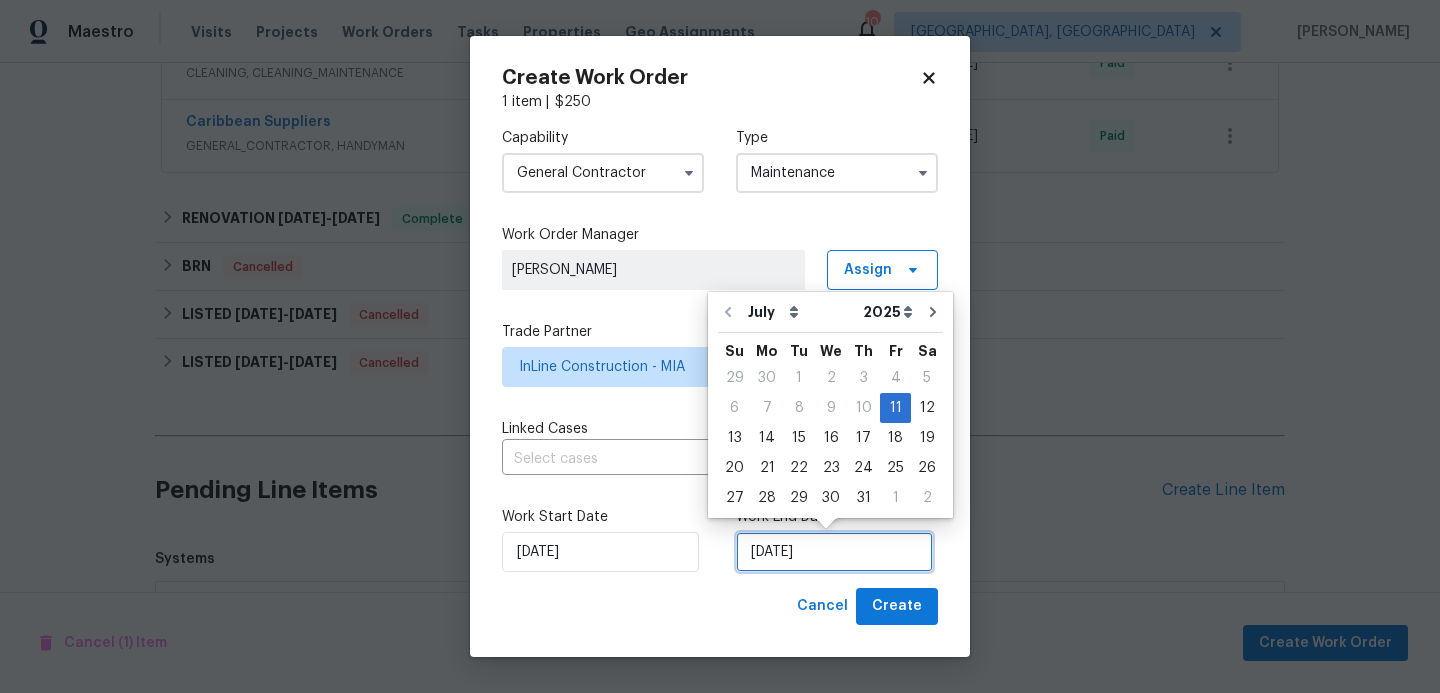 click on "[DATE]" at bounding box center (834, 552) 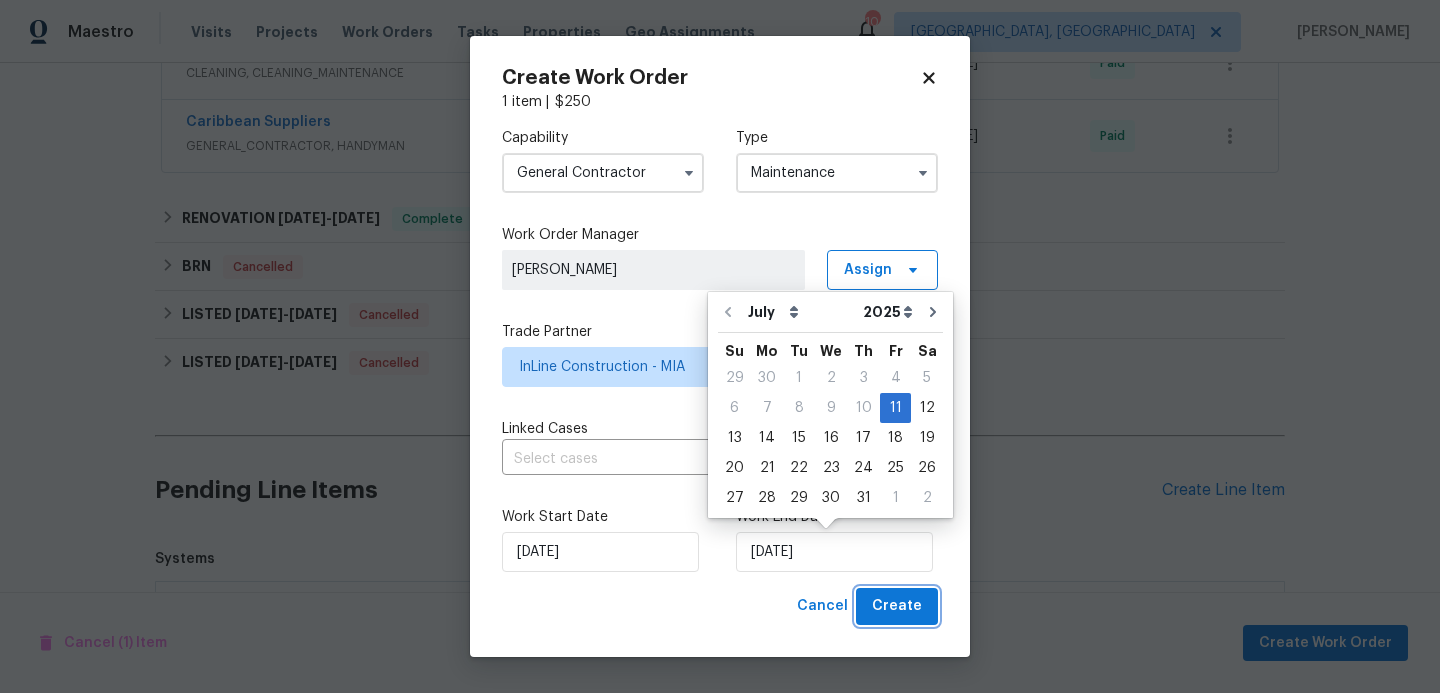 click on "Create" at bounding box center (897, 606) 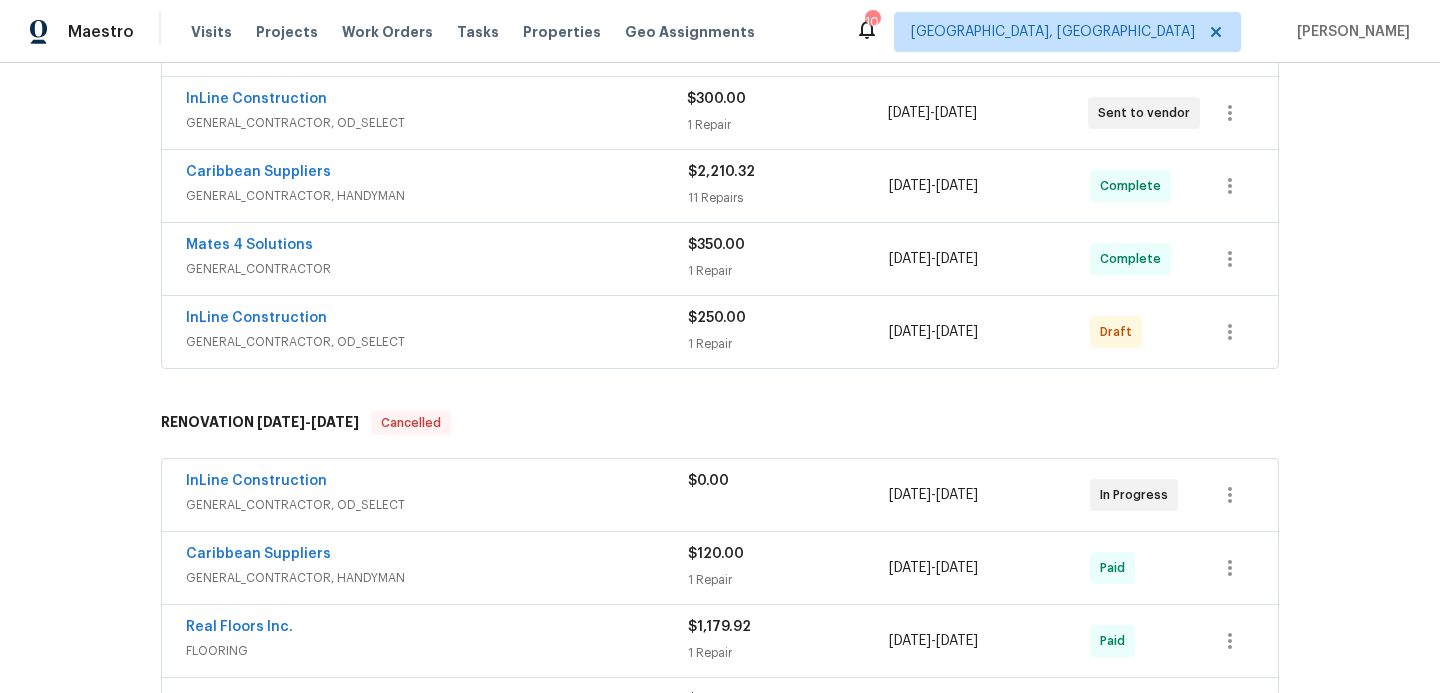 scroll, scrollTop: 606, scrollLeft: 0, axis: vertical 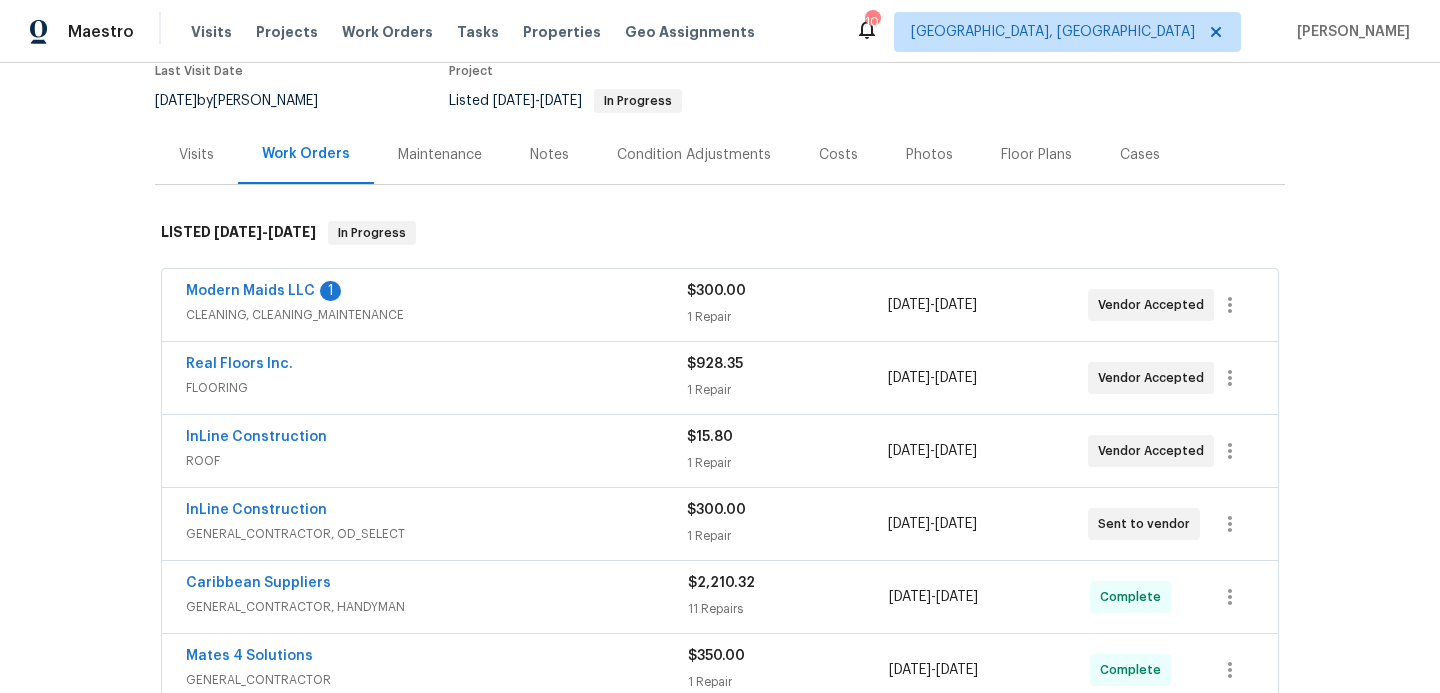 click on "Caribbean Suppliers GENERAL_CONTRACTOR, HANDYMAN $2,210.32 11 Repairs 7/7/2025  -  7/8/2025 Complete" at bounding box center (720, 597) 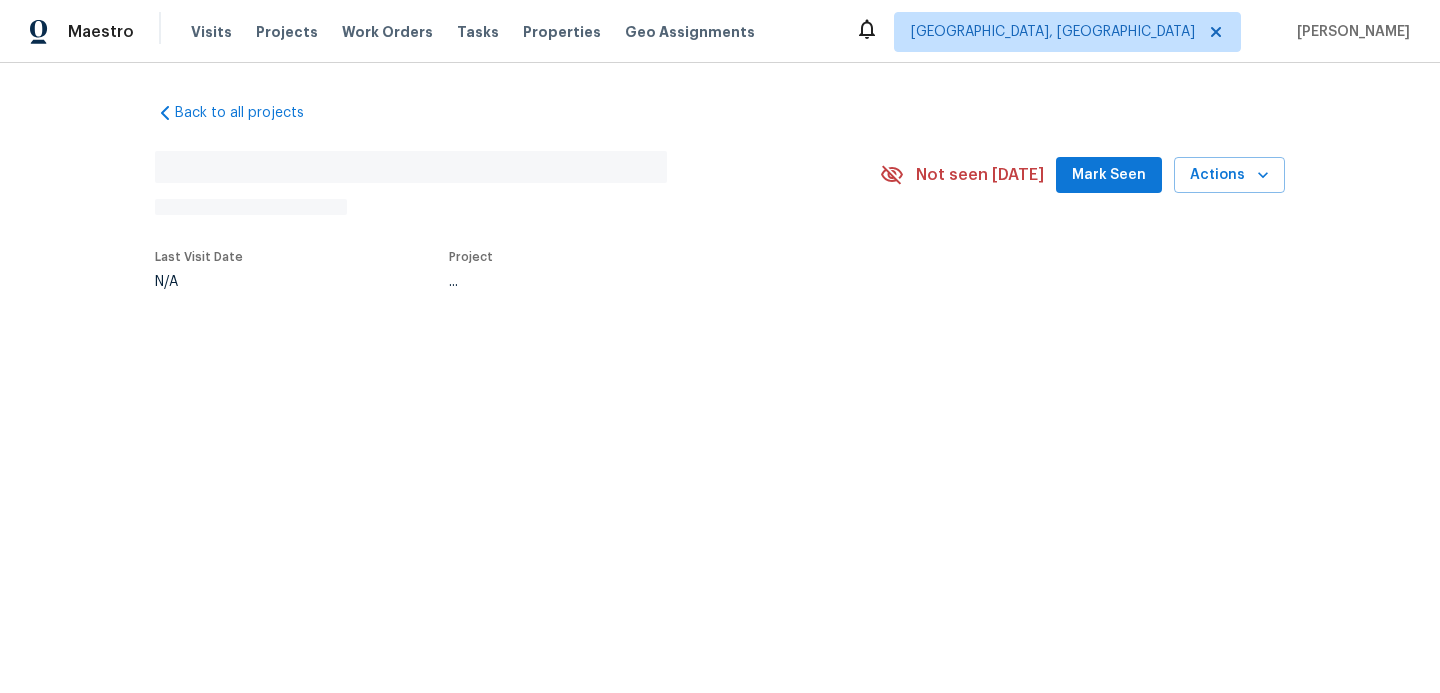 scroll, scrollTop: 0, scrollLeft: 0, axis: both 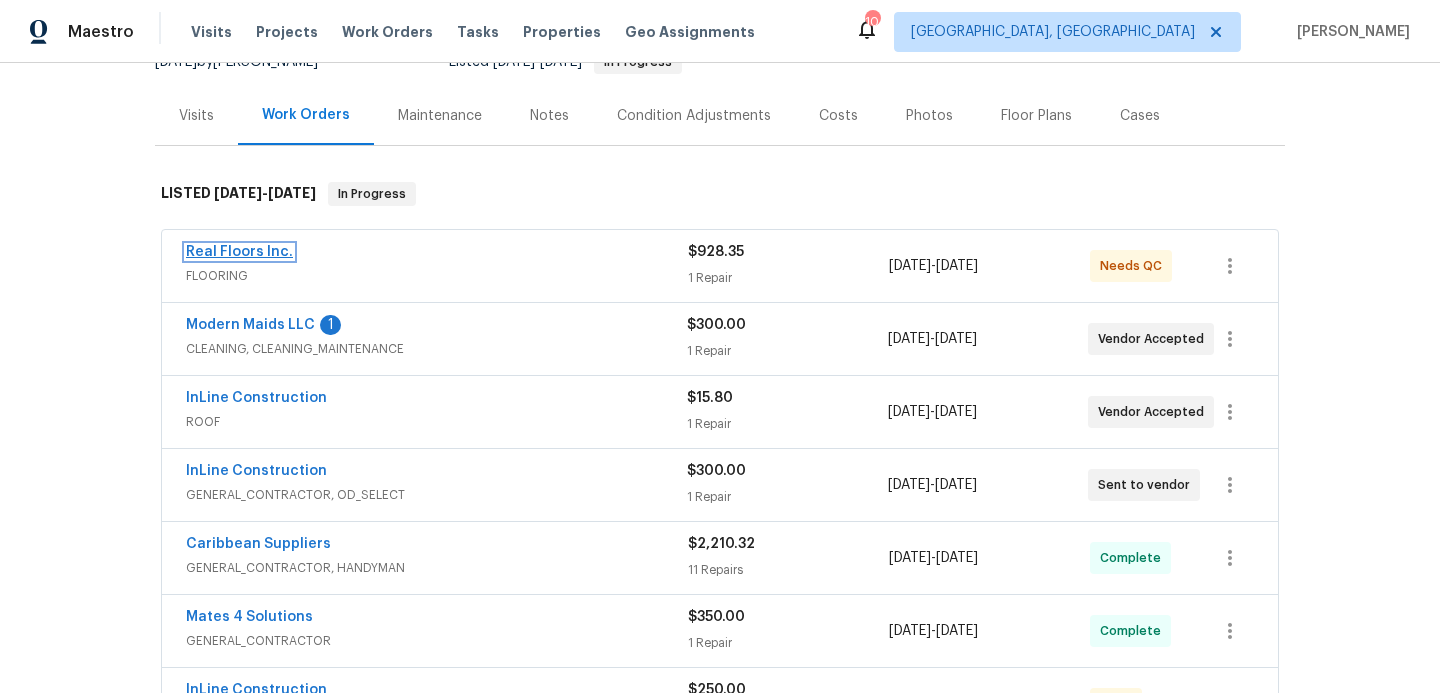 click on "Real Floors Inc." at bounding box center [239, 252] 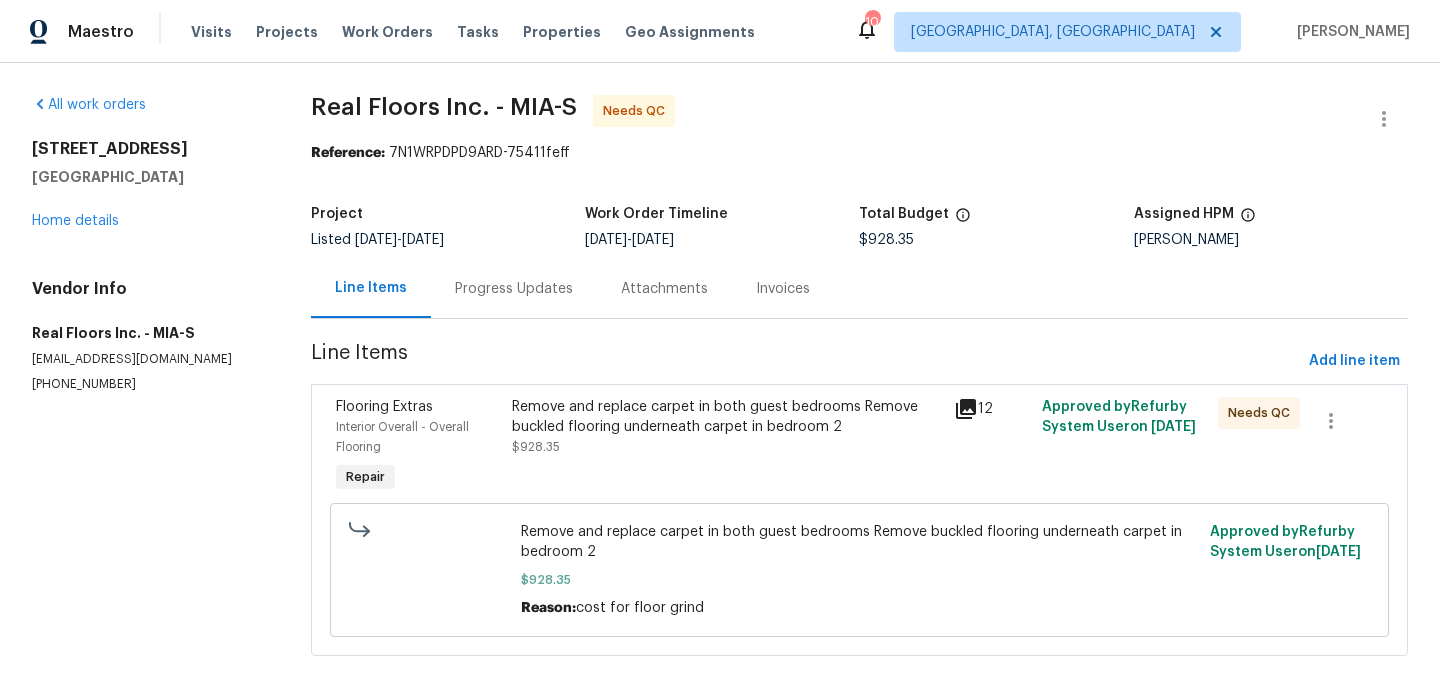 scroll, scrollTop: 20, scrollLeft: 0, axis: vertical 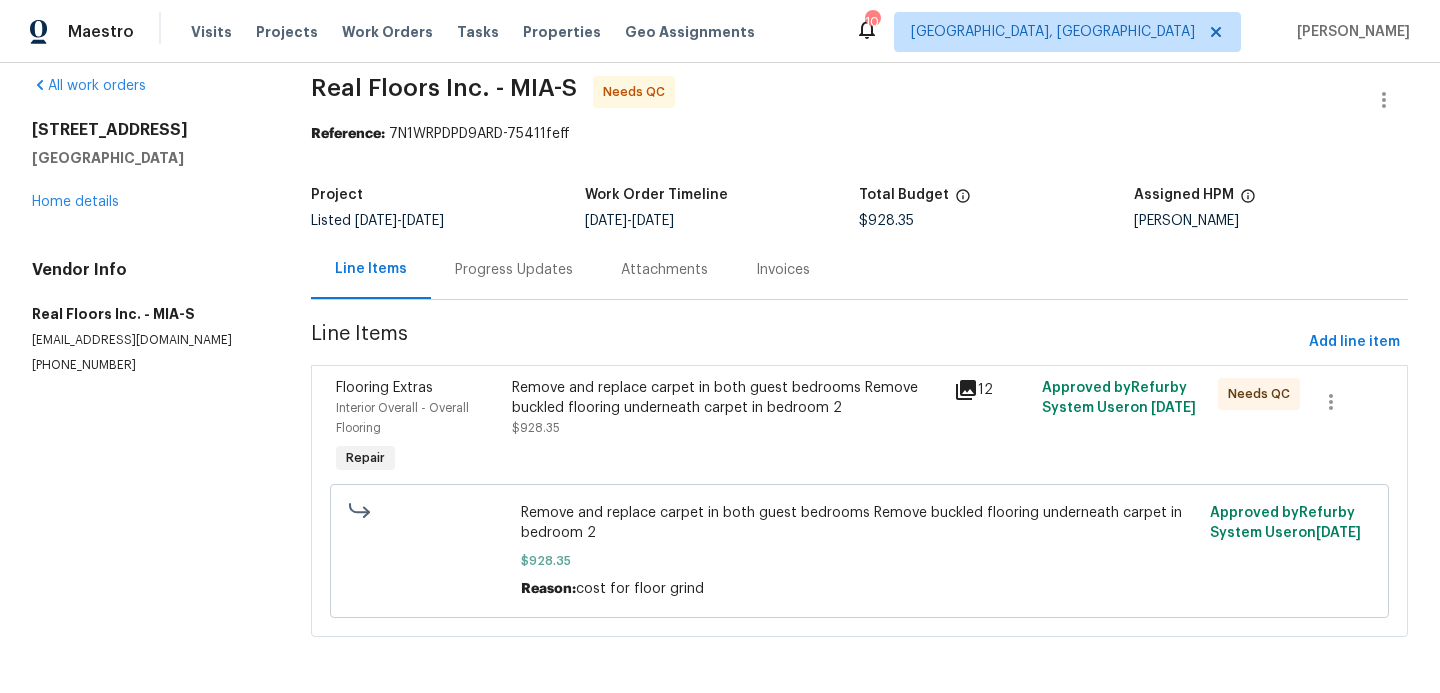 click on "Remove and replace carpet in both guest bedrooms
Remove buckled flooring underneath carpet in bedroom 2" at bounding box center (726, 398) 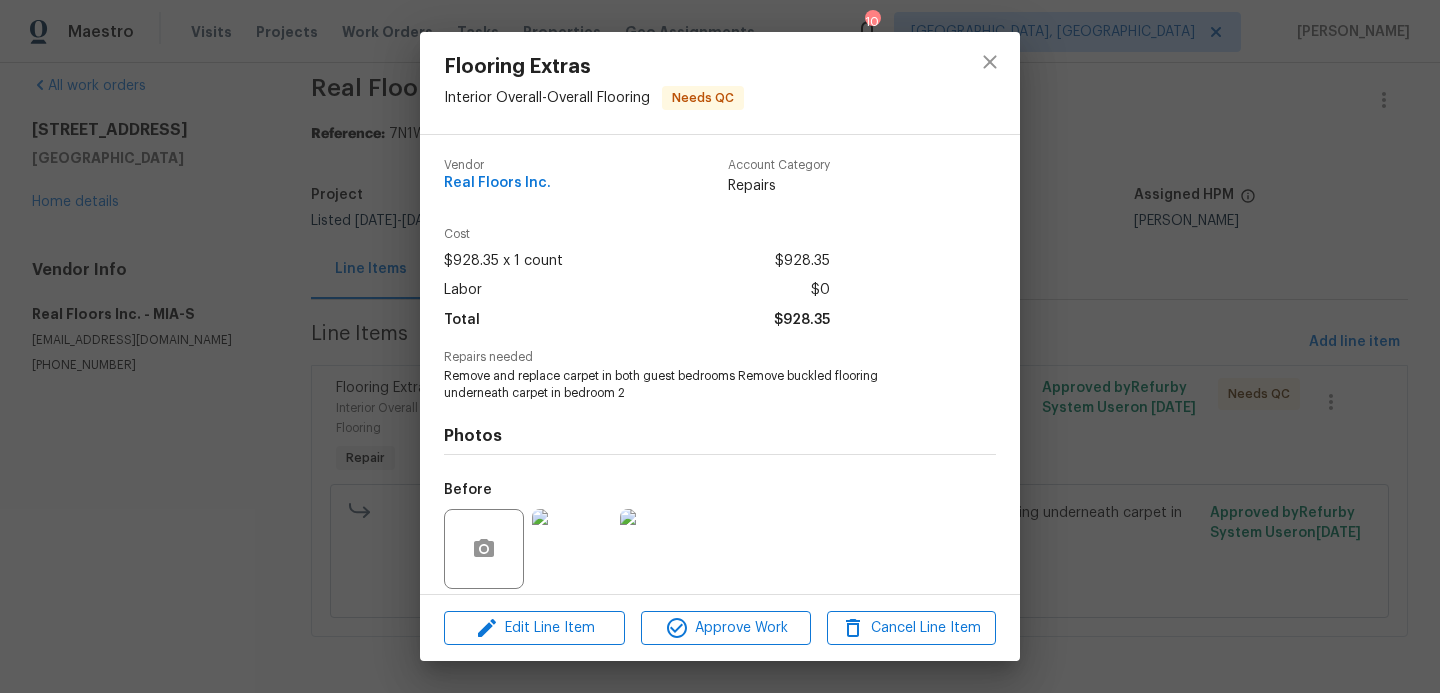 scroll, scrollTop: 145, scrollLeft: 0, axis: vertical 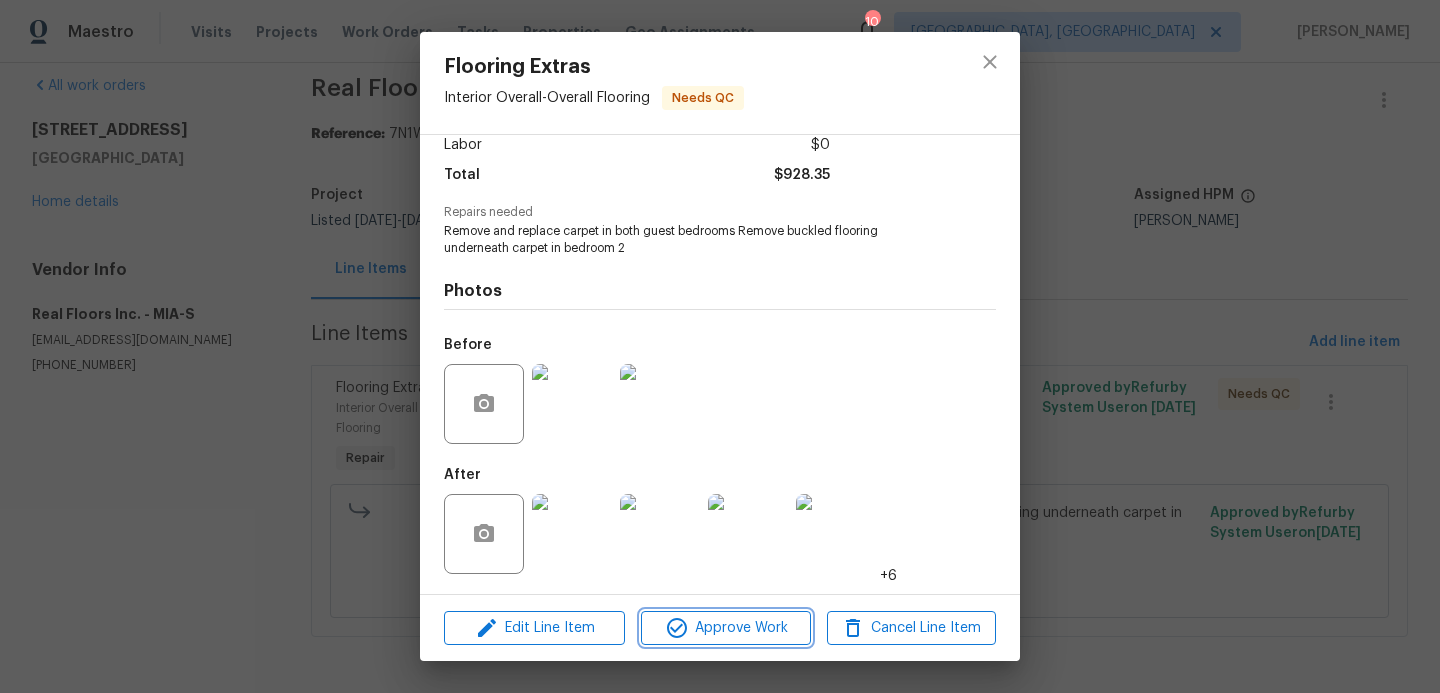 click on "Approve Work" at bounding box center [725, 628] 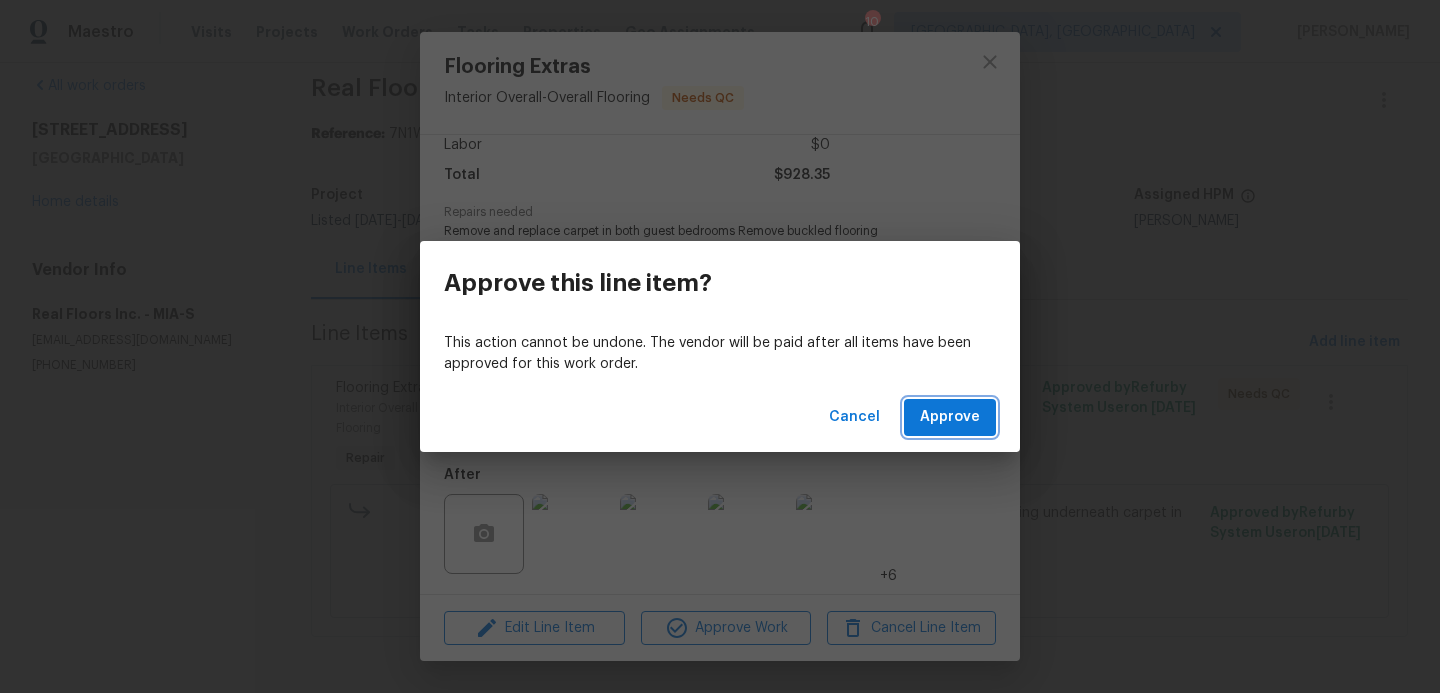 click on "Approve" at bounding box center [950, 417] 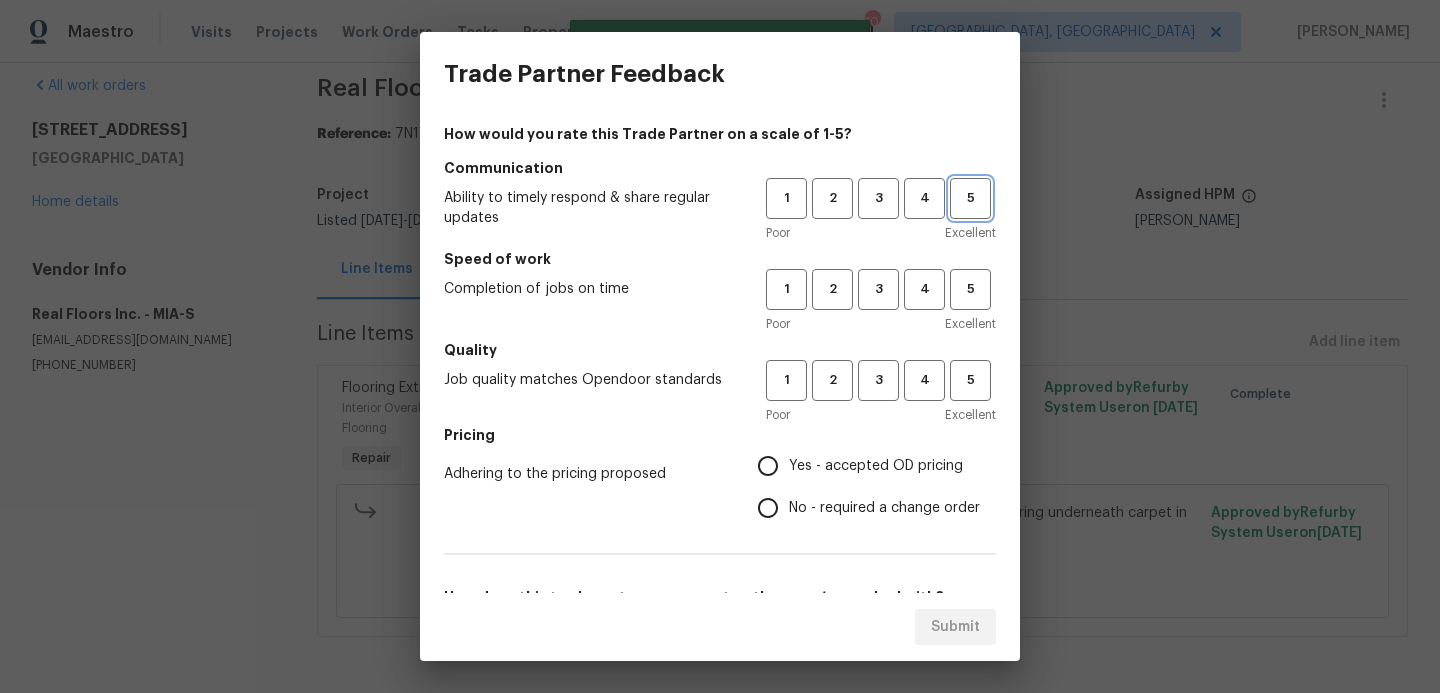 click on "5" at bounding box center [970, 198] 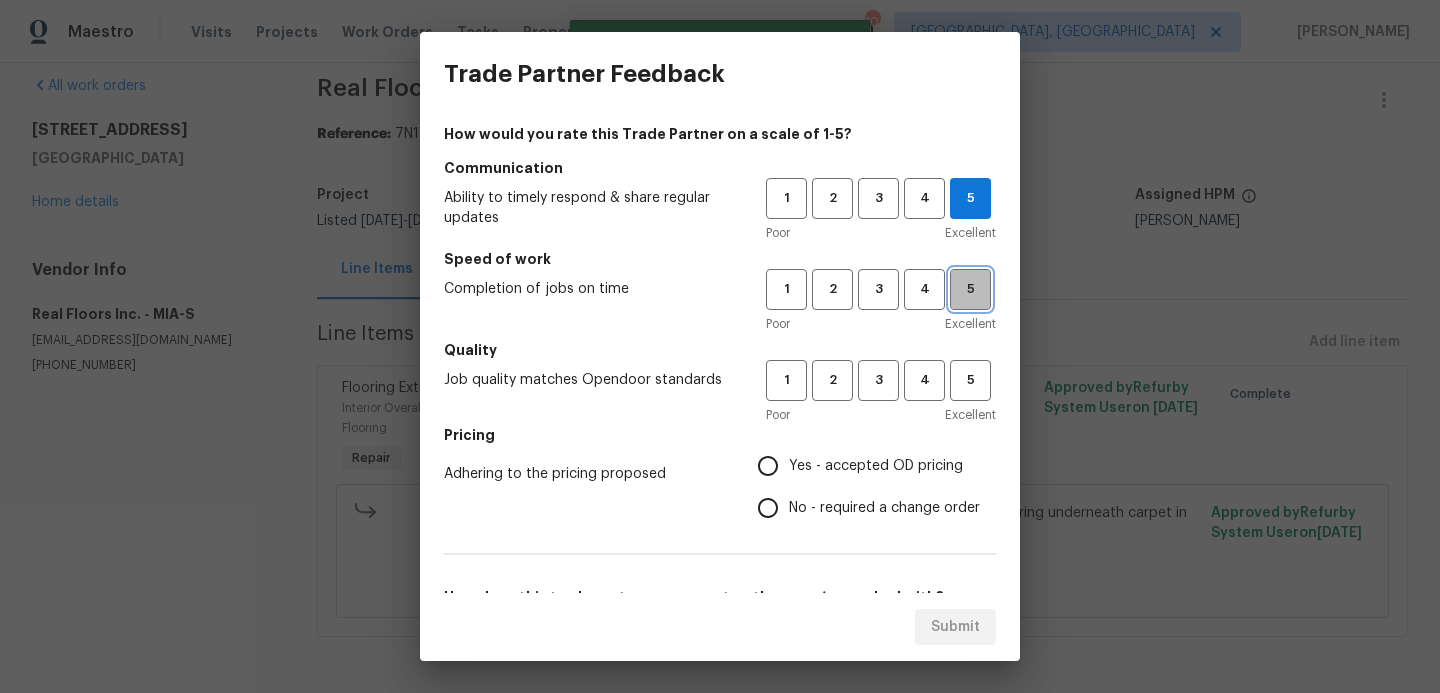 click on "5" at bounding box center [970, 289] 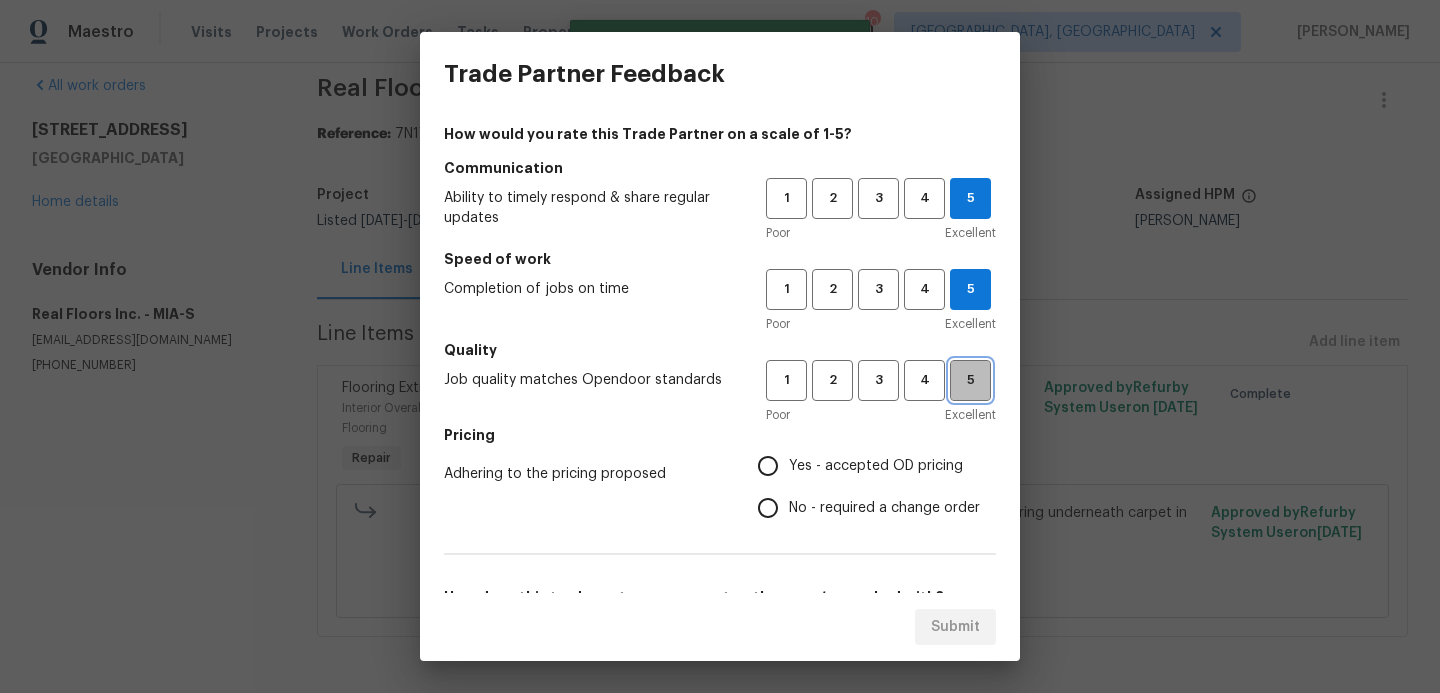 click on "5" at bounding box center (970, 380) 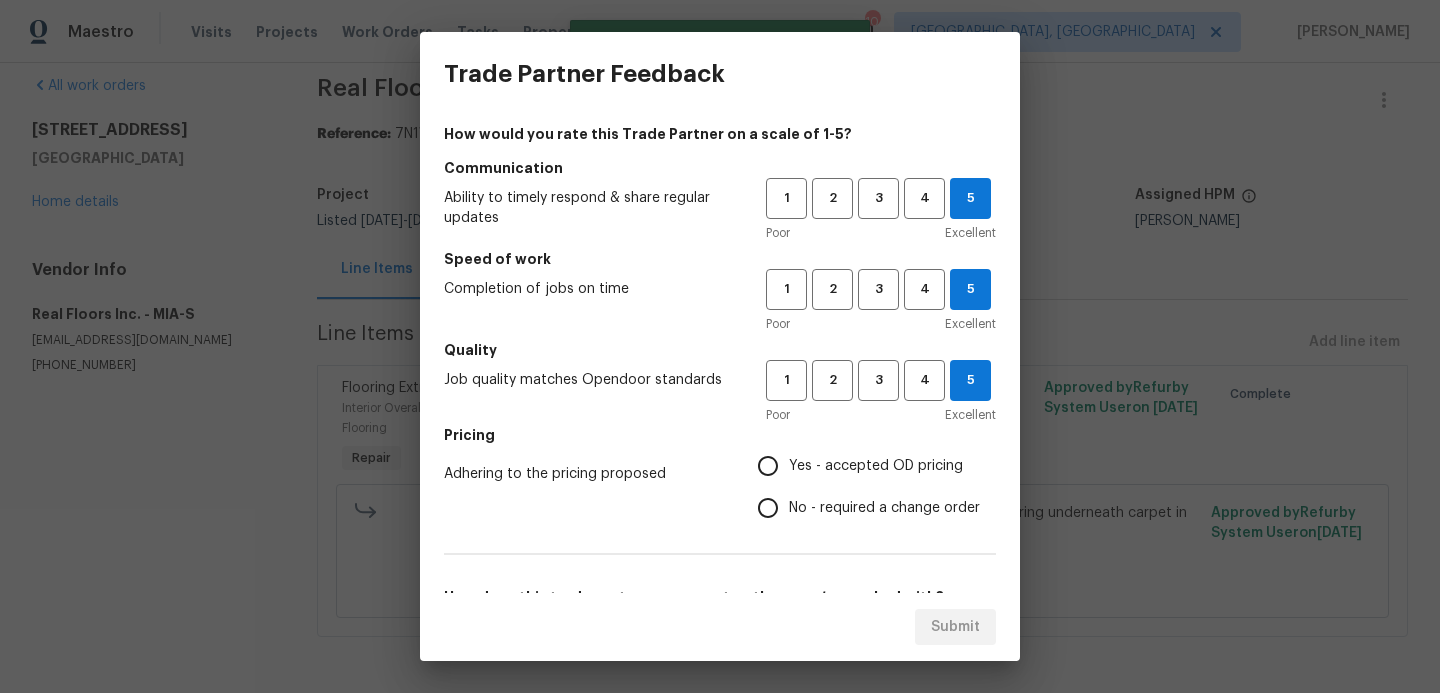 click on "Yes - accepted OD pricing" at bounding box center (768, 466) 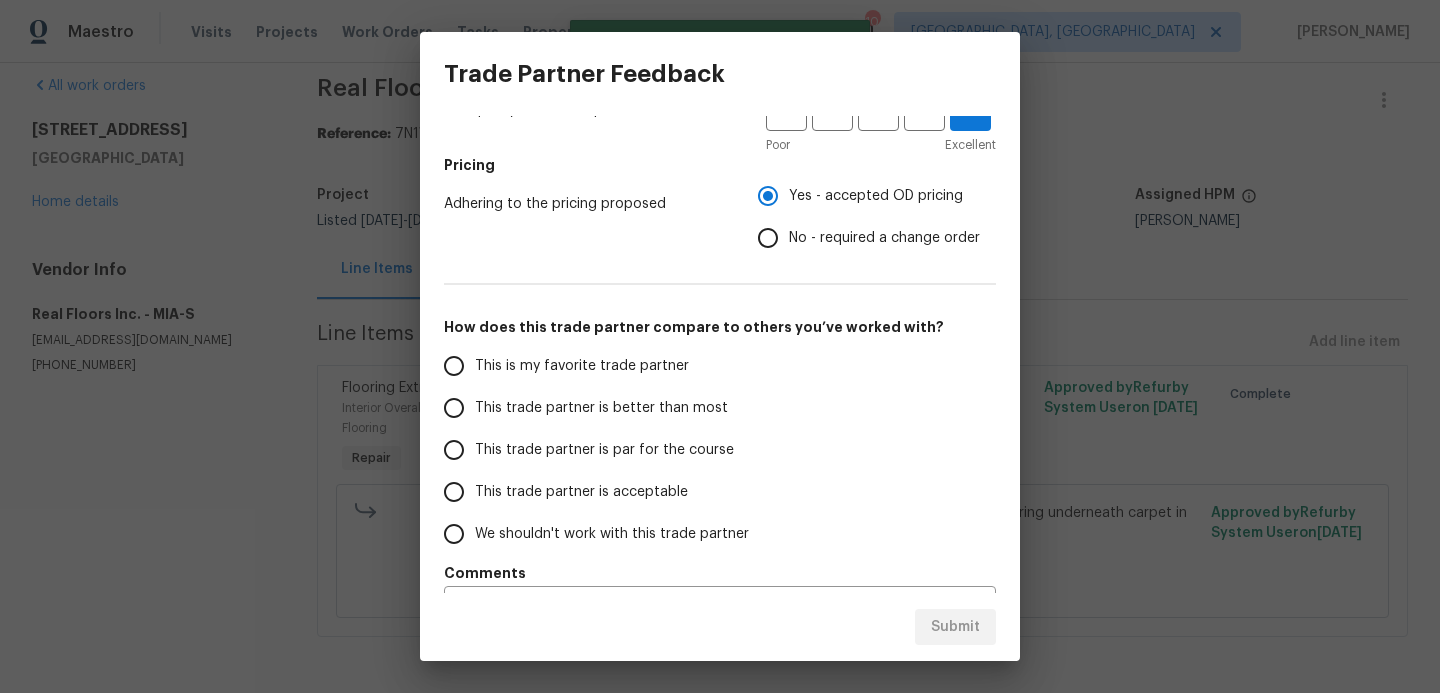 scroll, scrollTop: 322, scrollLeft: 0, axis: vertical 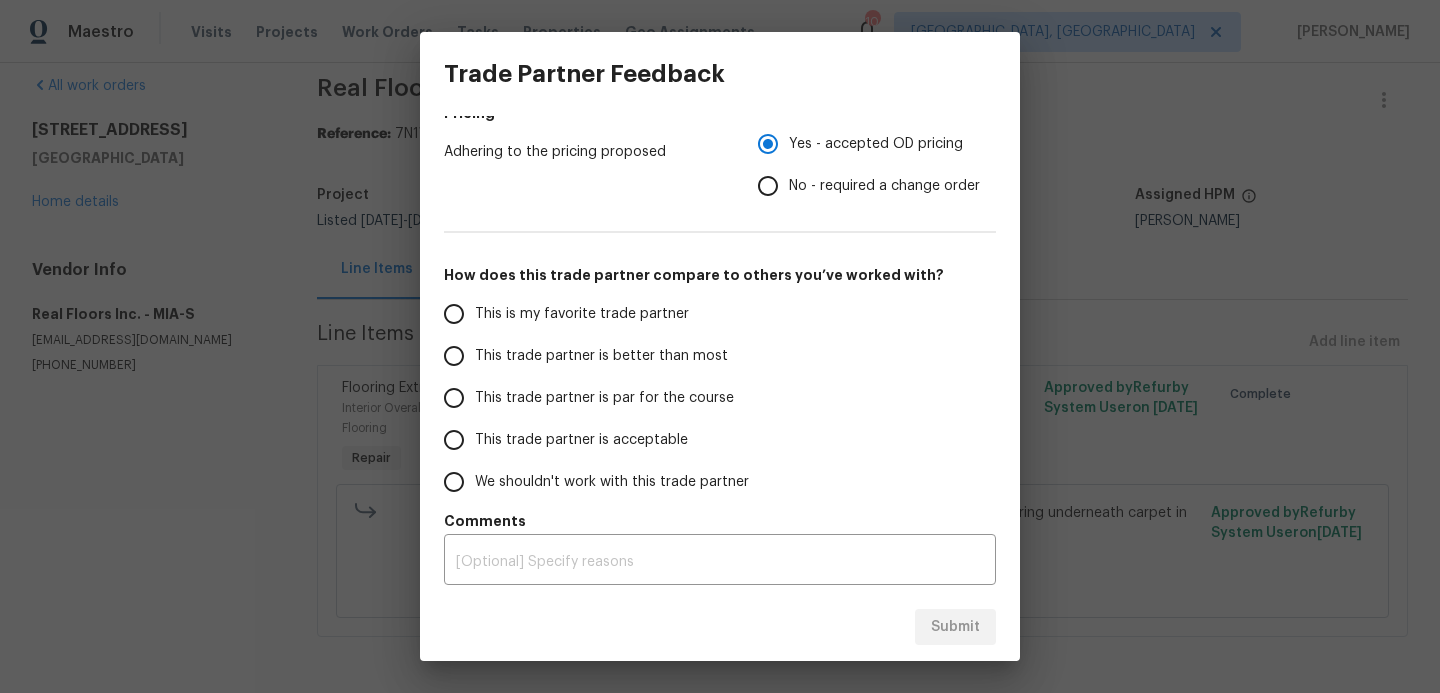 click on "This trade partner is better than most" at bounding box center (454, 356) 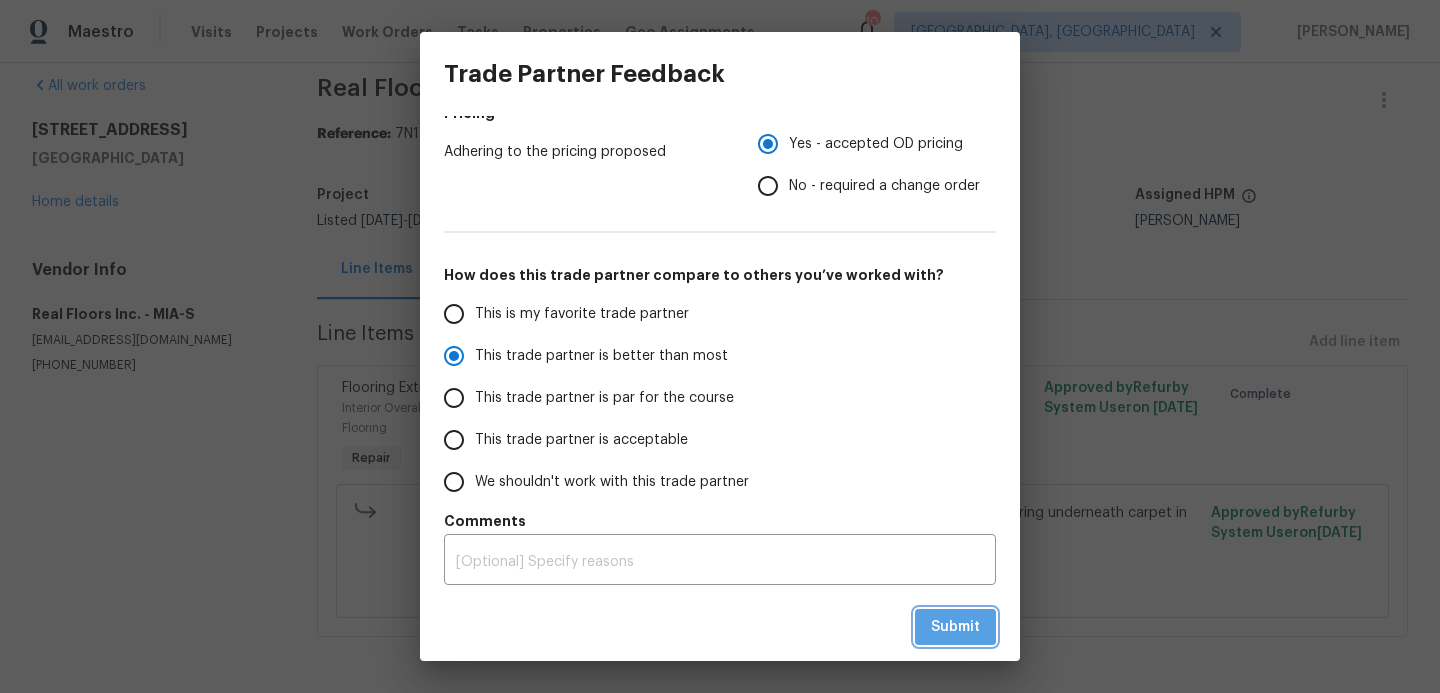 click on "Submit" at bounding box center [955, 627] 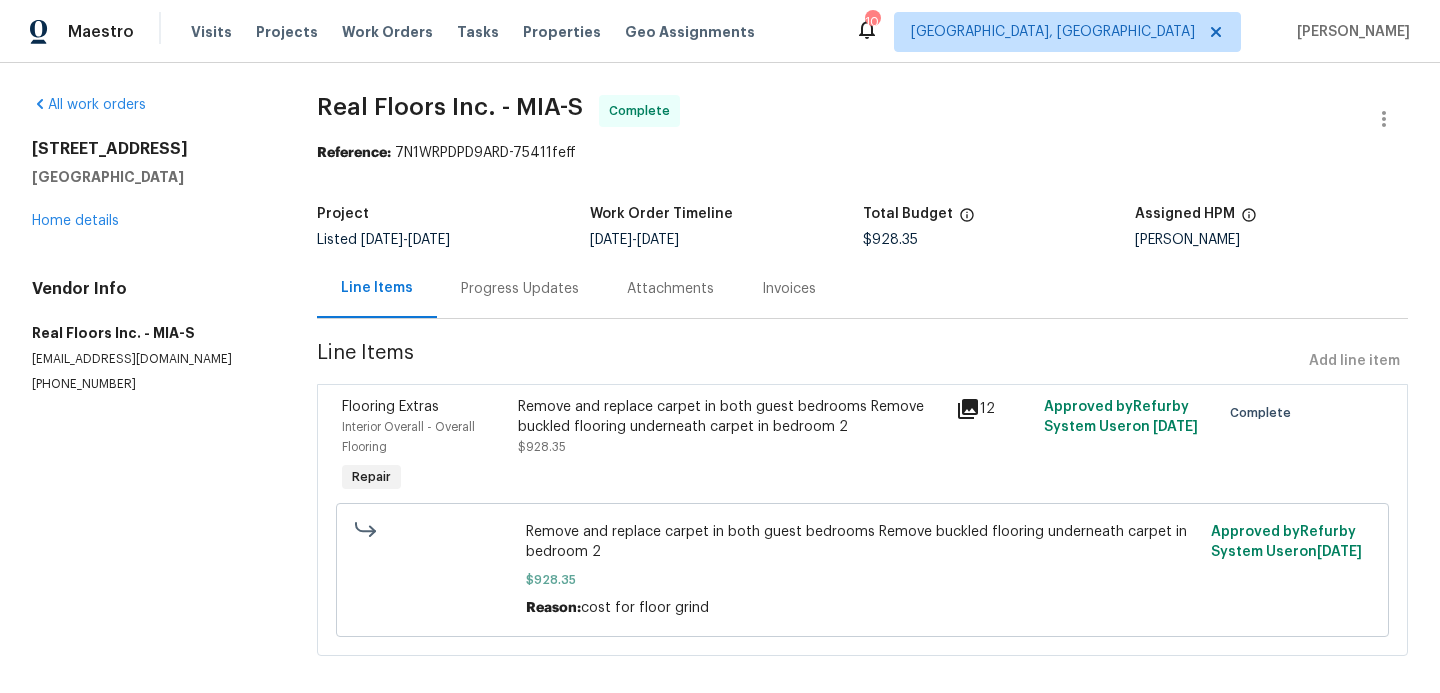 scroll, scrollTop: 20, scrollLeft: 0, axis: vertical 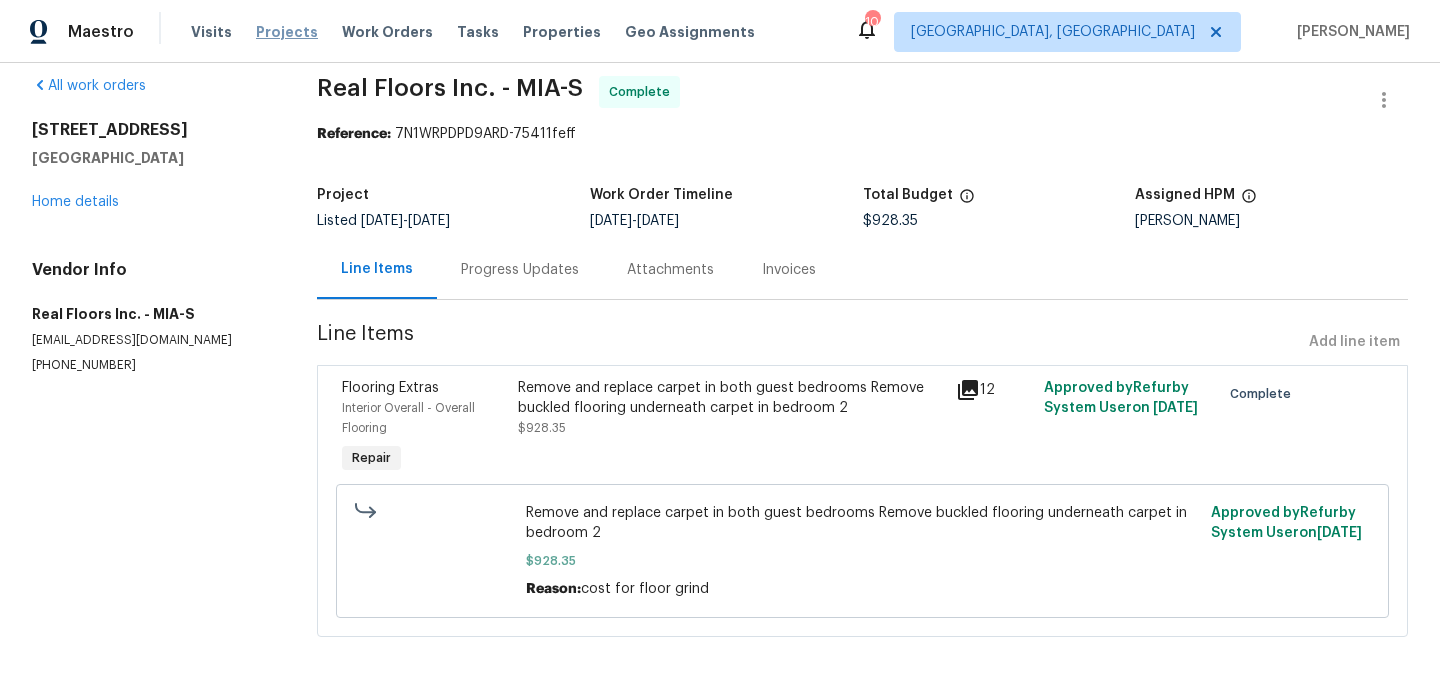 click on "Projects" at bounding box center [287, 32] 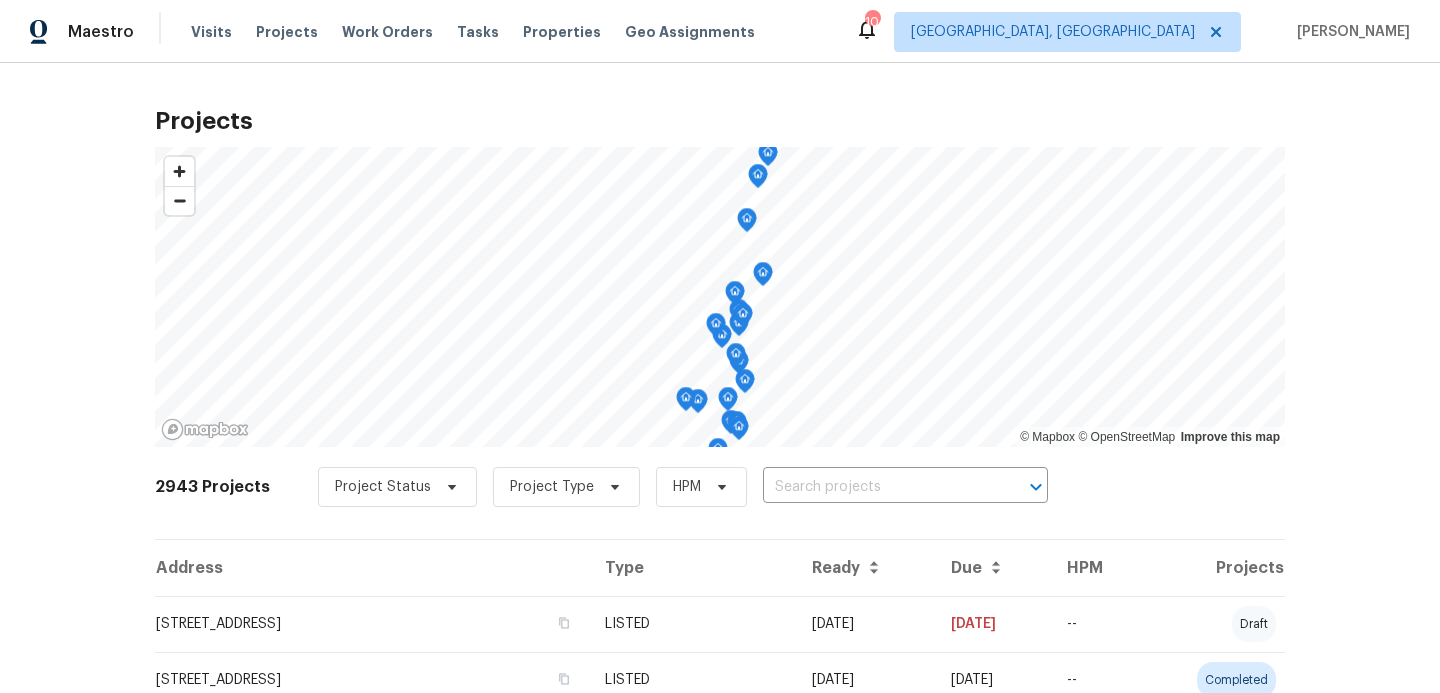 click on "Work Orders" at bounding box center (387, 32) 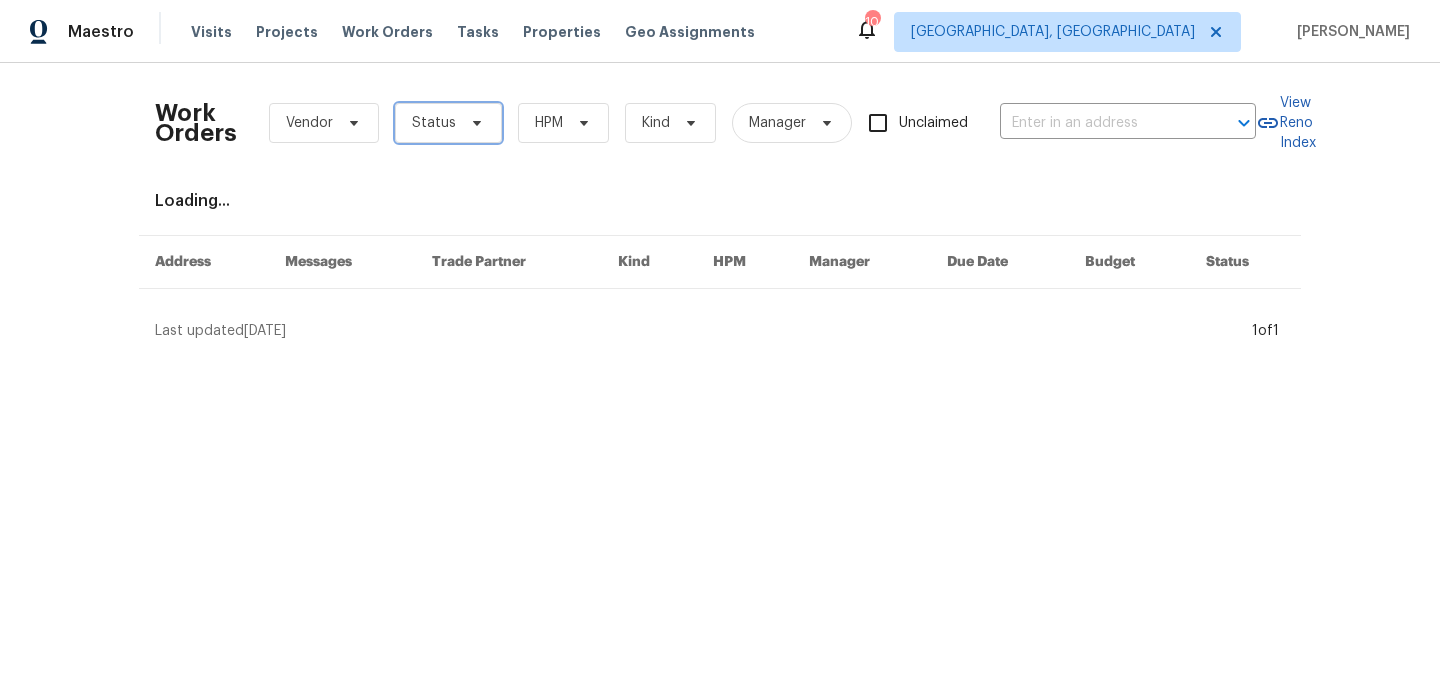 click on "Status" at bounding box center [448, 123] 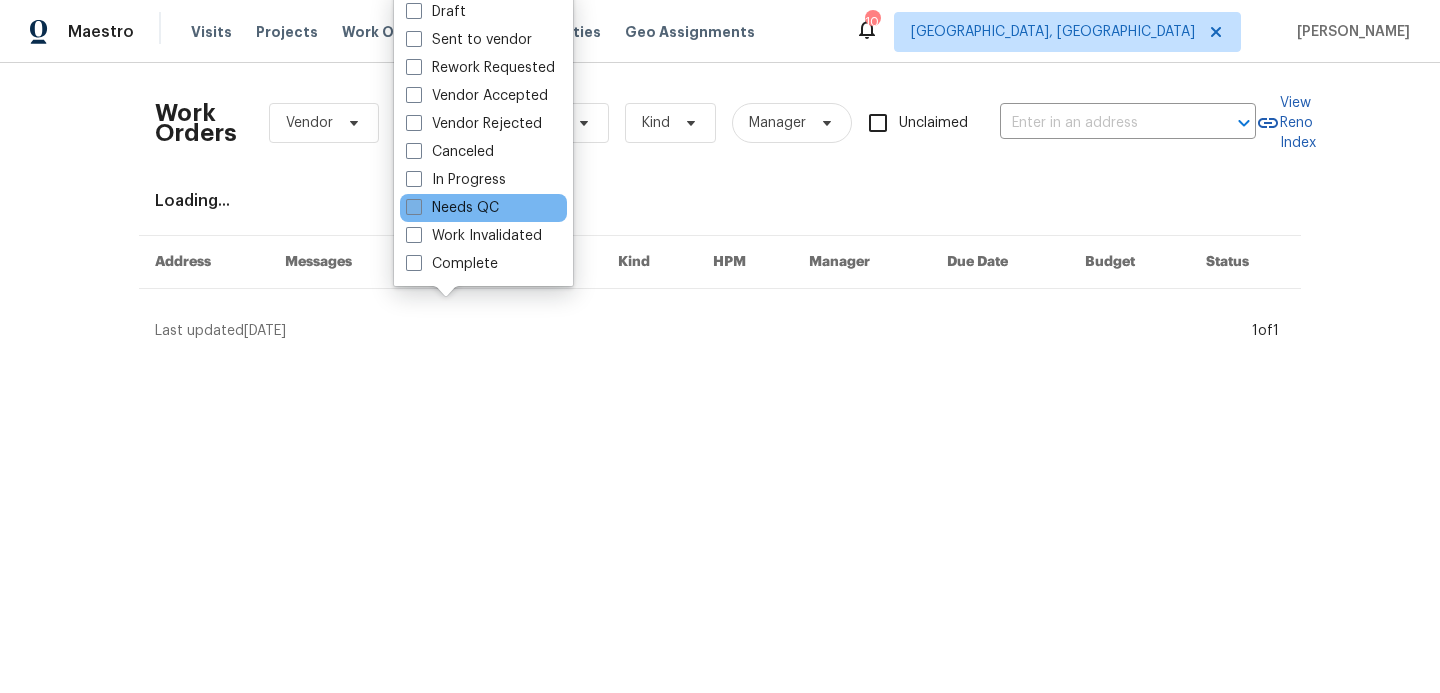 click at bounding box center (414, 207) 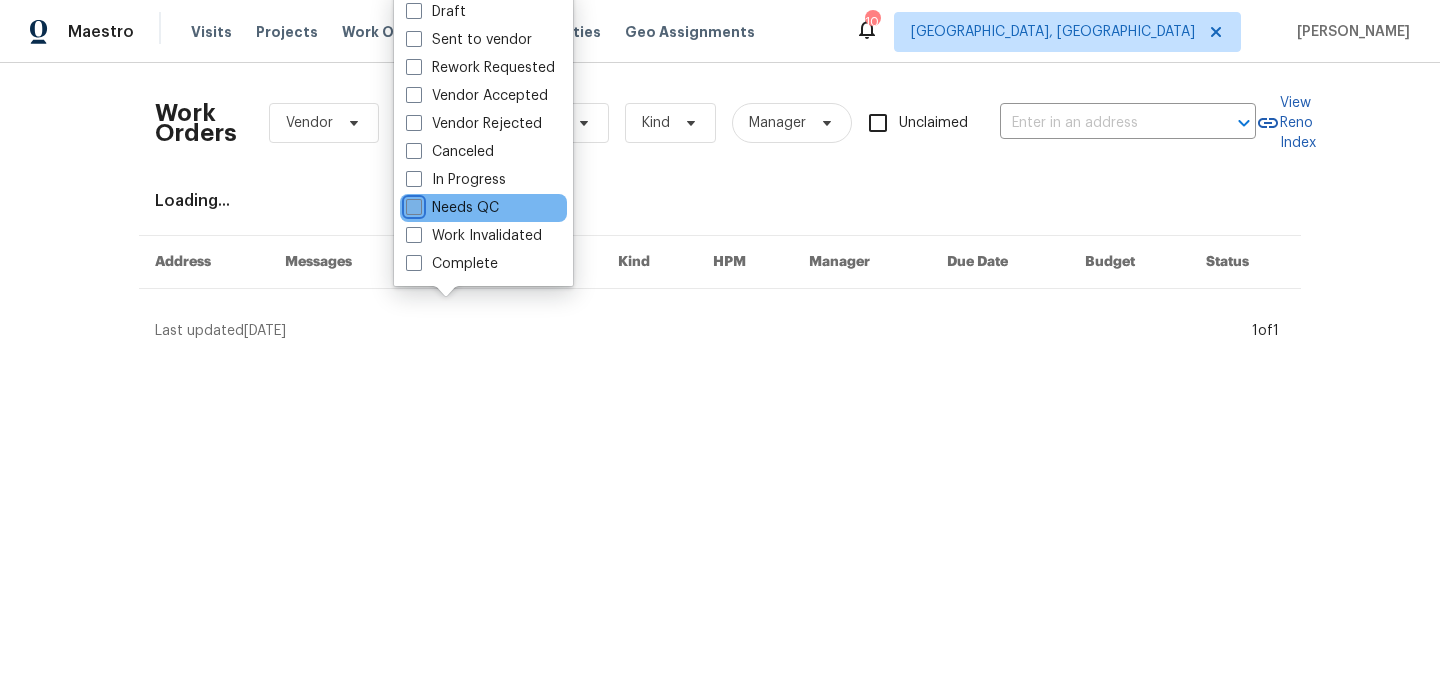 click on "Needs QC" at bounding box center (412, 204) 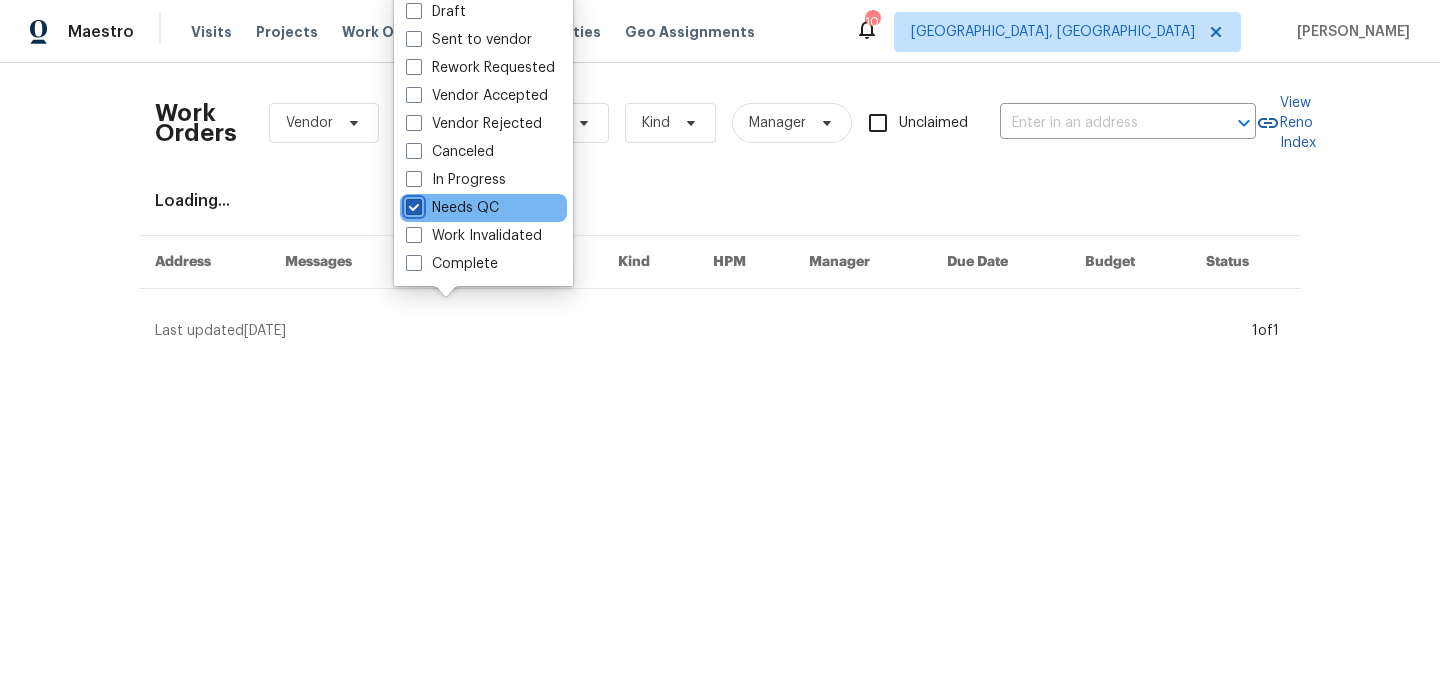 checkbox on "true" 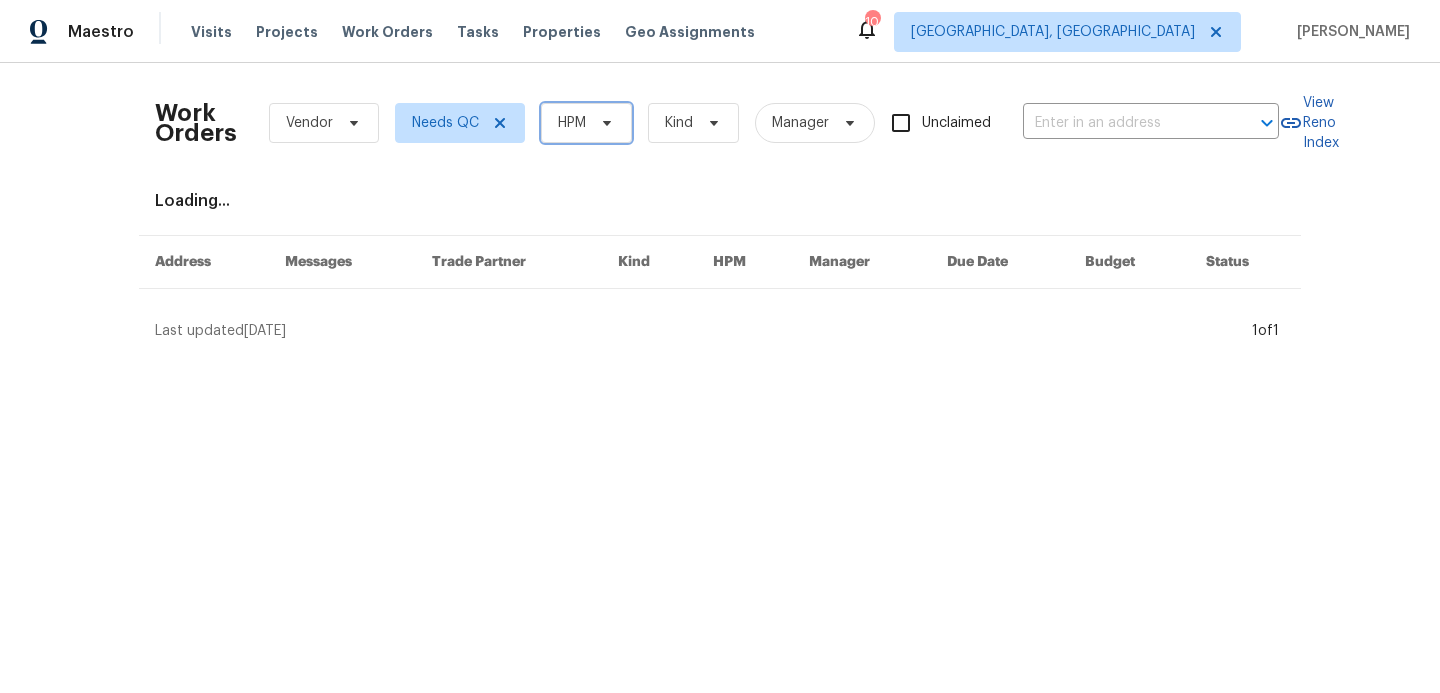 click 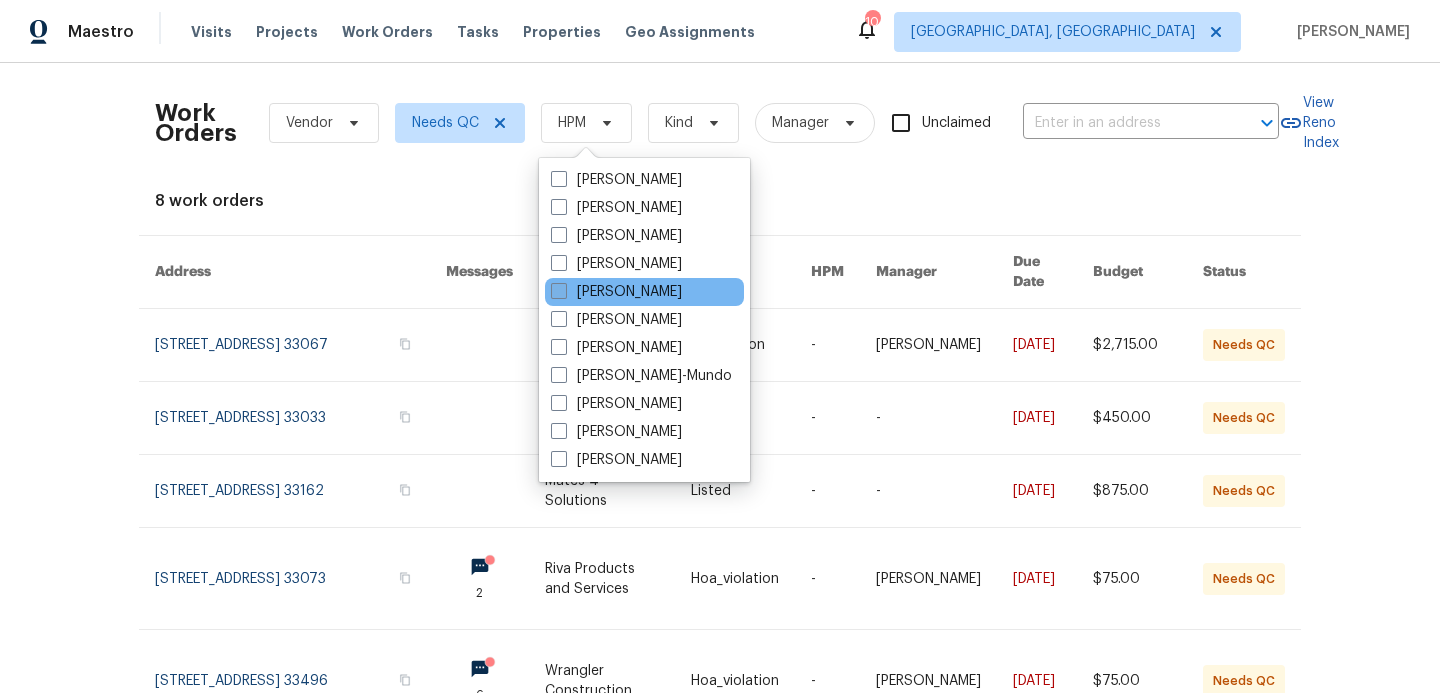 click at bounding box center (559, 291) 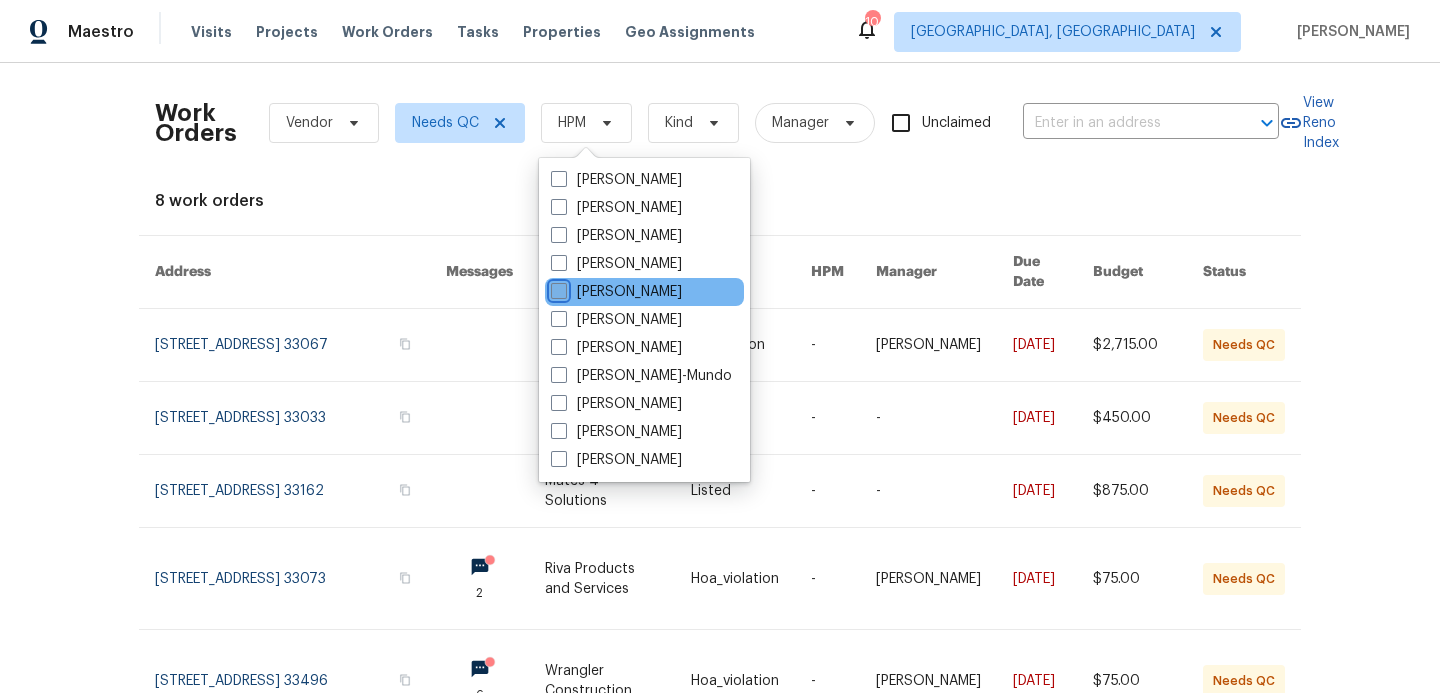 click on "[PERSON_NAME]" at bounding box center (557, 288) 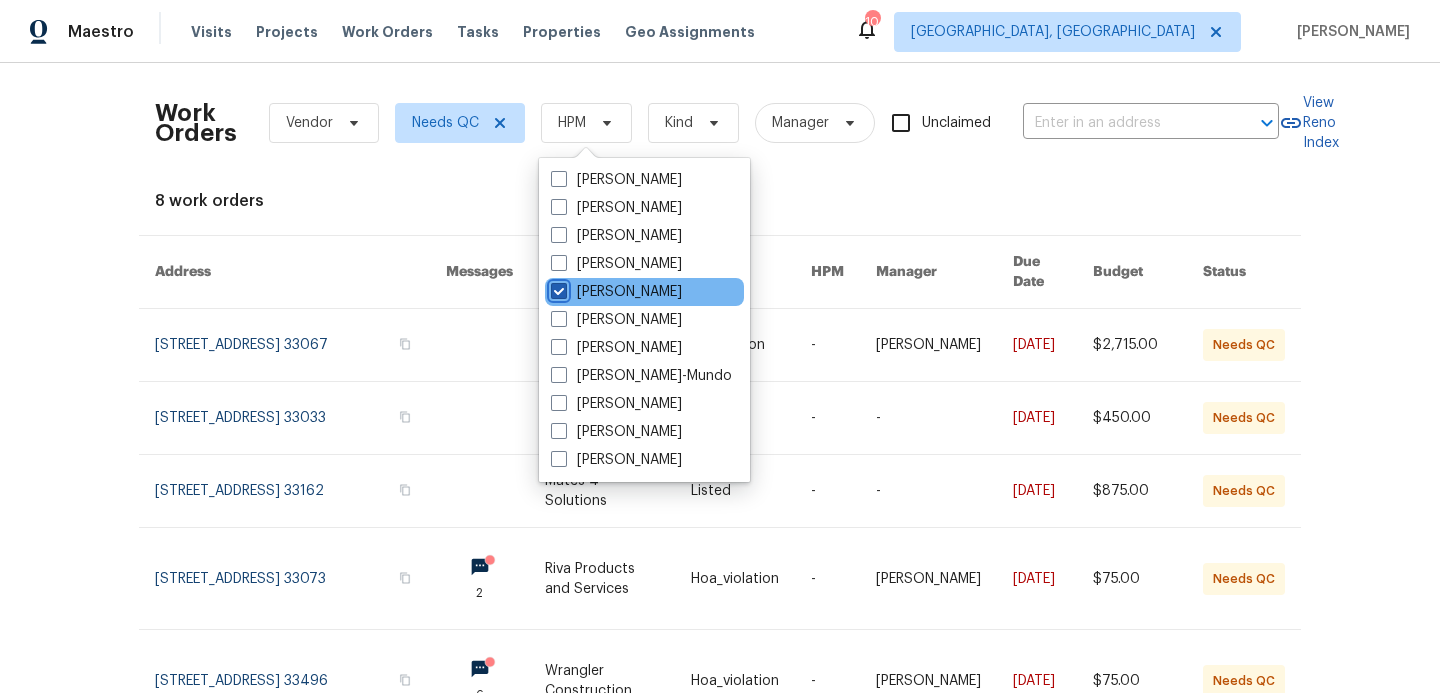 checkbox on "true" 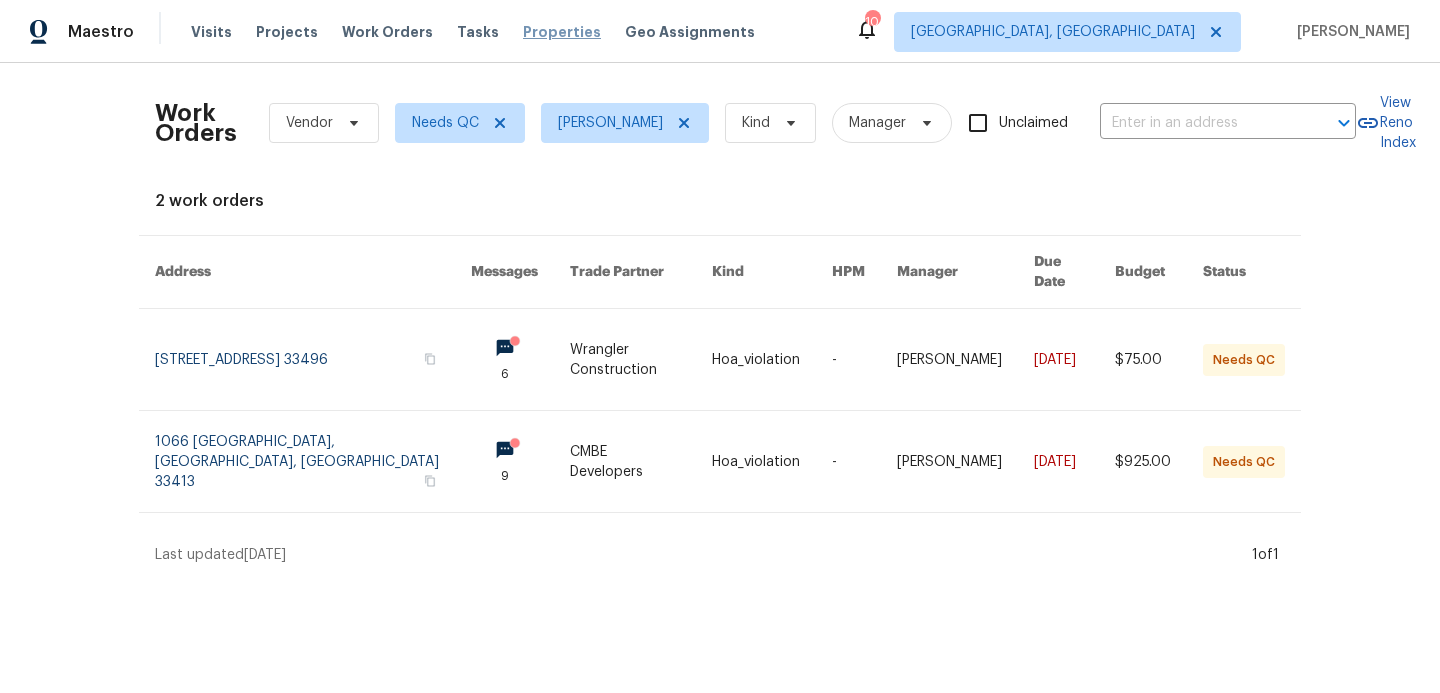click on "Properties" at bounding box center (562, 32) 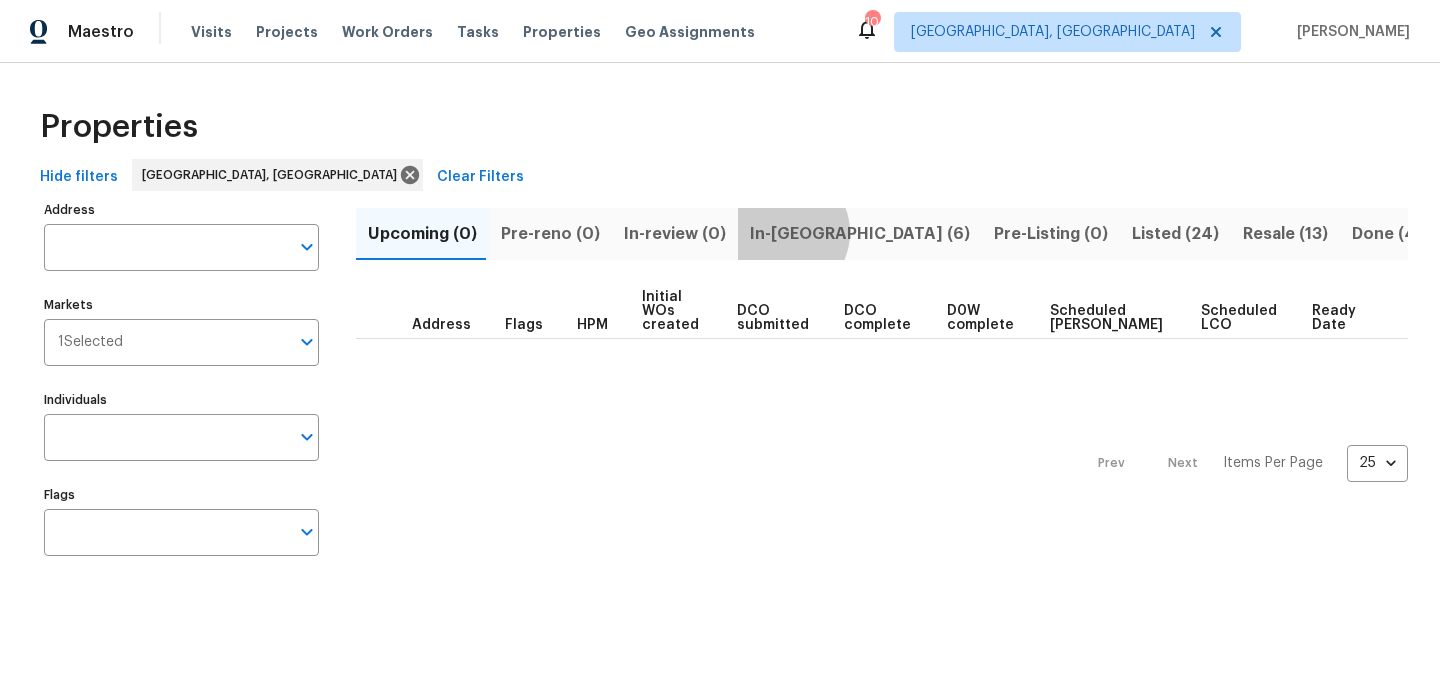 click on "In-[GEOGRAPHIC_DATA] (6)" at bounding box center [860, 234] 